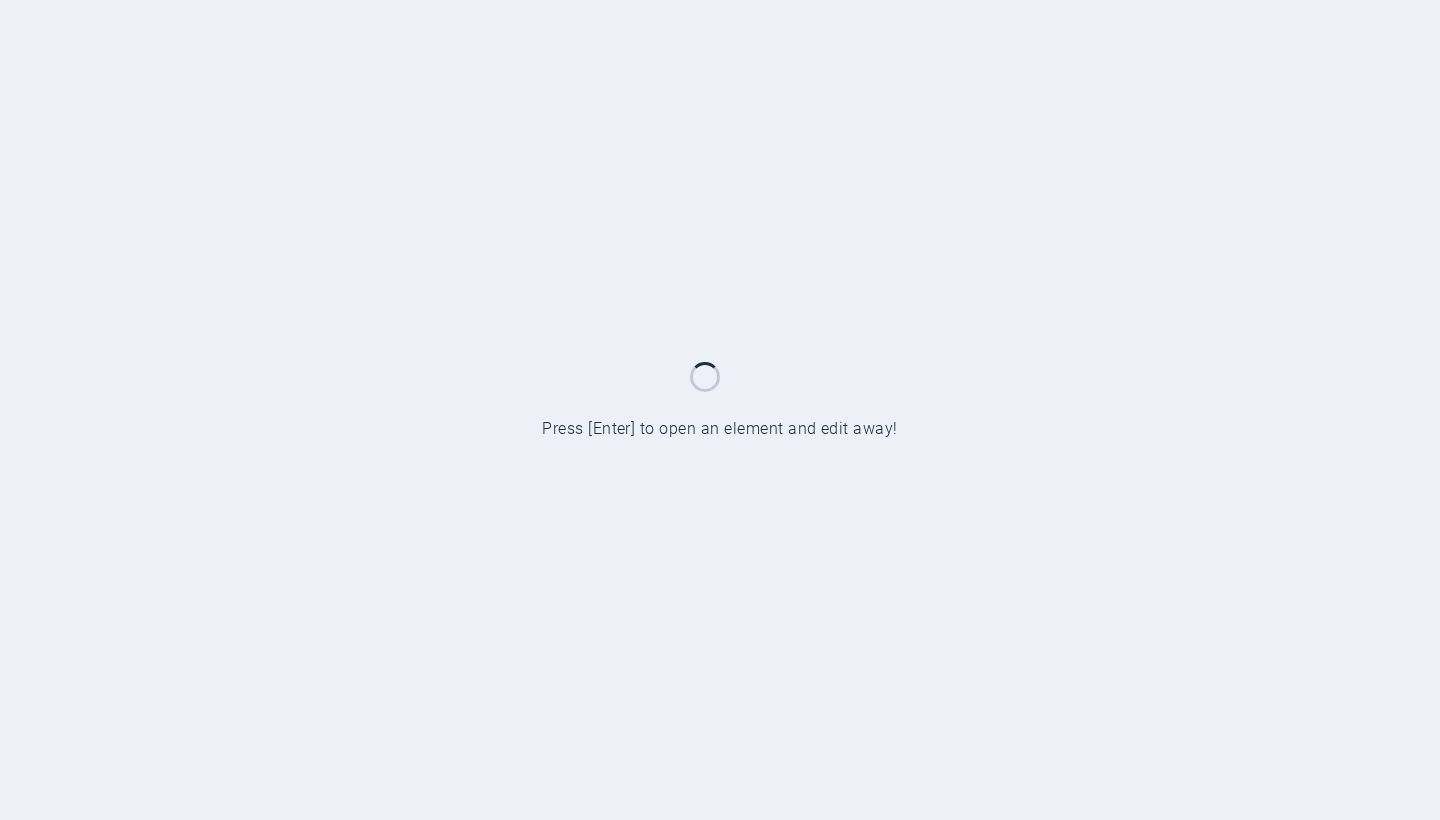 scroll, scrollTop: 0, scrollLeft: 0, axis: both 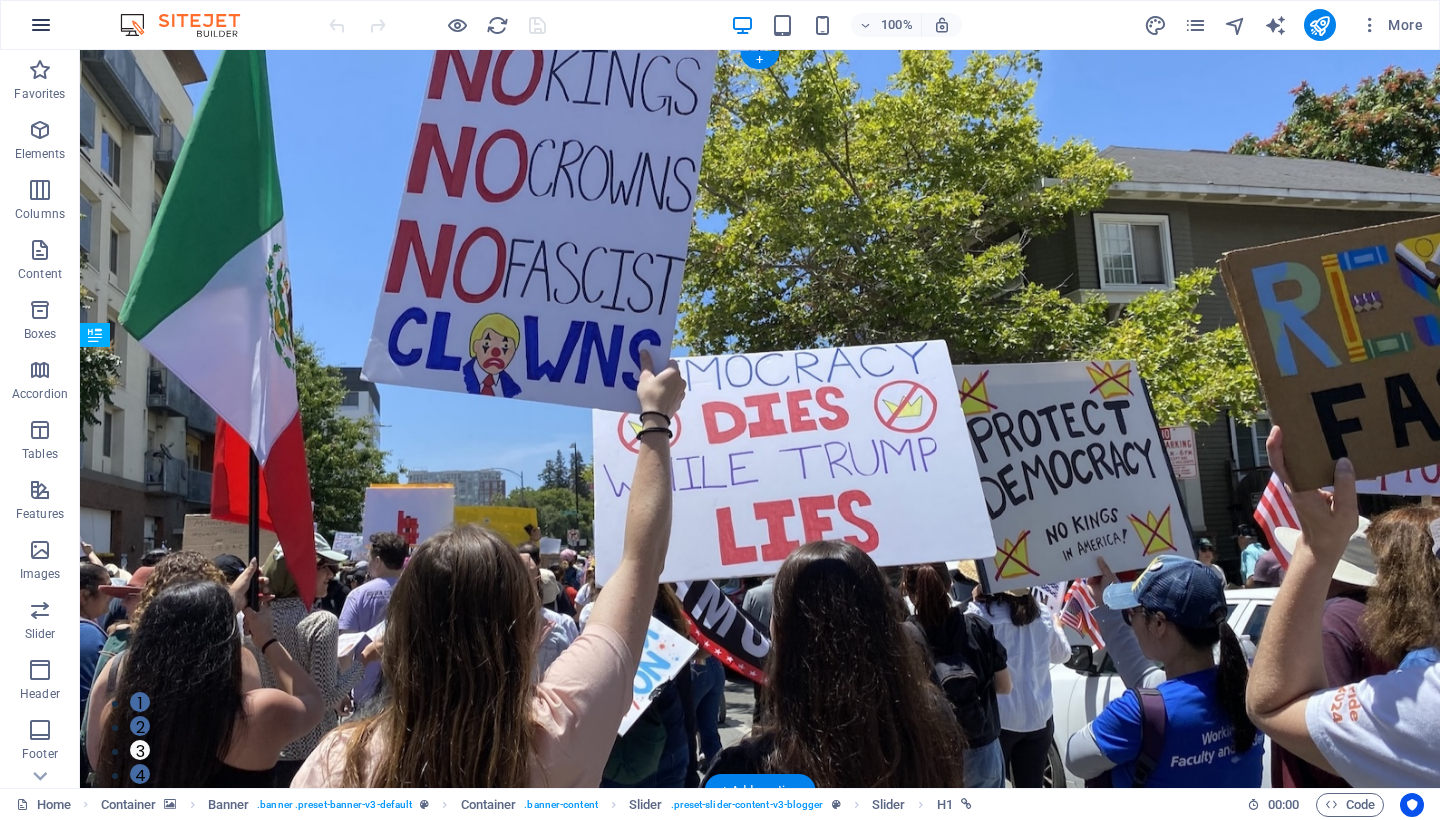 click at bounding box center [41, 25] 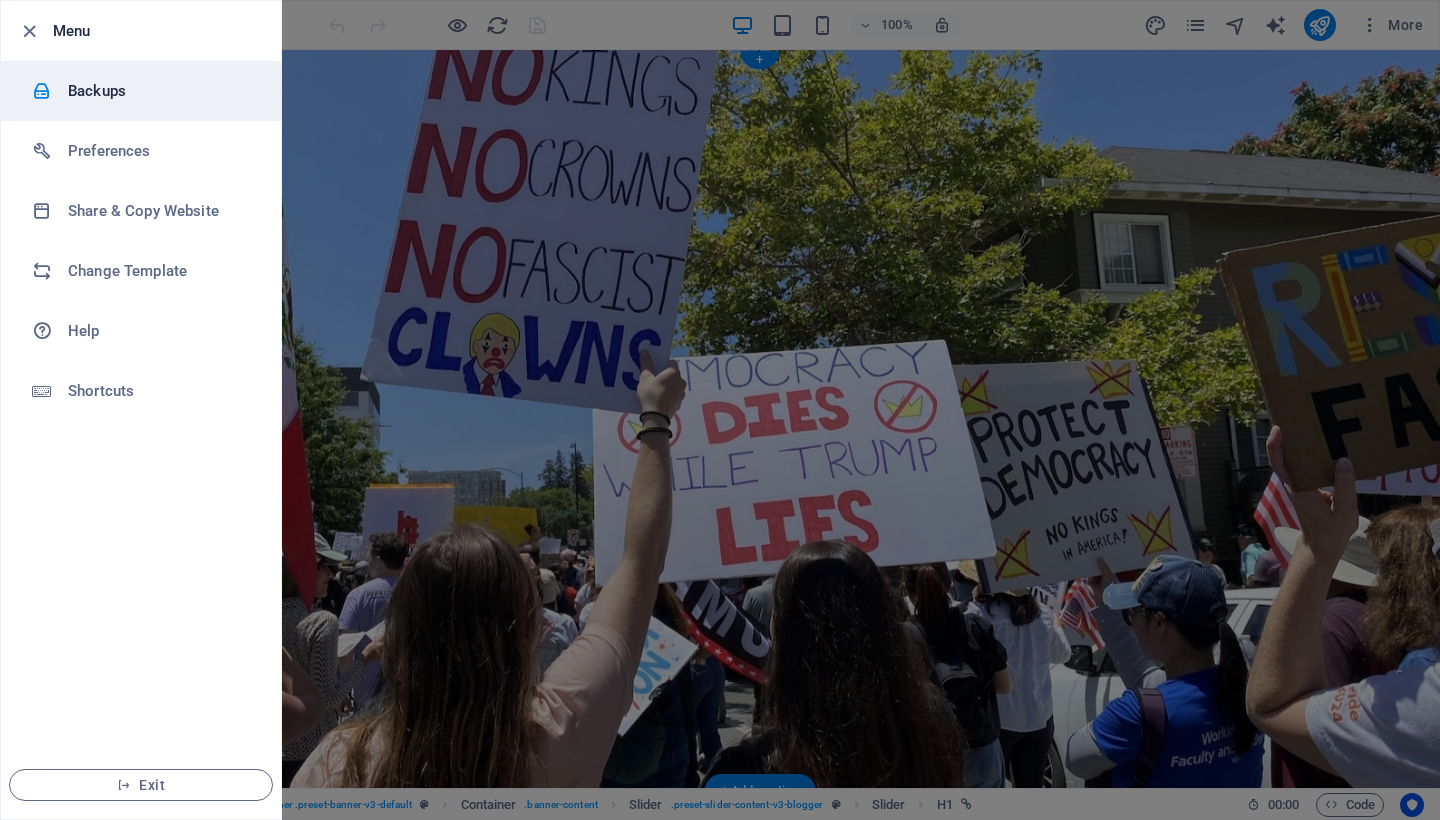 click on "Backups" at bounding box center [160, 91] 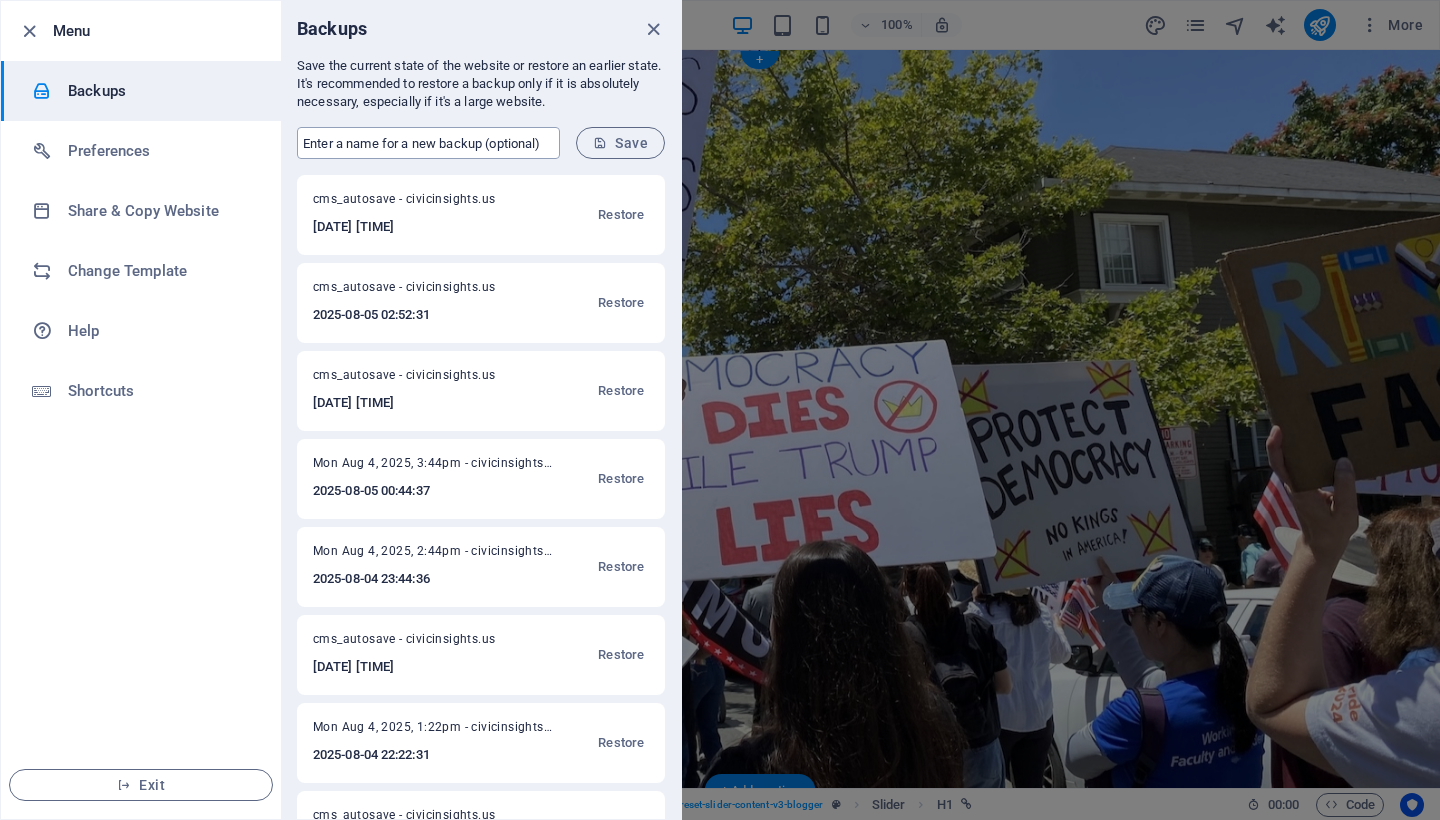 click at bounding box center [428, 143] 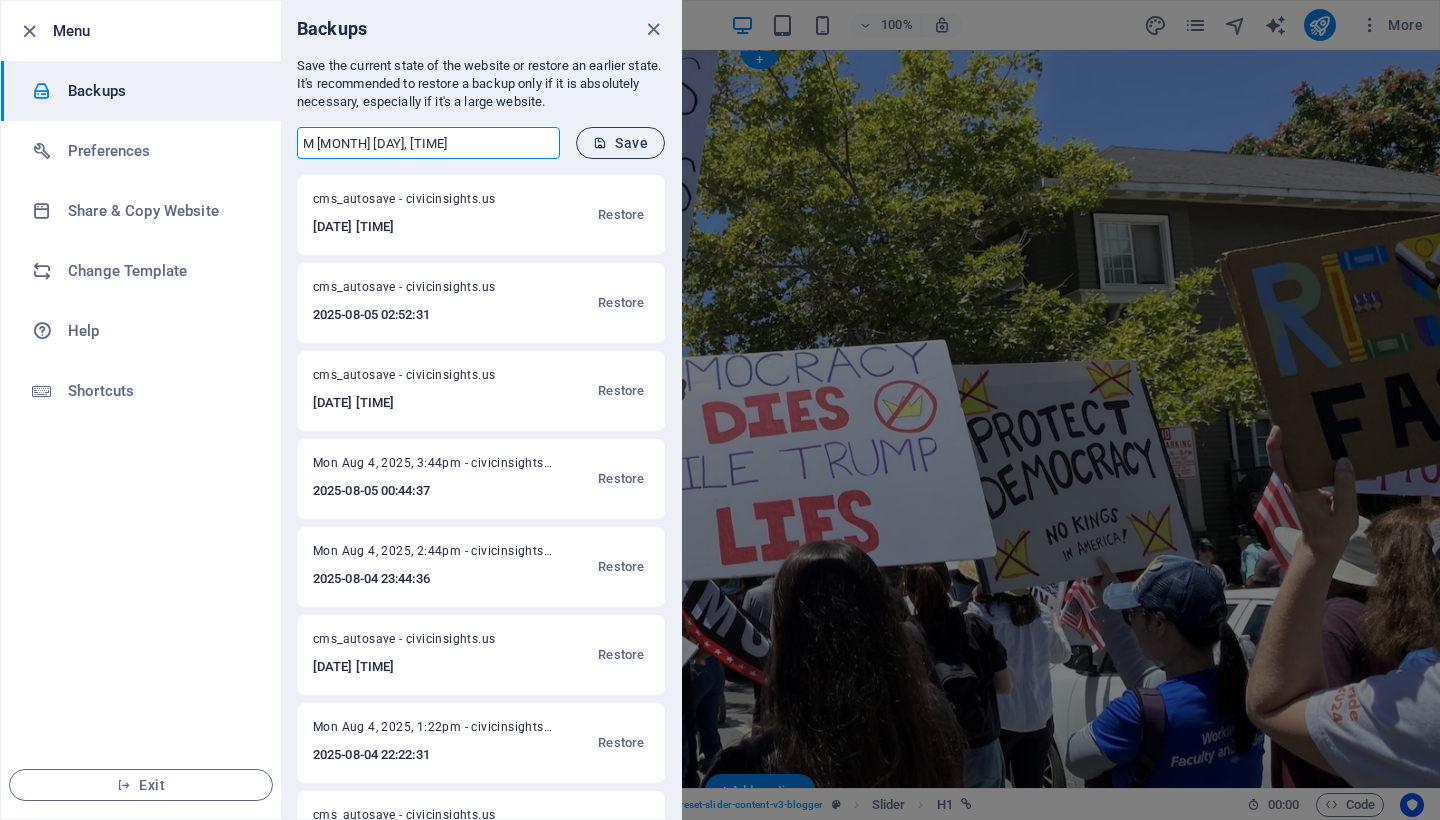 type on "M Aug 4, 7:27pm" 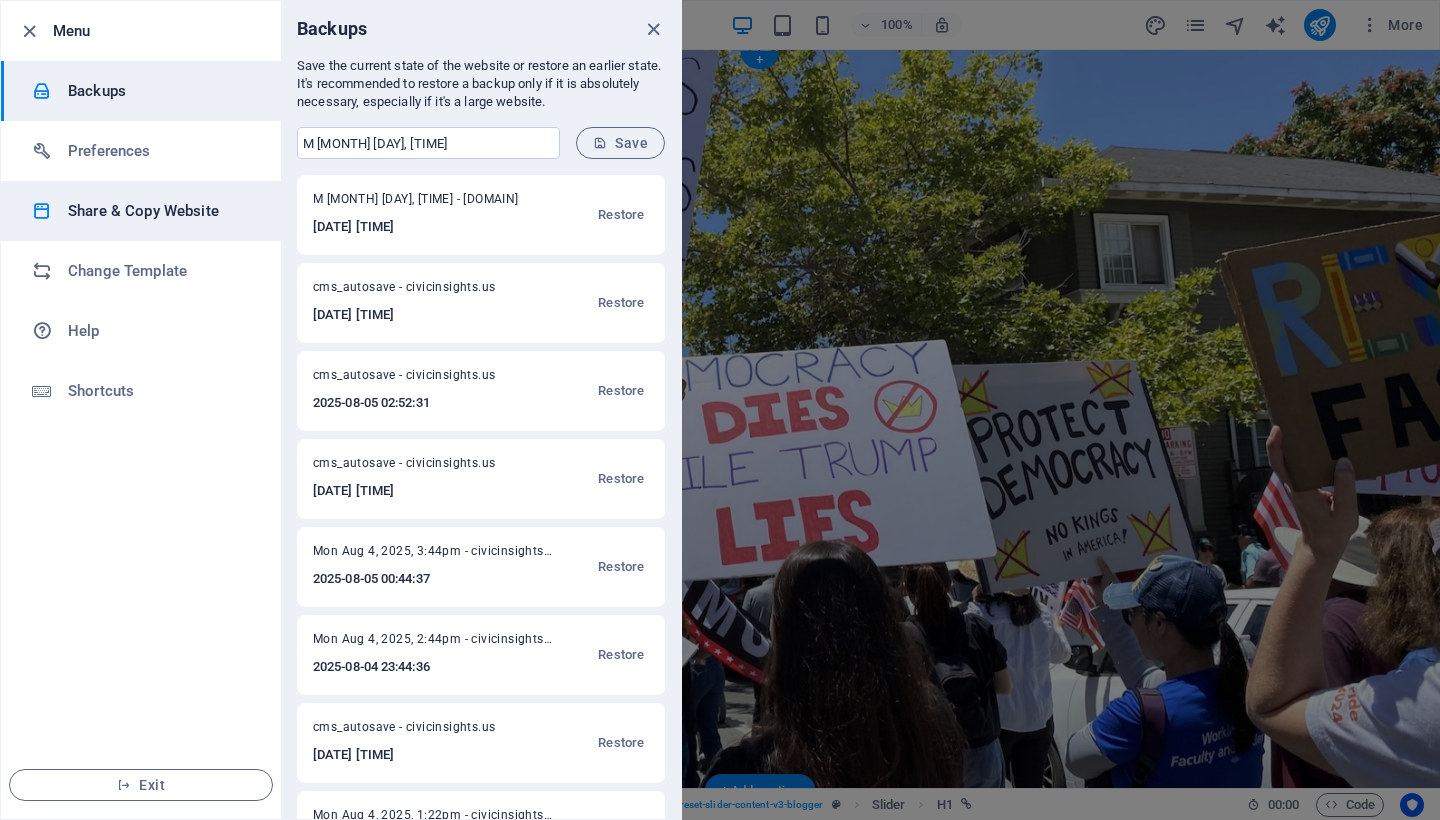 click on "Share & Copy Website" at bounding box center (160, 211) 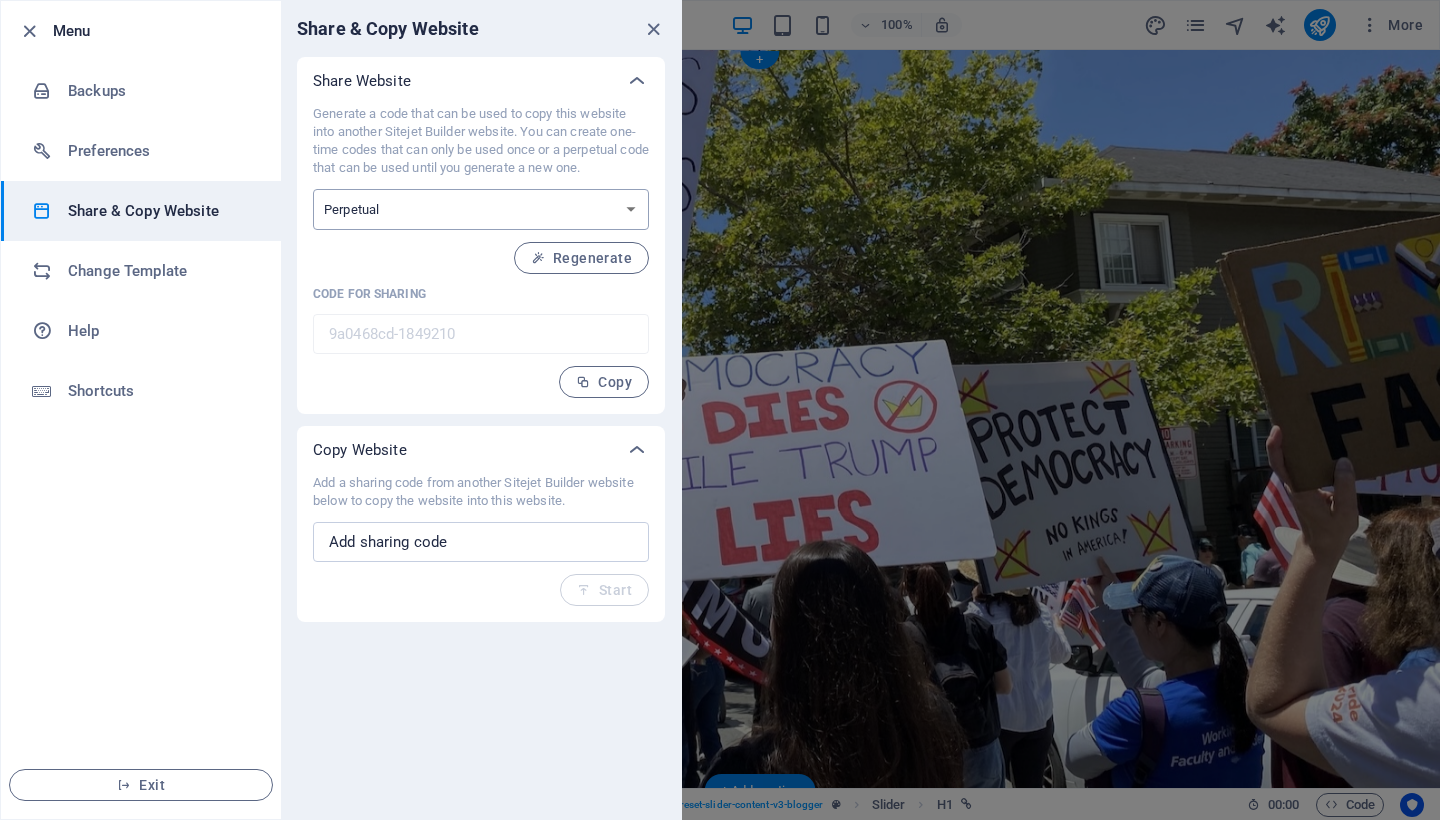 select on "onetime" 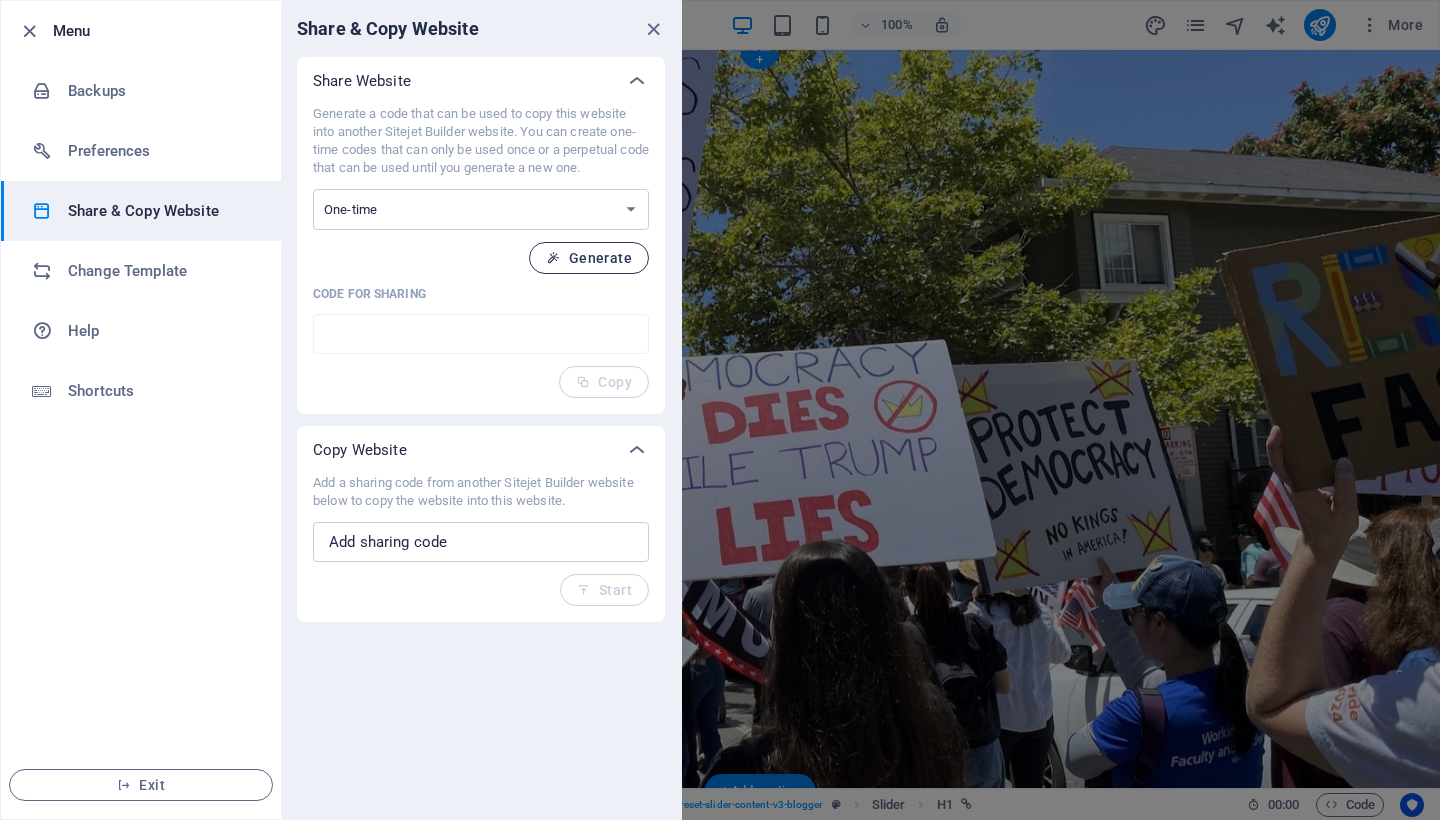 click on "Generate" at bounding box center [589, 258] 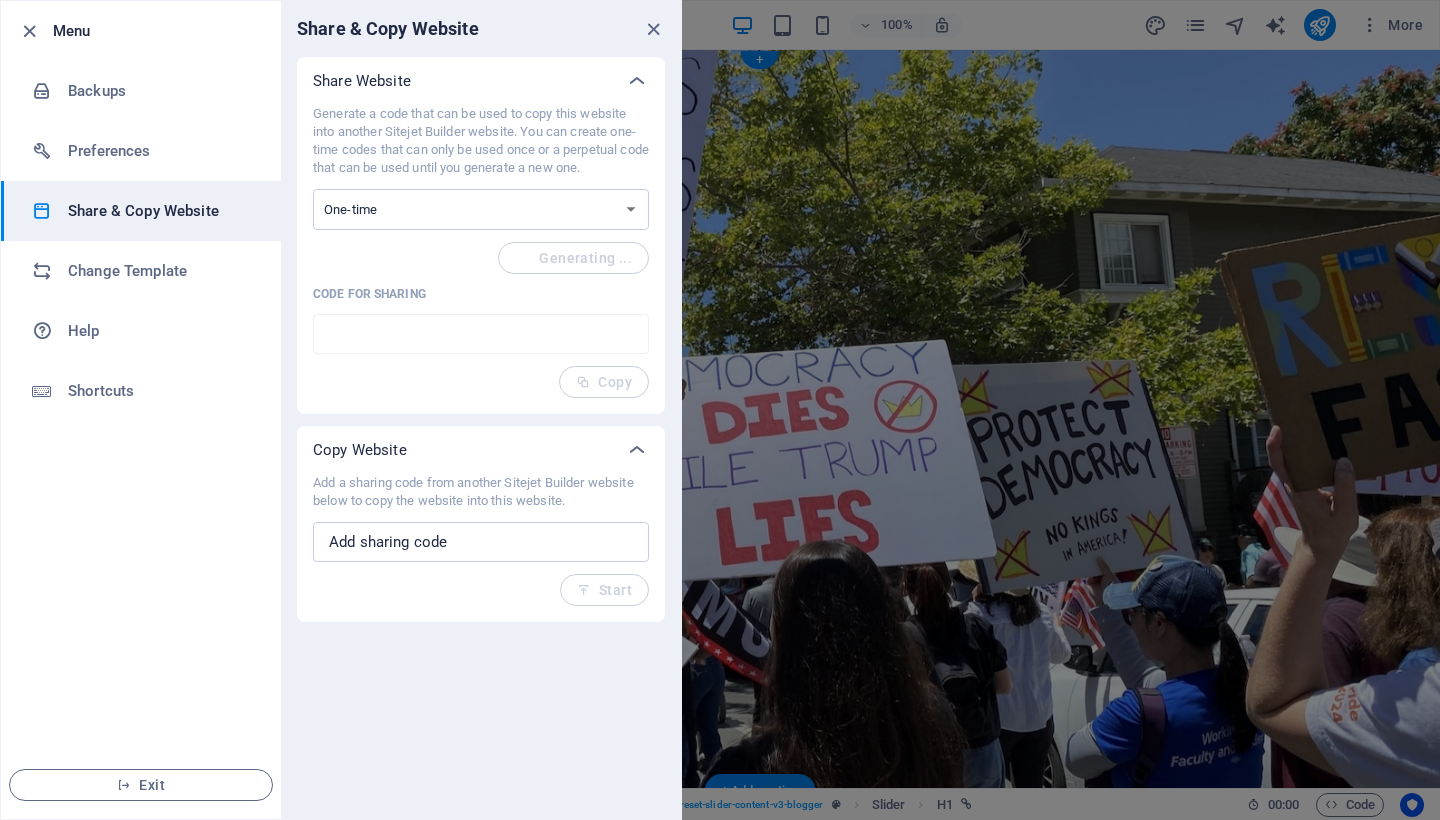 type on "60feb91c-1849210" 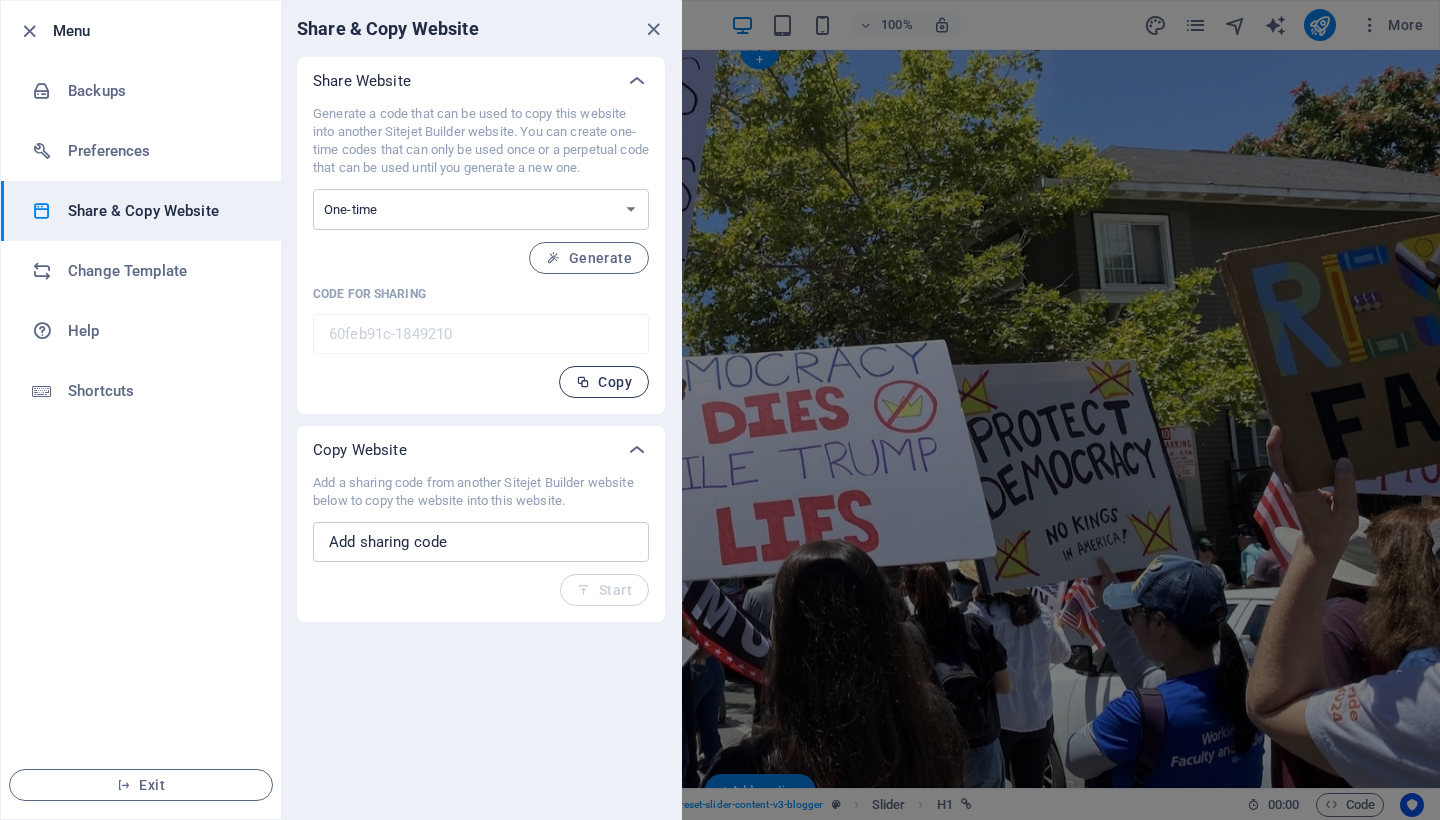 click on "Copy" at bounding box center [604, 382] 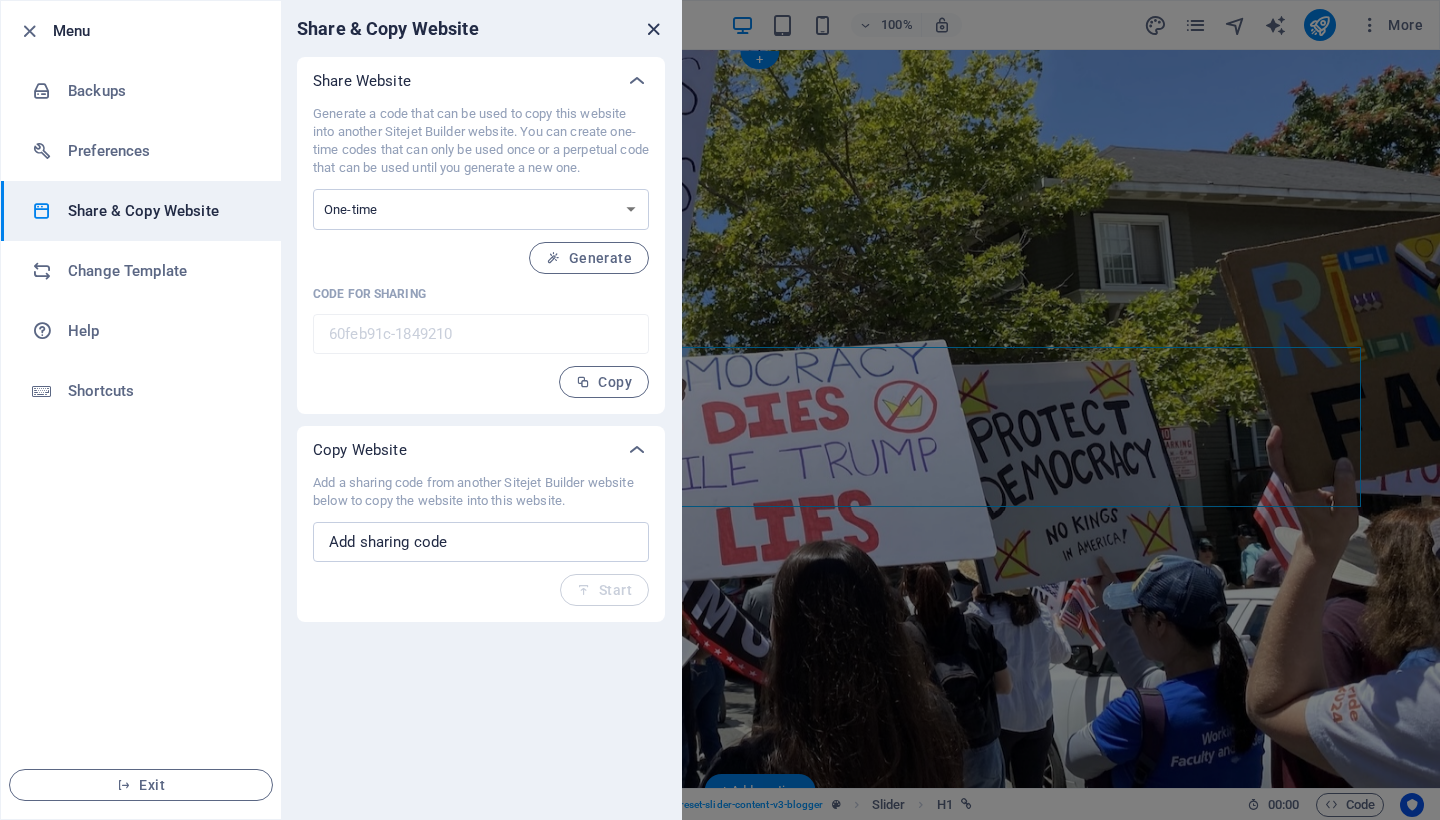 click at bounding box center [653, 29] 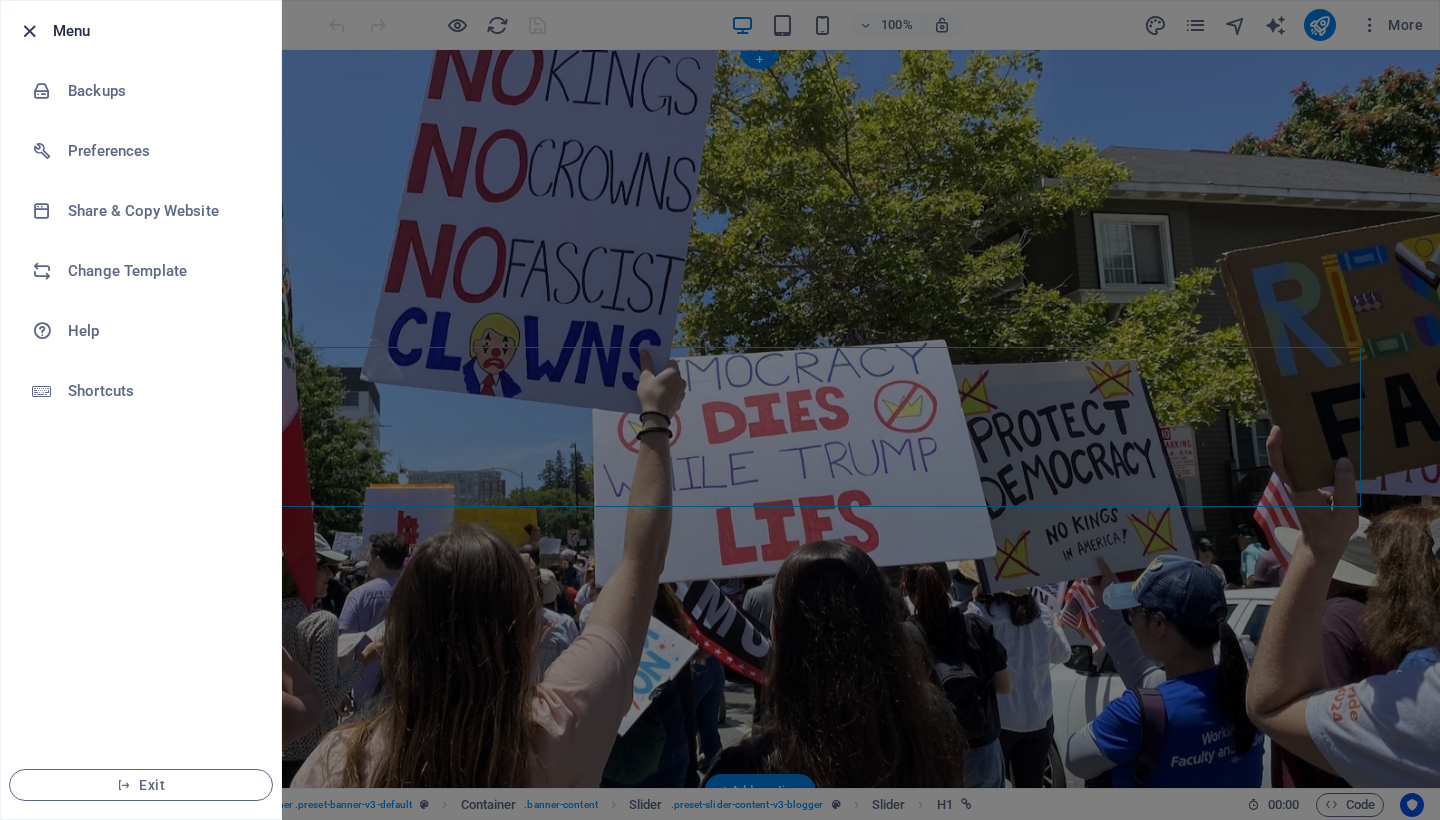 click at bounding box center [29, 31] 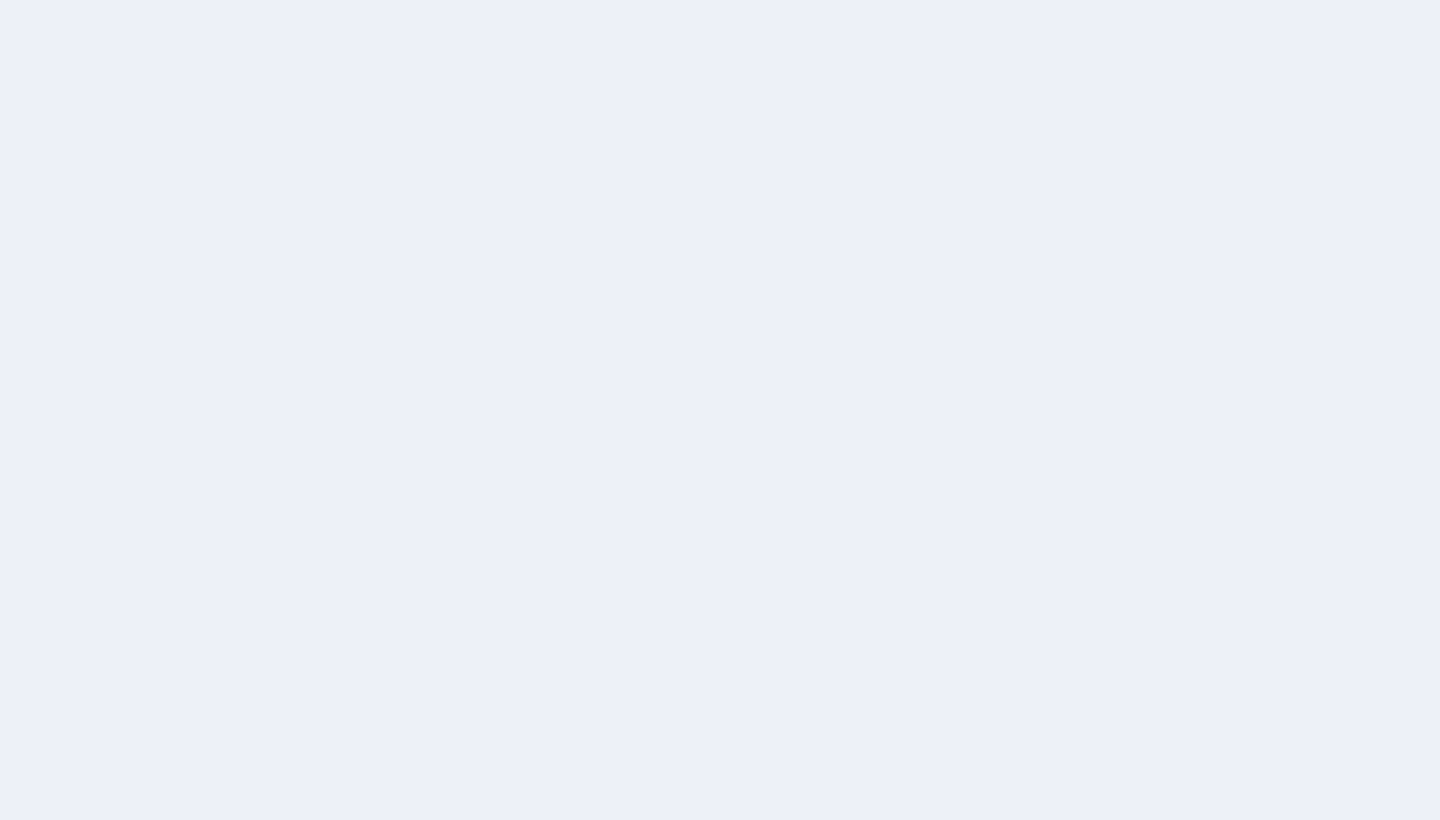 scroll, scrollTop: 0, scrollLeft: 0, axis: both 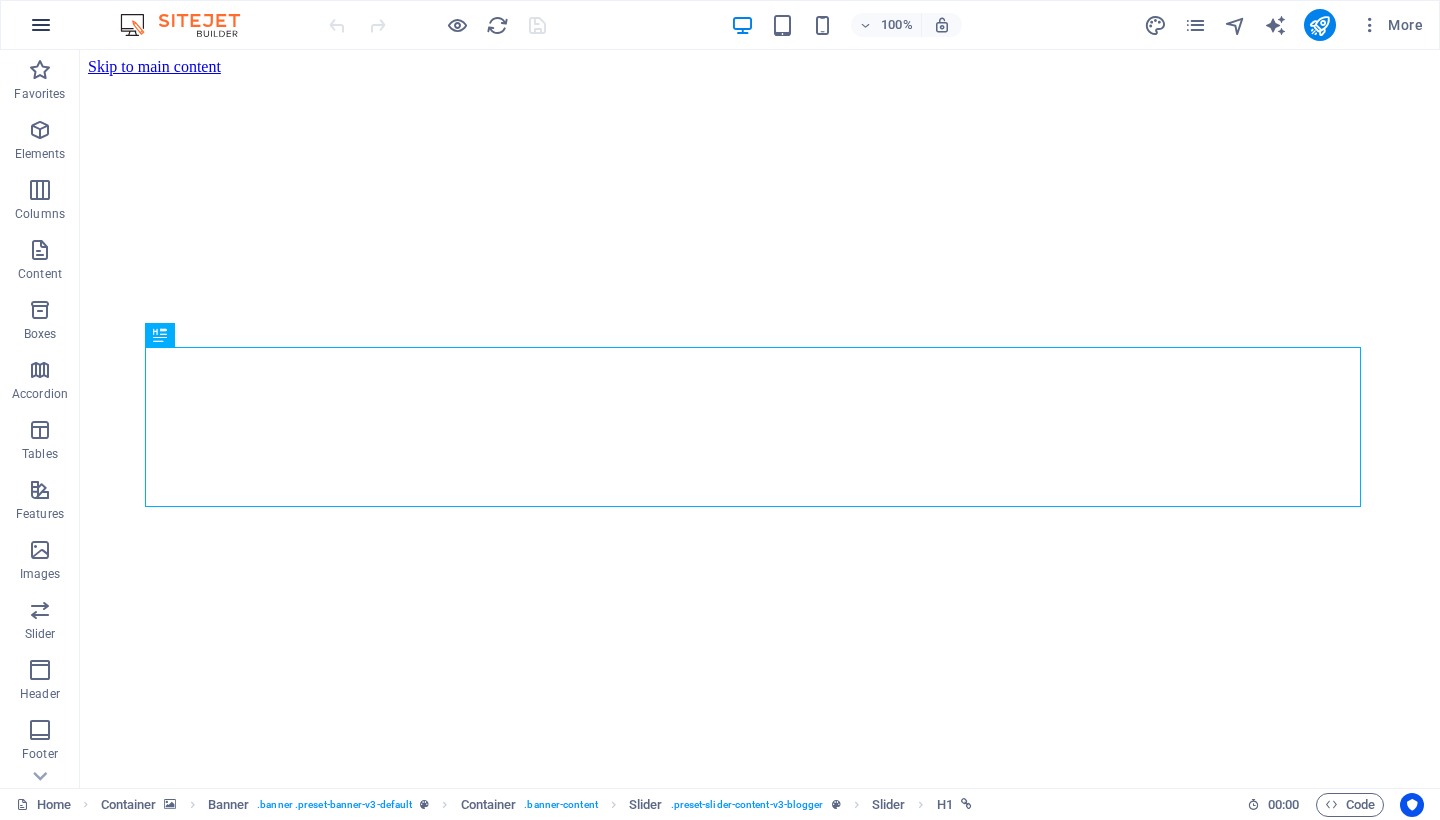 click at bounding box center (41, 25) 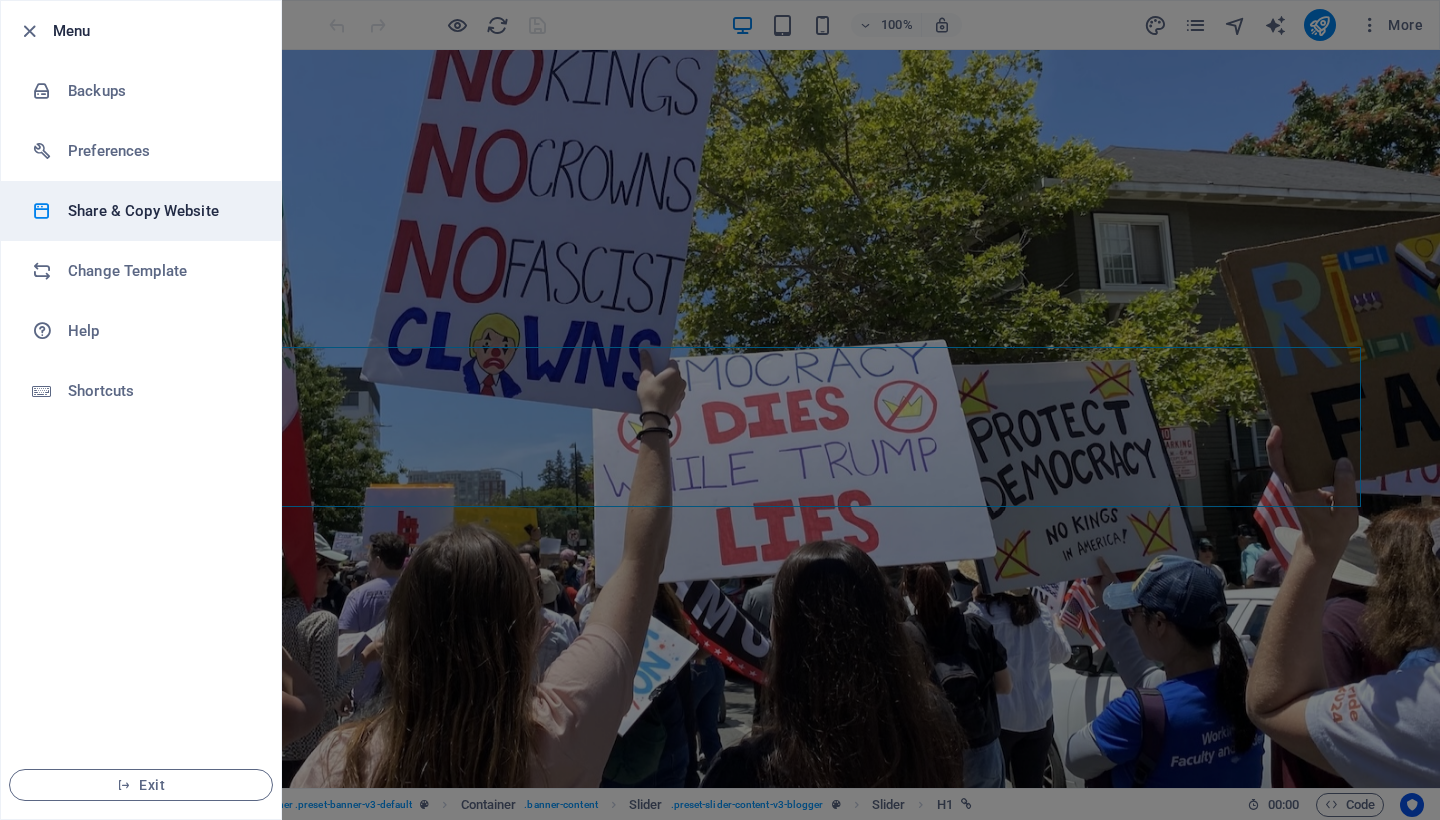 click on "Share & Copy Website" at bounding box center [160, 211] 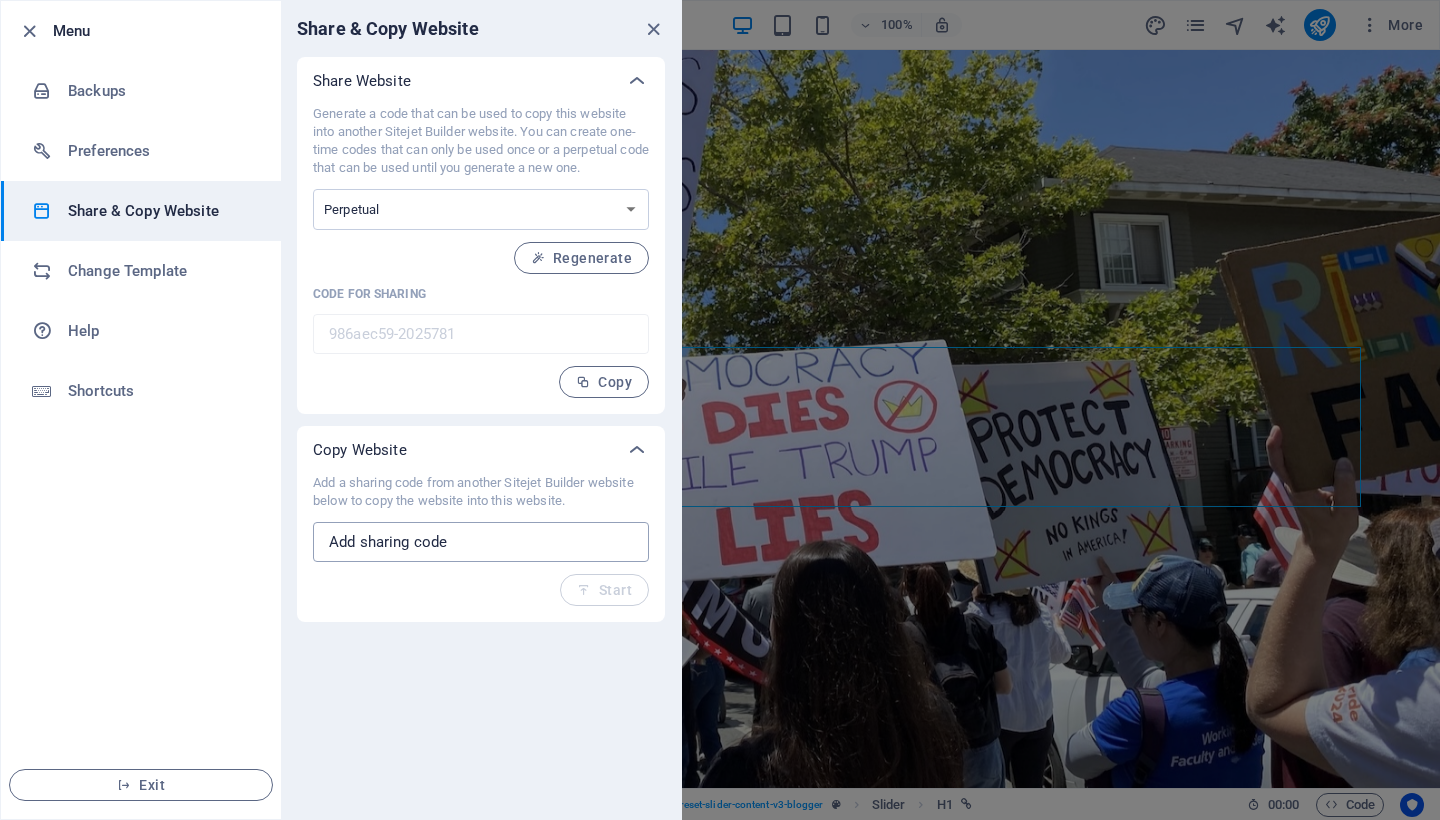 click at bounding box center [481, 542] 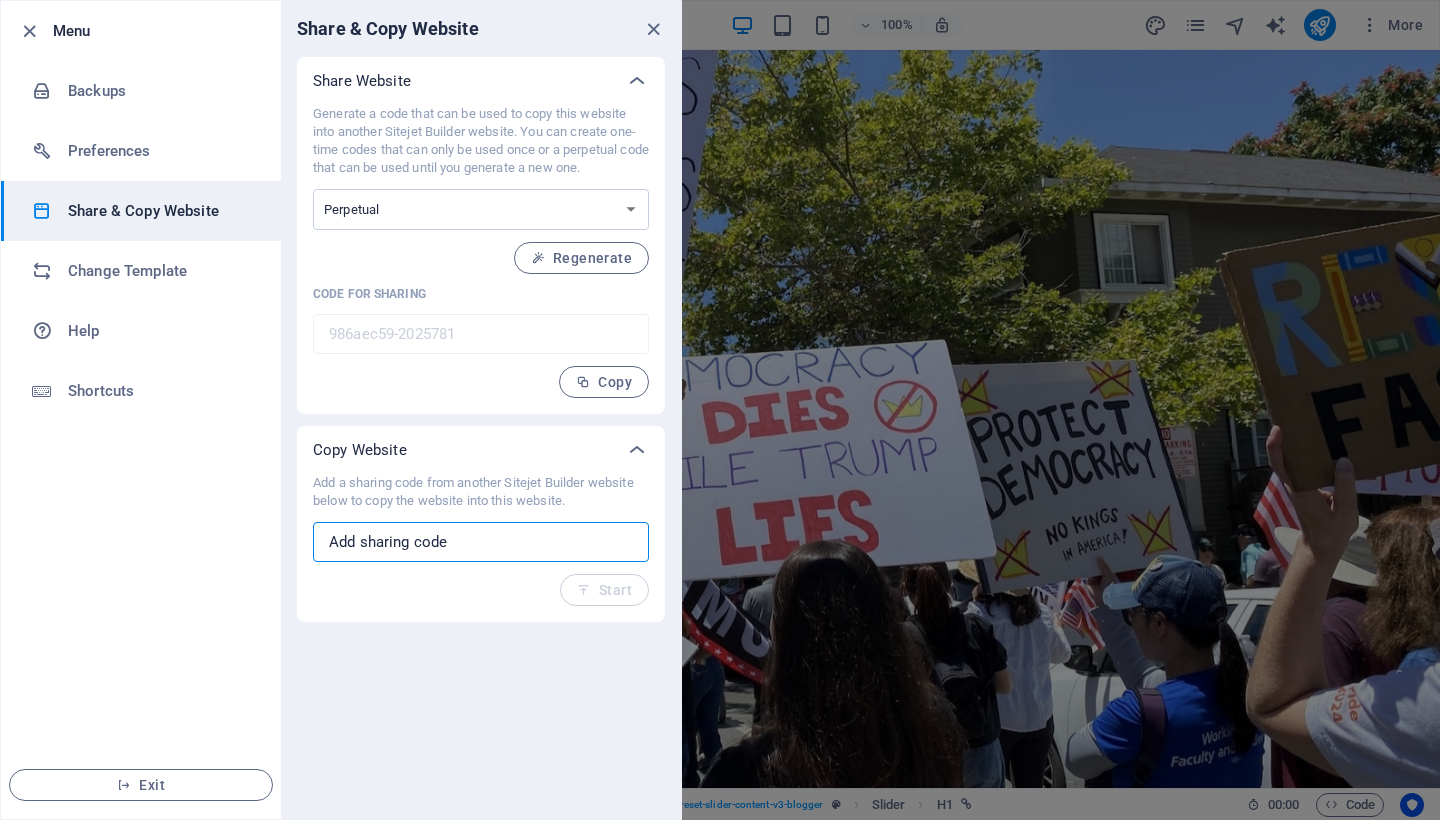 paste on "60feb91c-1849210" 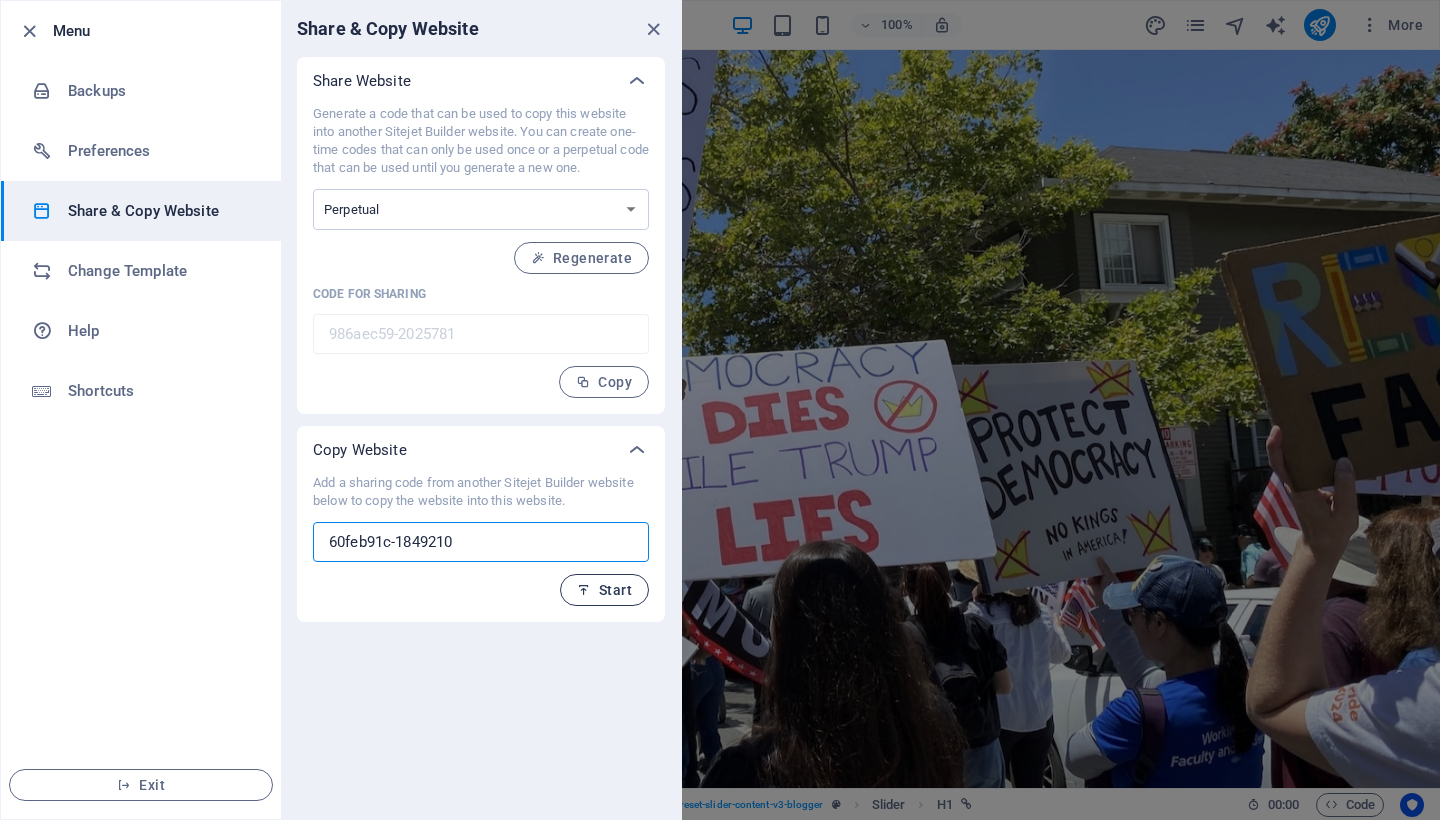 type on "60feb91c-1849210" 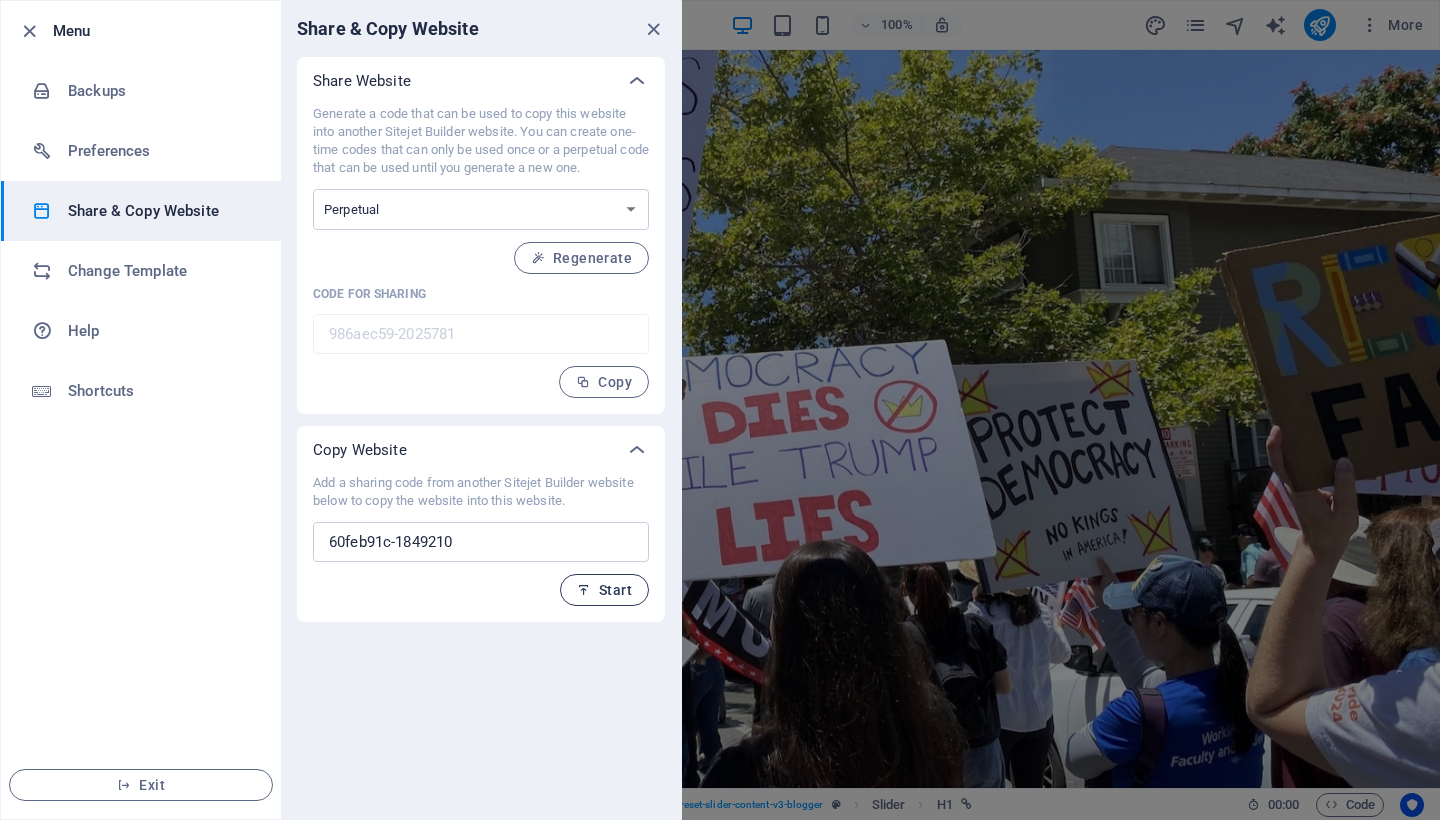 click on "Start" at bounding box center [604, 590] 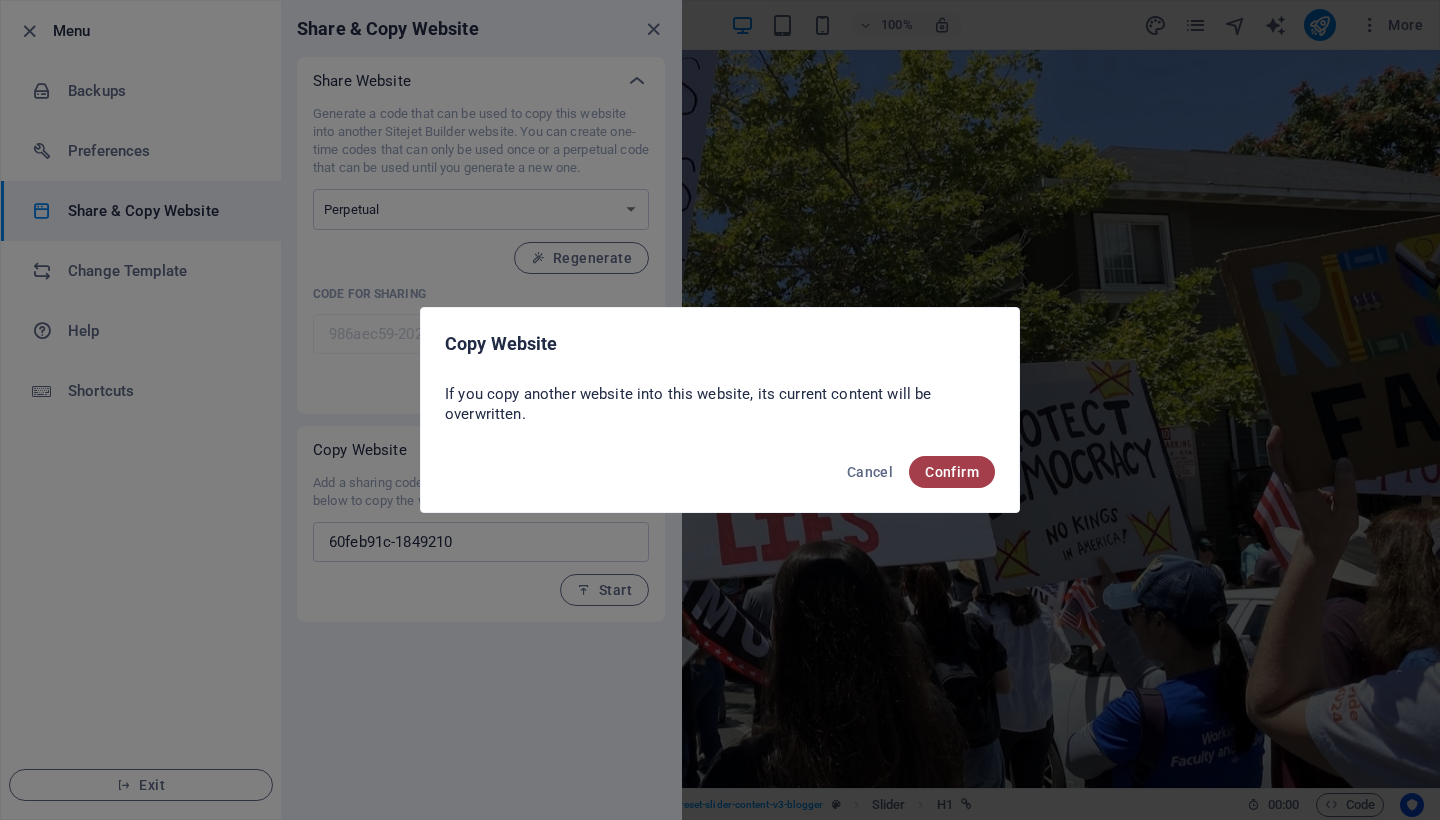 click on "Confirm" at bounding box center (952, 472) 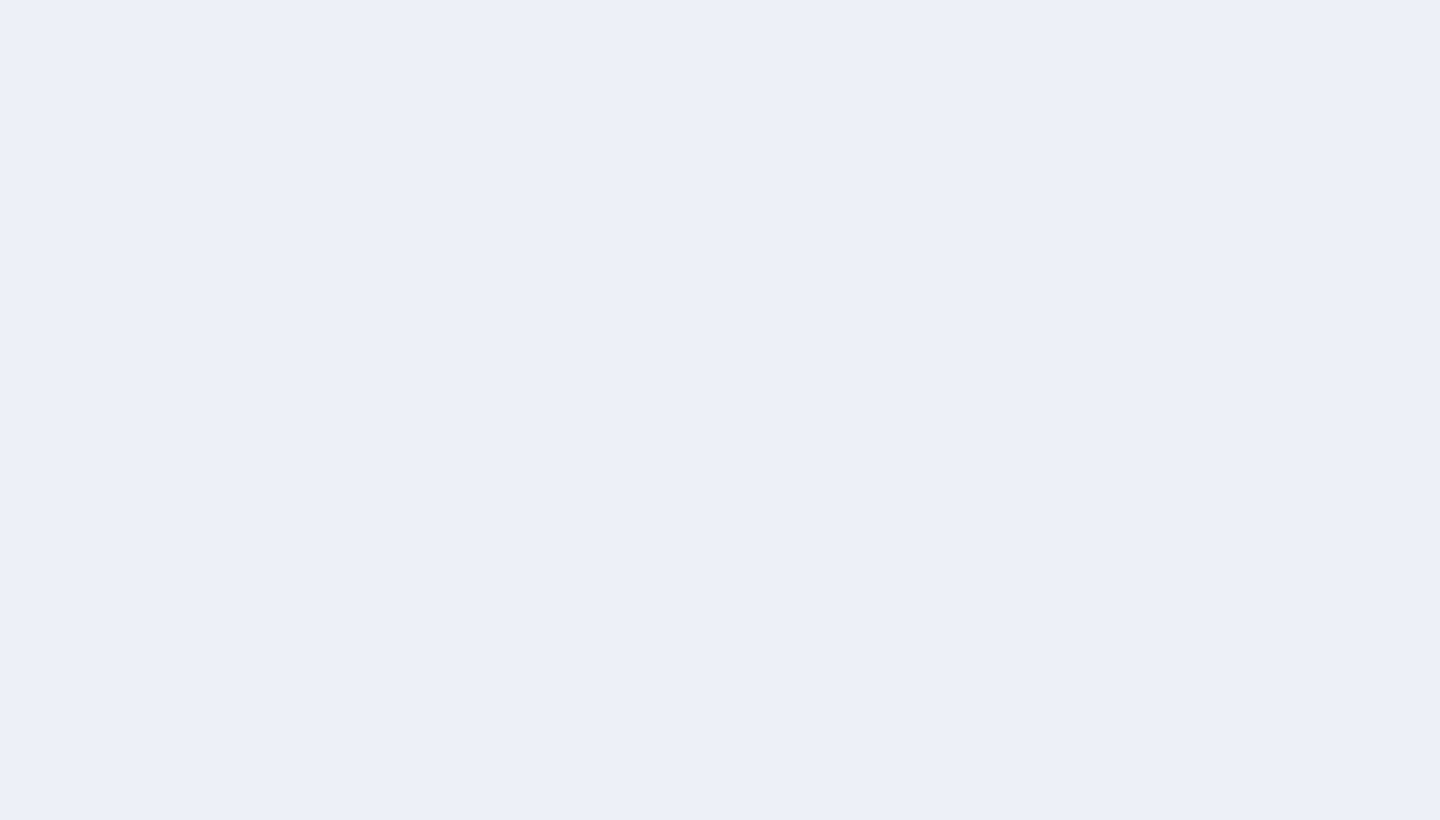 scroll, scrollTop: 0, scrollLeft: 0, axis: both 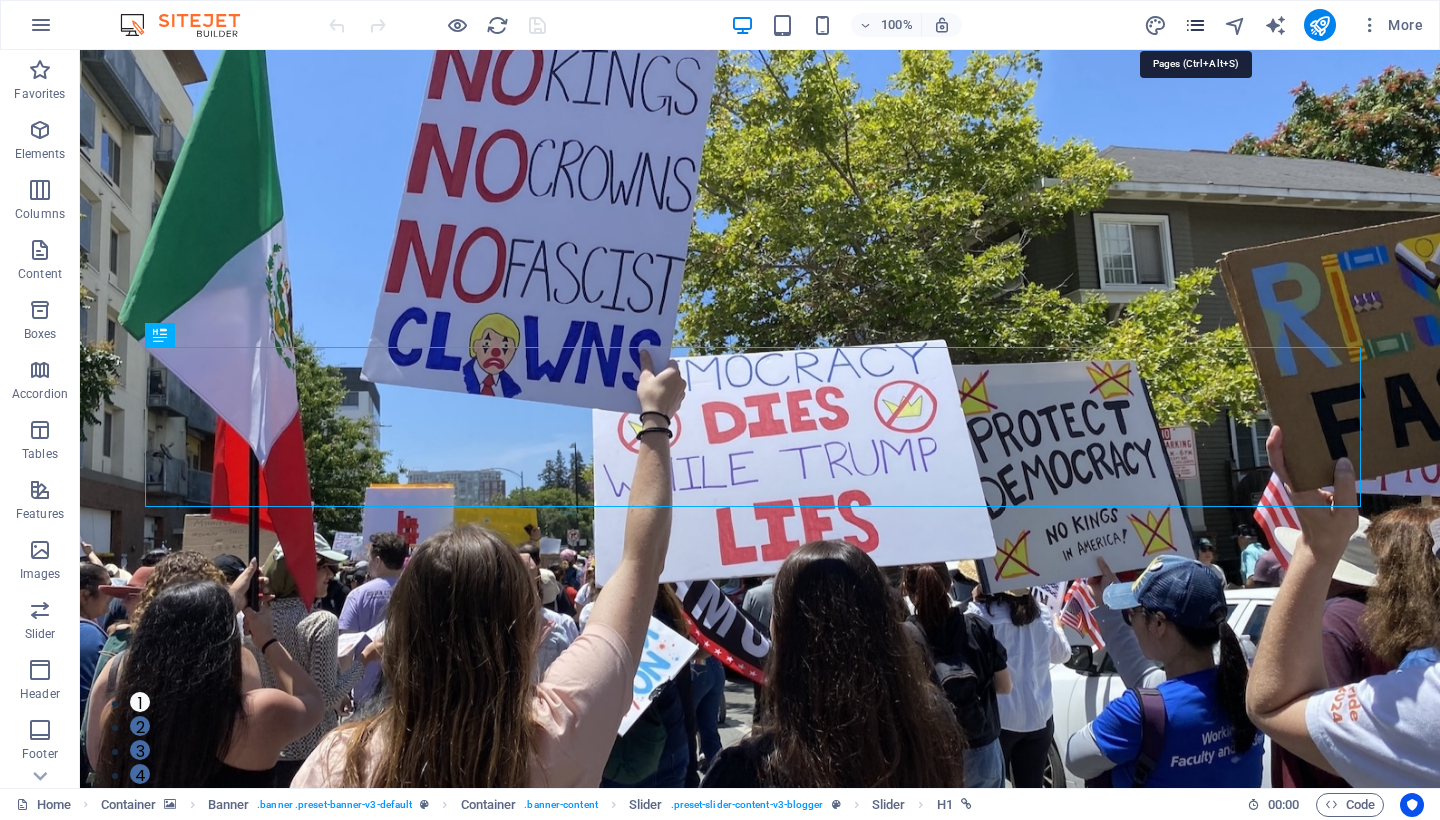 click at bounding box center [1195, 25] 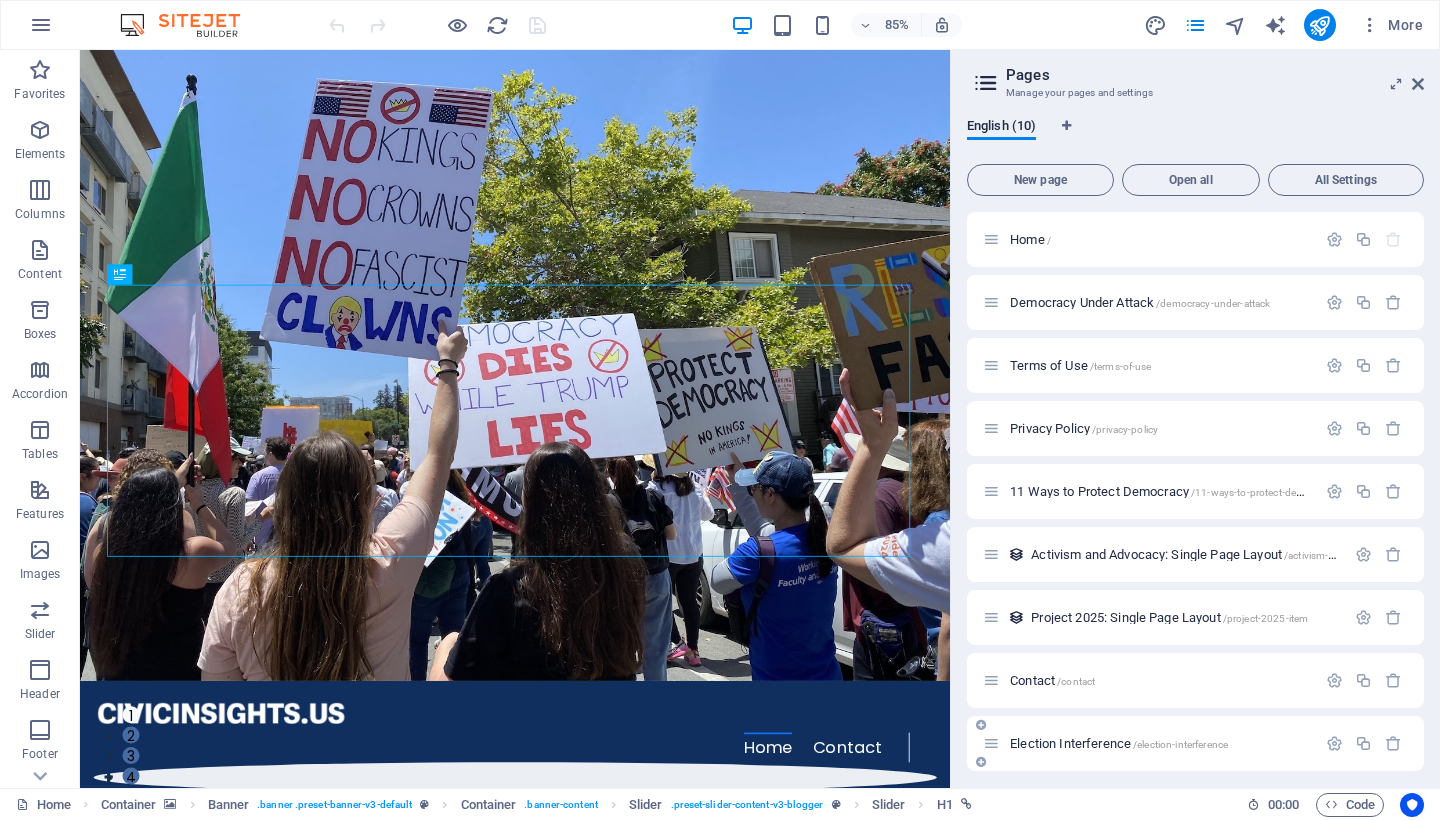 scroll, scrollTop: 70, scrollLeft: 0, axis: vertical 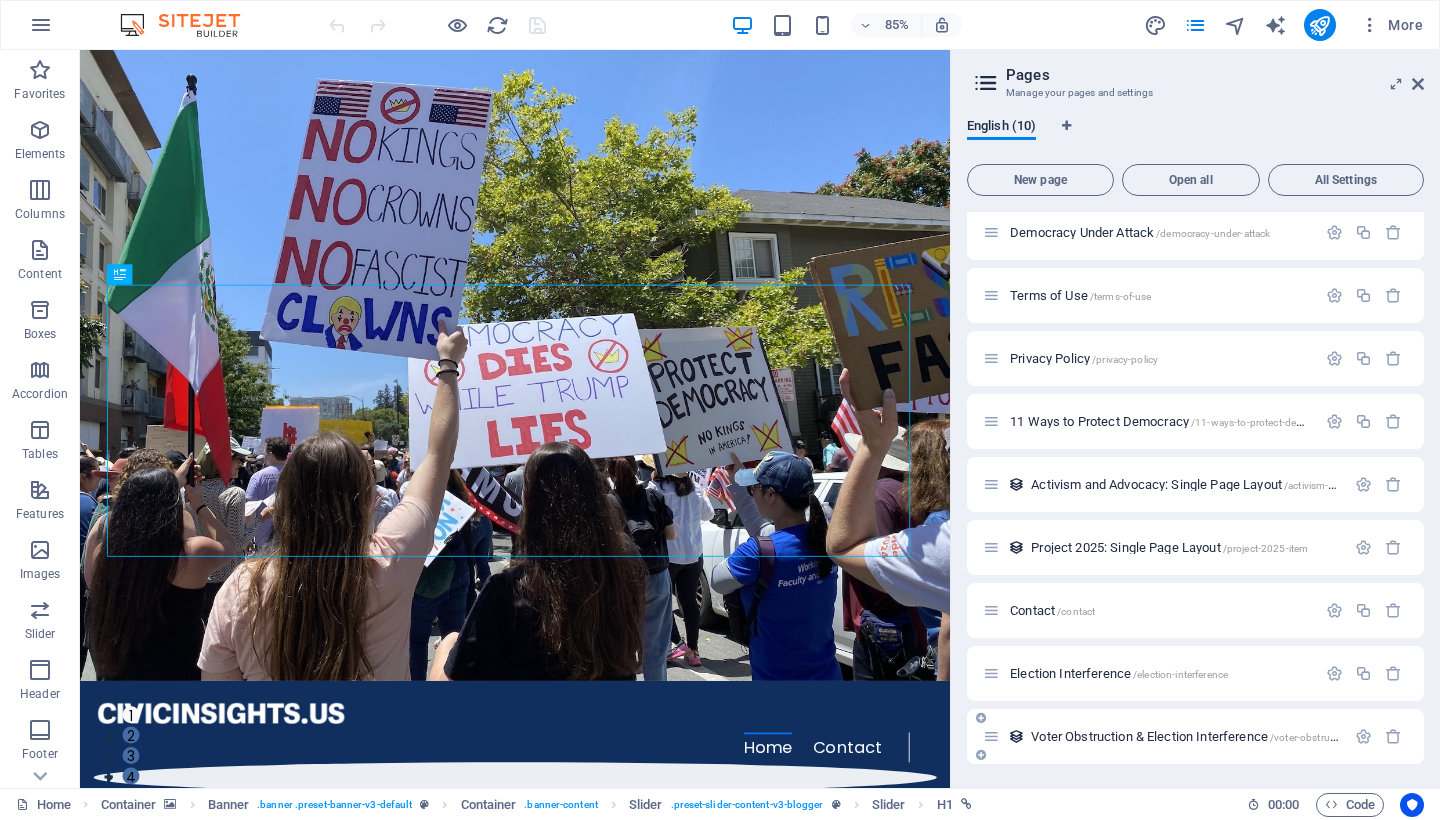 click on "Voter Obstruction & Election Interference /voter-obstruction-election-interference-item" at bounding box center (1250, 736) 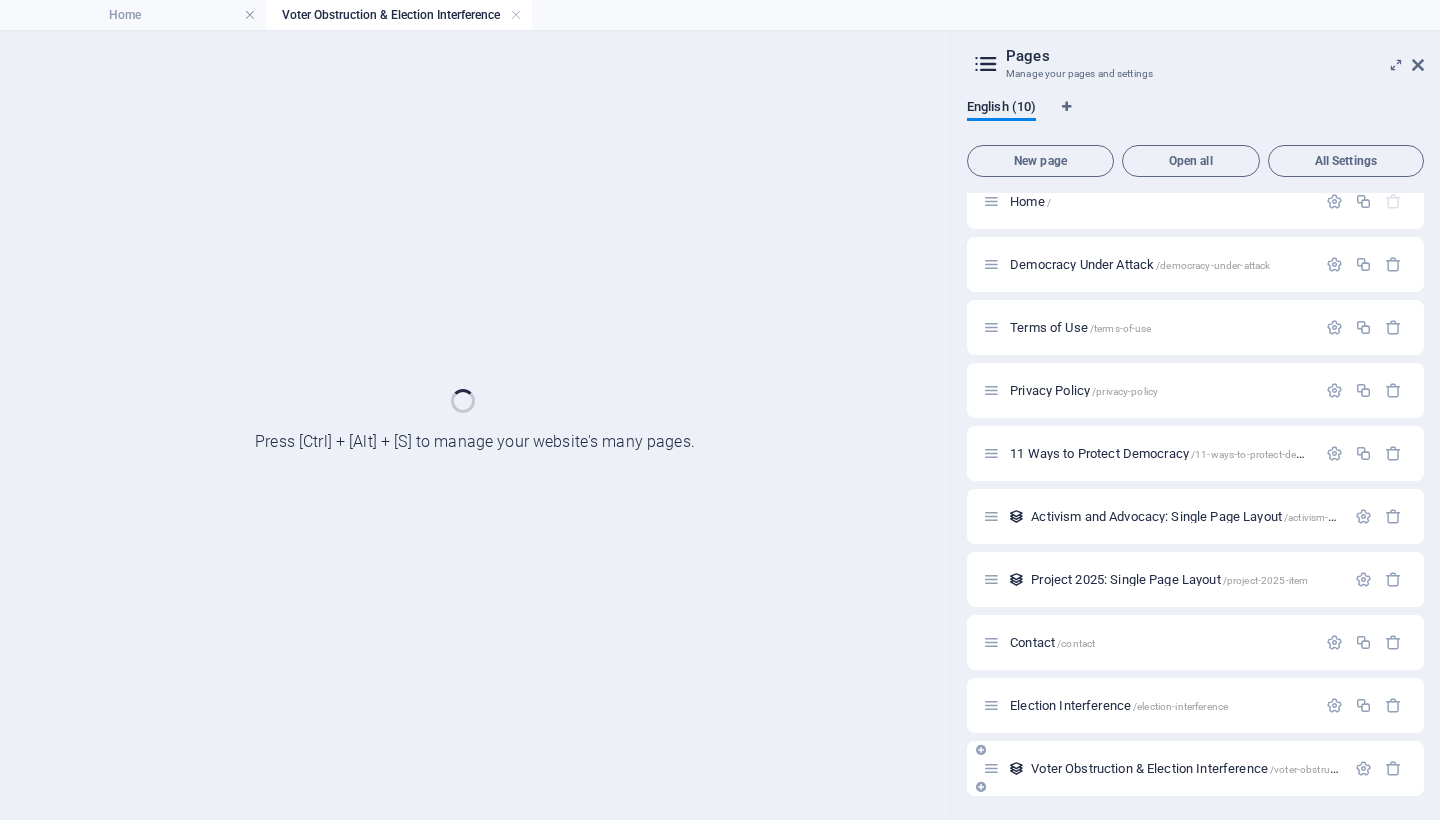 scroll, scrollTop: 19, scrollLeft: 0, axis: vertical 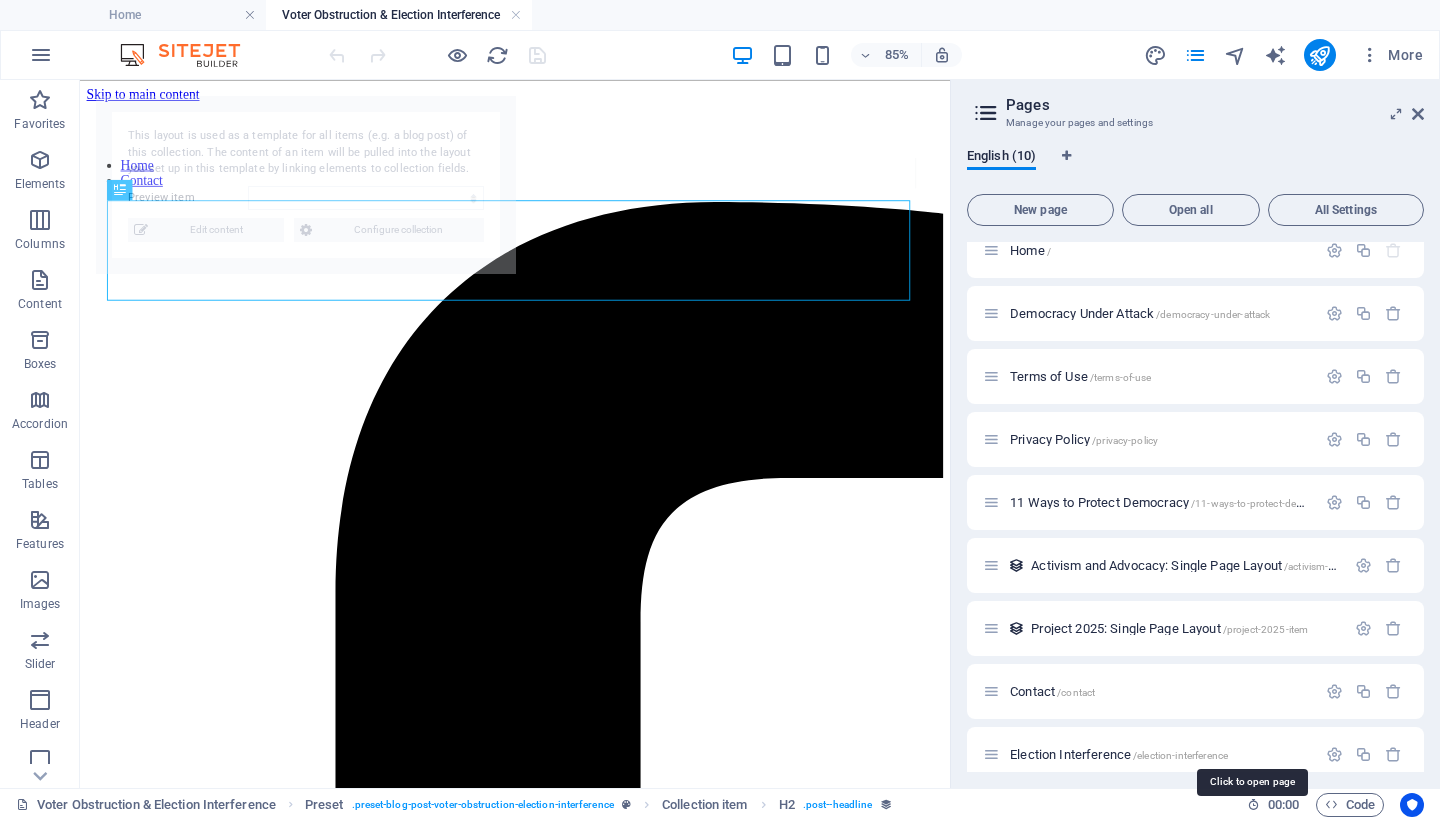 select on "6891565671f54722fd0a32ab" 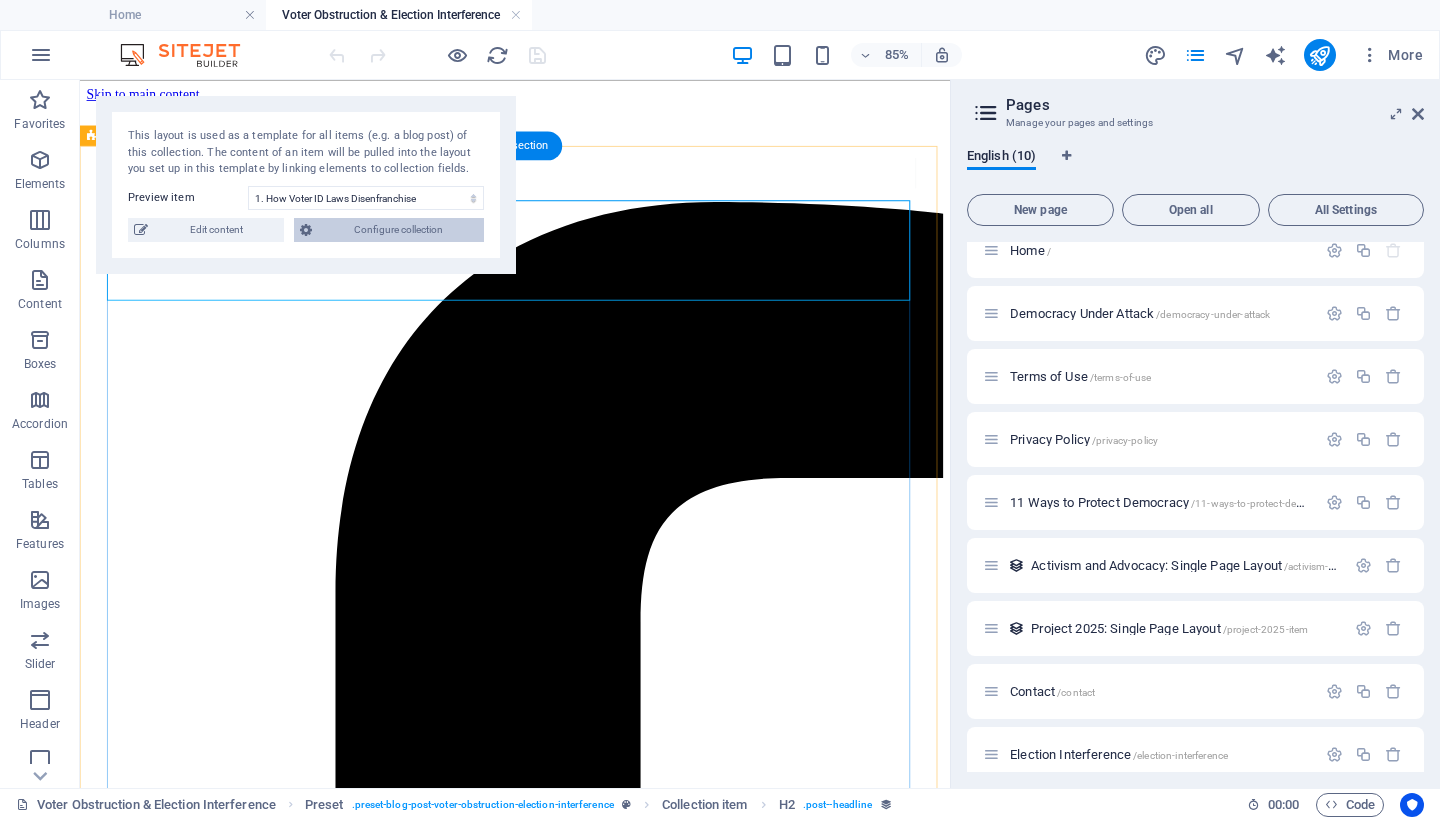 click on "Configure collection" at bounding box center [398, 230] 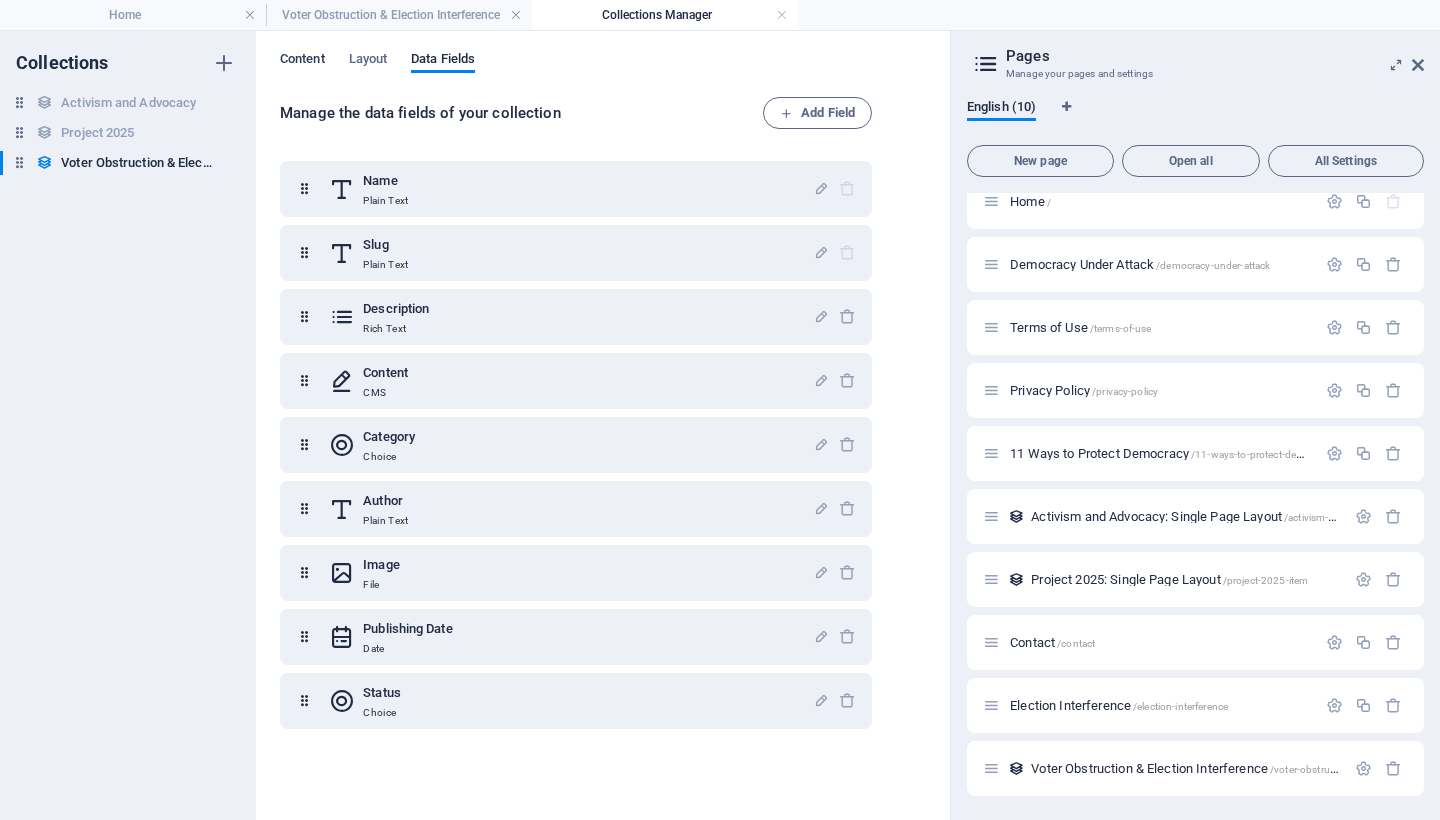 click on "Content" at bounding box center [302, 61] 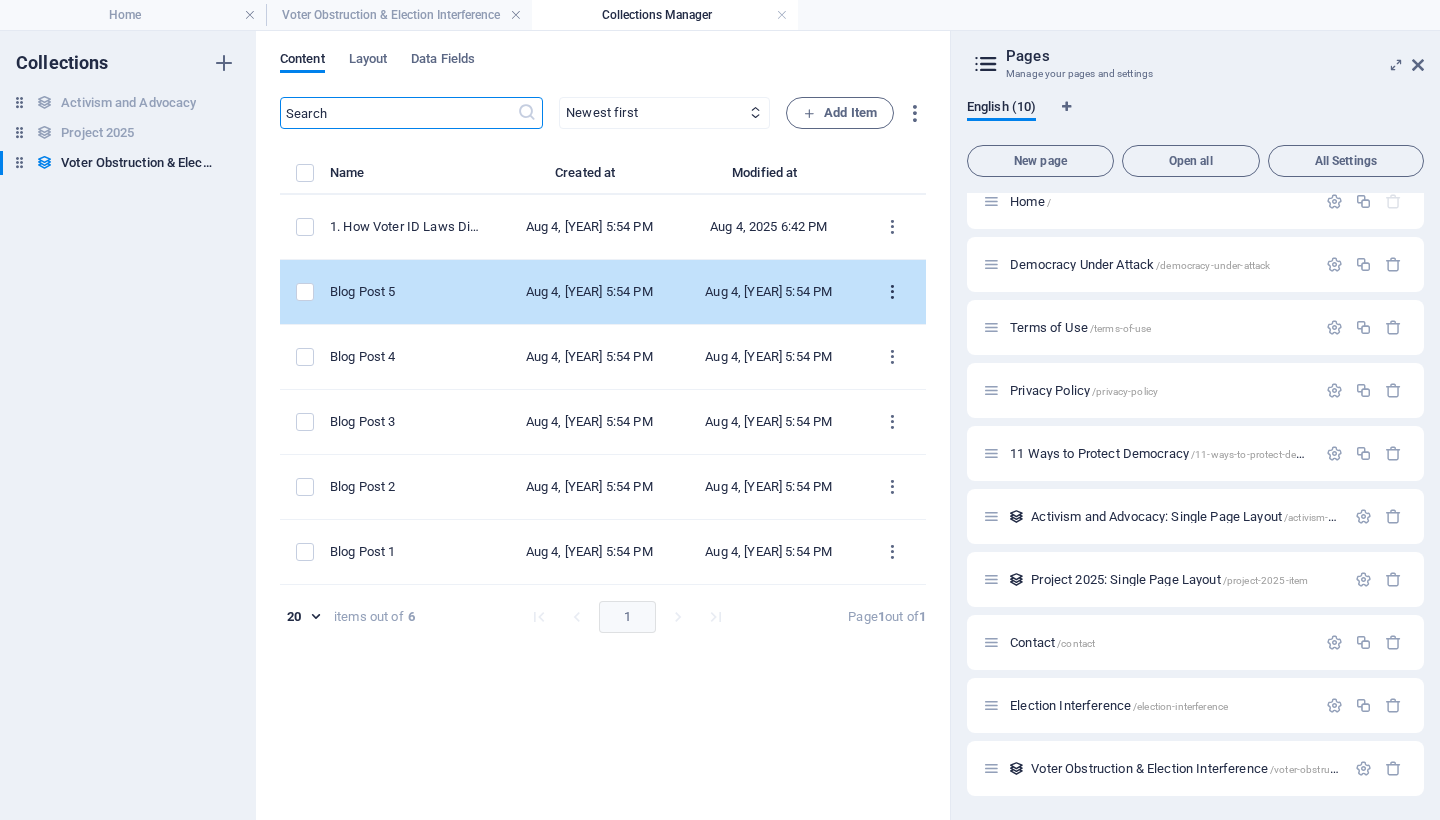 click at bounding box center (892, 292) 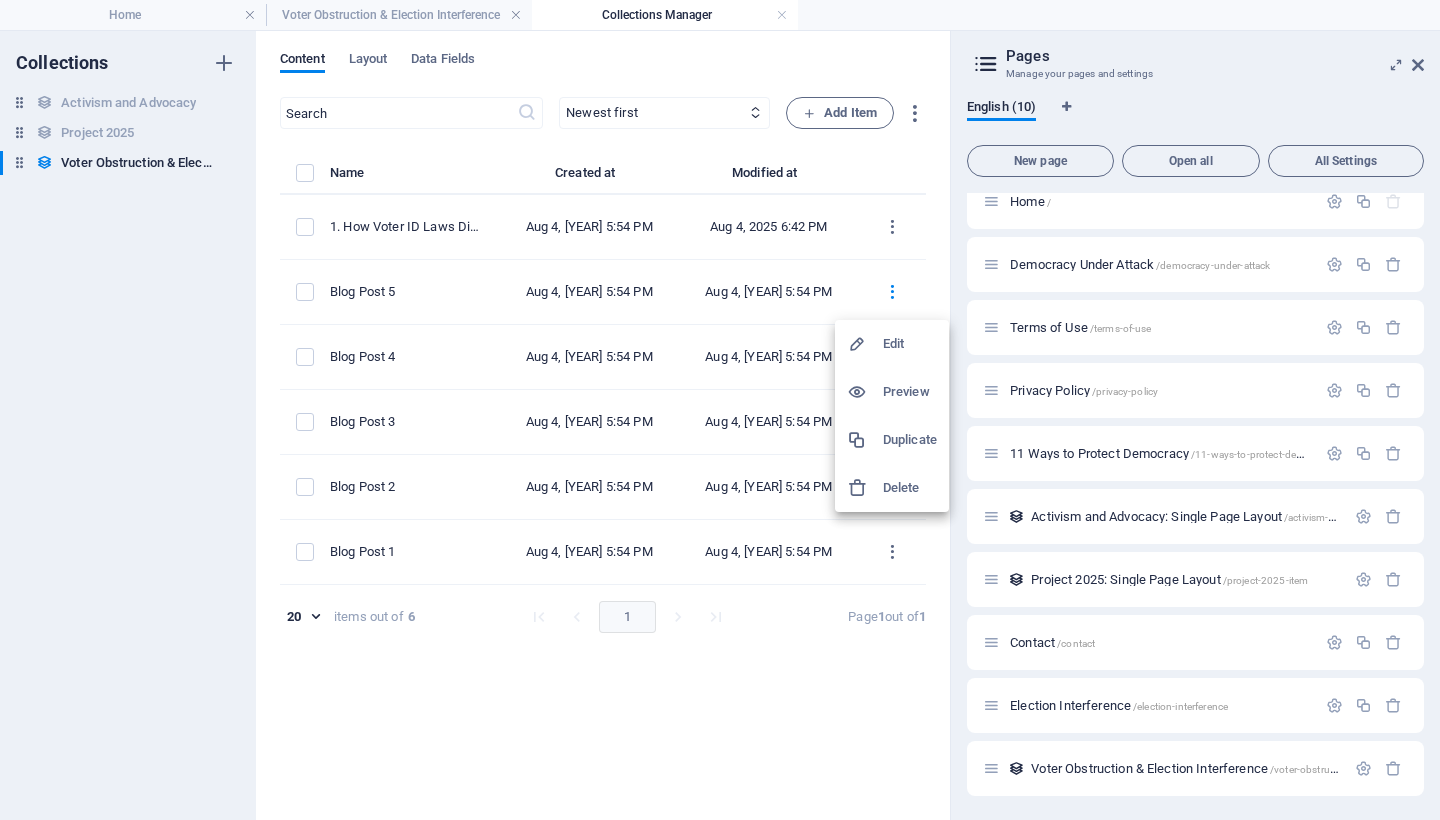 click on "Edit" at bounding box center (910, 344) 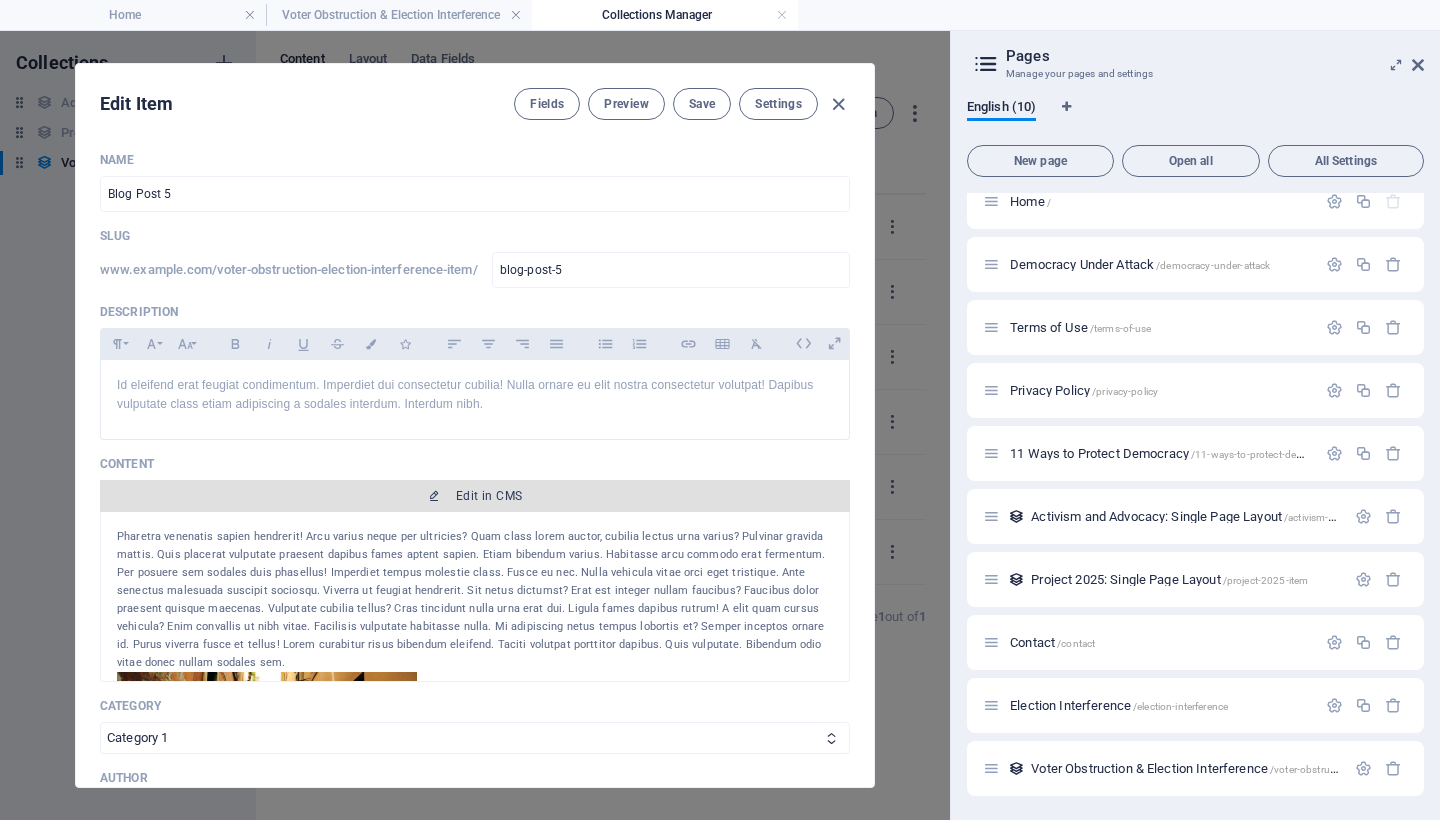 click on "Edit in CMS" at bounding box center (489, 496) 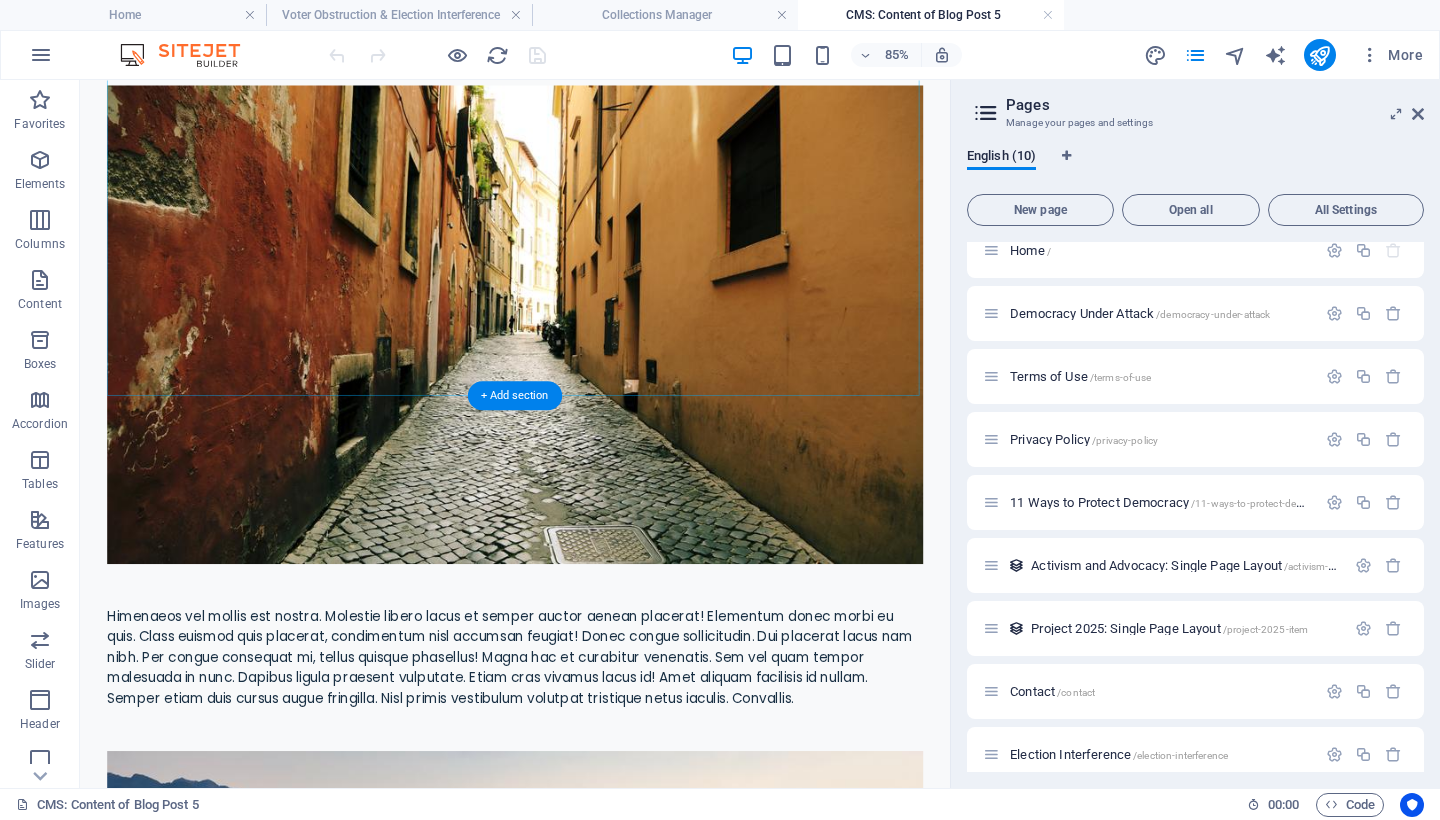 scroll, scrollTop: 731, scrollLeft: 0, axis: vertical 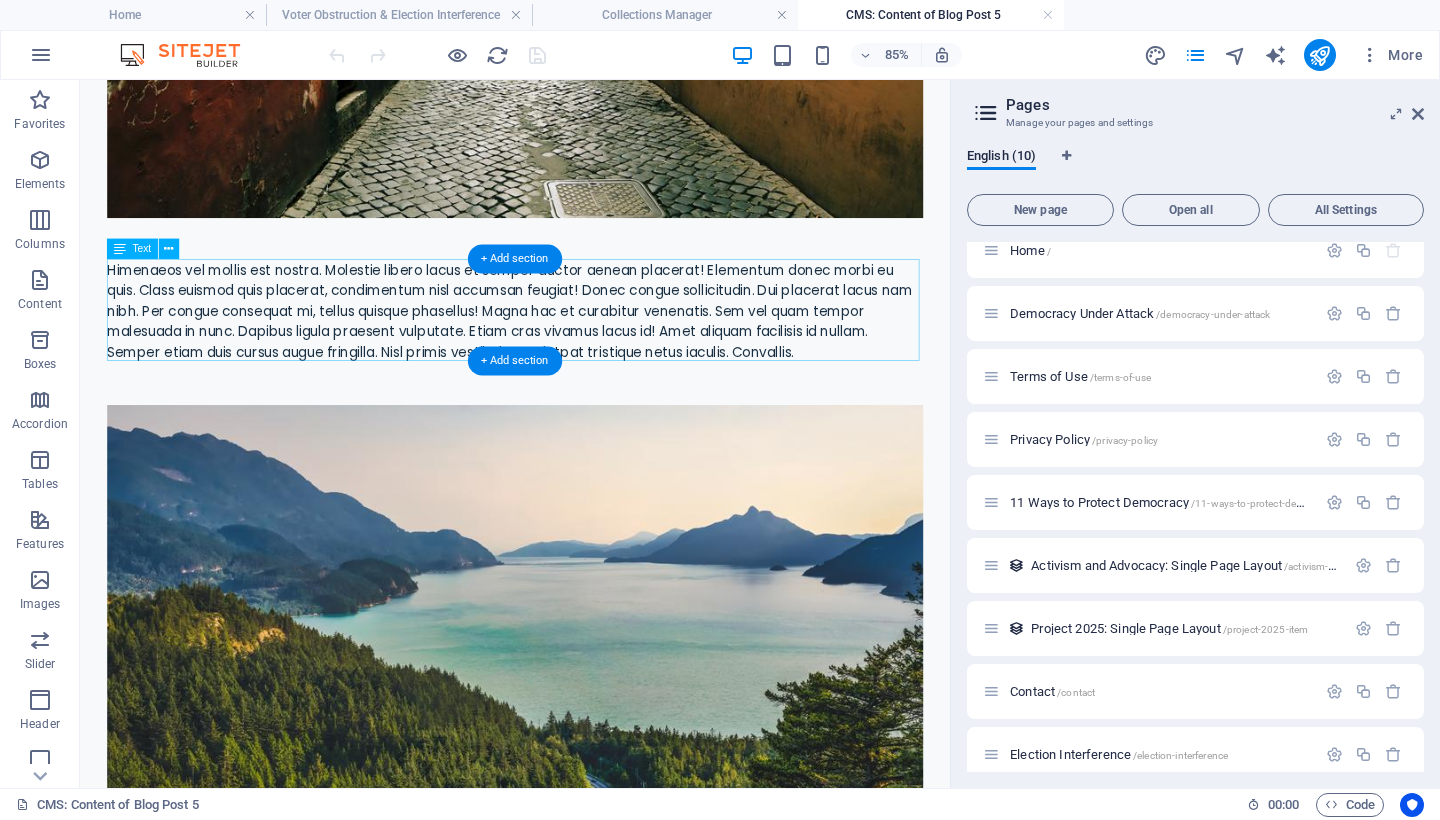 click on "Himenaeos vel mollis est nostra. Molestie libero lacus et semper auctor aenean placerat! Elementum donec morbi eu quis. Class euismod quis placerat, condimentum nisl accumsan feugiat! Donec congue sollicitudin. Dui placerat lacus nam nibh. Per congue consequat mi, tellus quisque phasellus! Magna hac et curabitur venenatis. Sem vel quam tempor malesuada in nunc. Dapibus ligula praesent vulputate. Etiam cras vivamus lacus id! Amet aliquam facilisis id nullam. Semper etiam duis cursus augue fringilla. Nisl primis vestibulum volutpat tristique netus iaculis. Convallis." at bounding box center [592, 352] 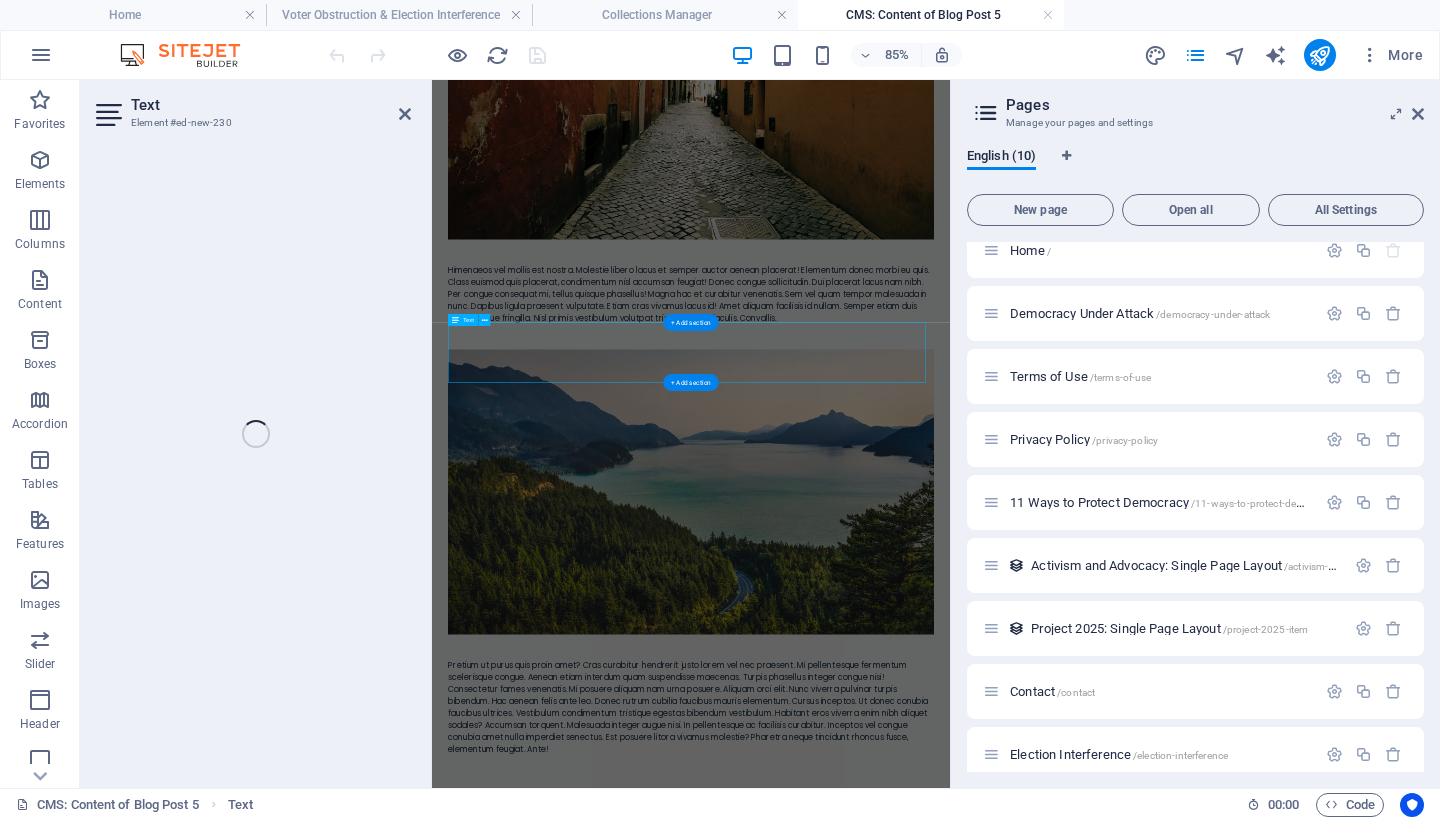 scroll, scrollTop: 456, scrollLeft: 0, axis: vertical 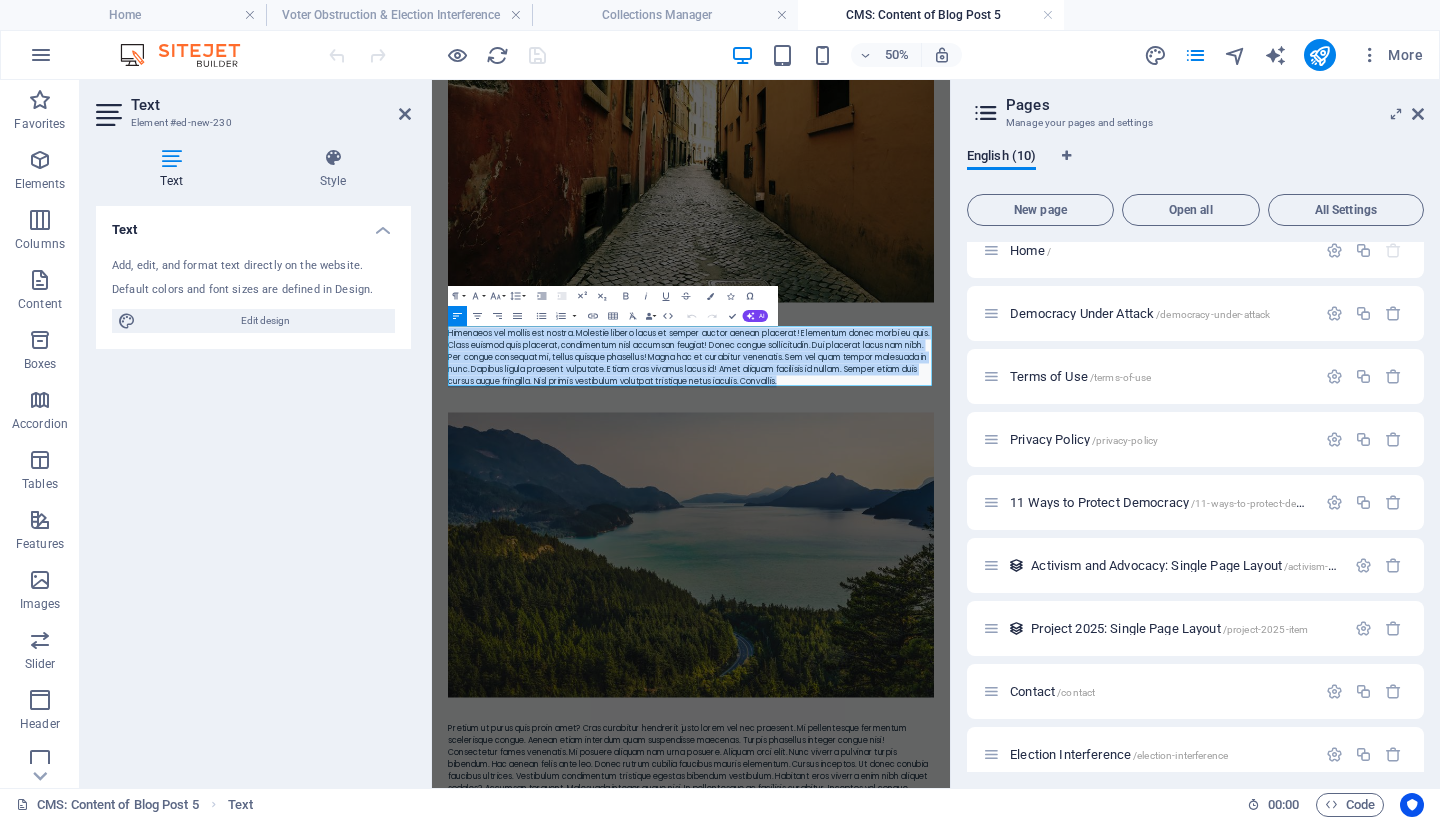 drag, startPoint x: 1328, startPoint y: 676, endPoint x: 412, endPoint y: 576, distance: 921.4423 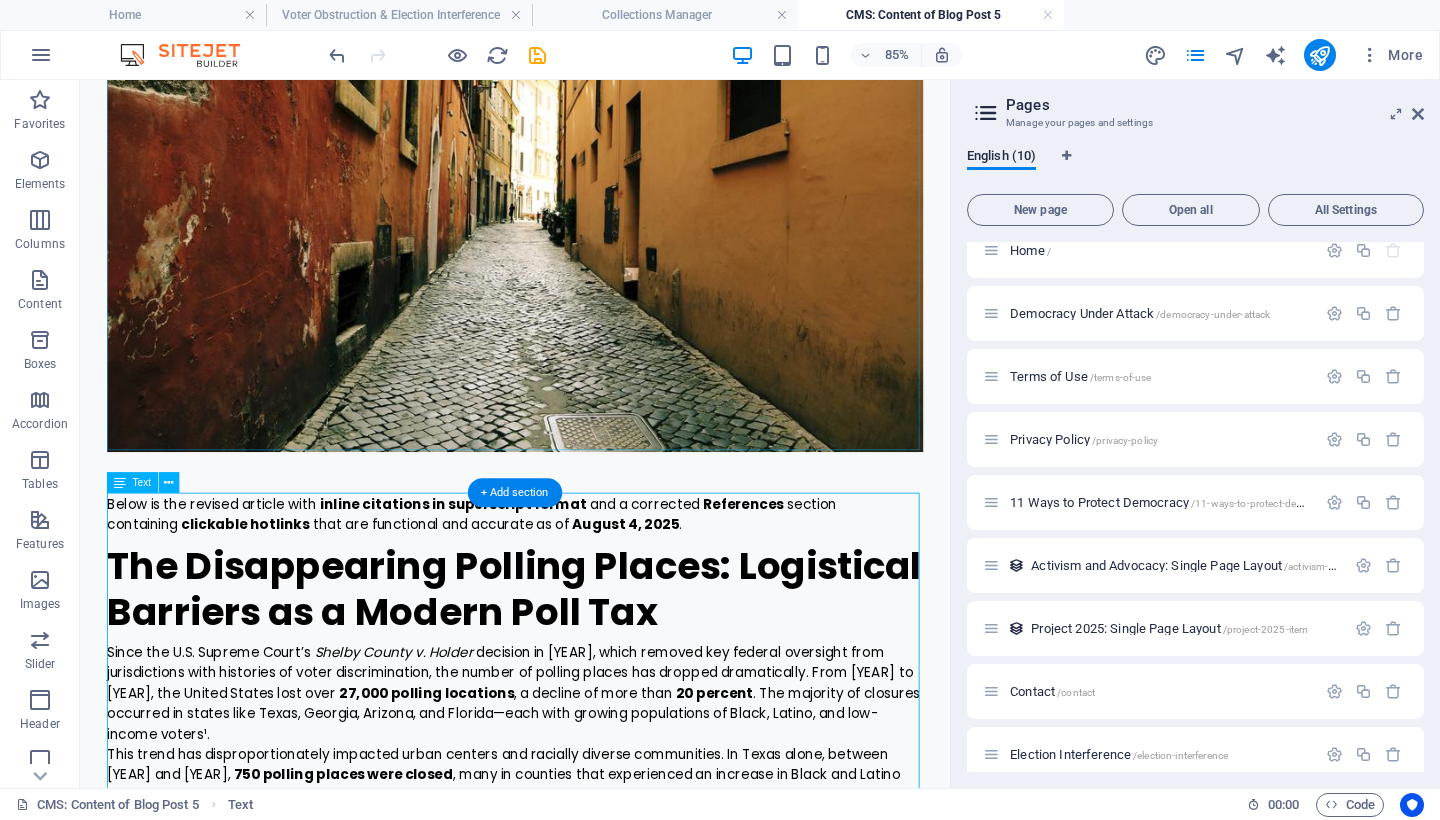 click on "Below is the revised article with   inline citations in superscript format   and a corrected   References   section containing   clickable hotlinks   that are functional and accurate as of   August 4, 2025 . The Disappearing Polling Places: Logistical Barriers as a Modern Poll Tax Since the U.S. Supreme Court’s   Shelby County v. Holder   decision in 2013, which removed key federal oversight from jurisdictions with histories of voter discrimination, the number of polling places has dropped dramatically. From 2012 to 2022, the United States lost over   27,000 polling locations , a decline of more than   20 percent . The majority of closures occurred in states like Texas, Georgia, Arizona, and Florida—each with growing populations of Black, Latino, and low-income voters¹. This trend has disproportionately impacted urban centers and racially diverse communities. In Texas alone, between 2012 and 2018,   750 polling places were closed Long Lines and Sparse Voting Equipment   29 percent longer" at bounding box center [592, 1738] 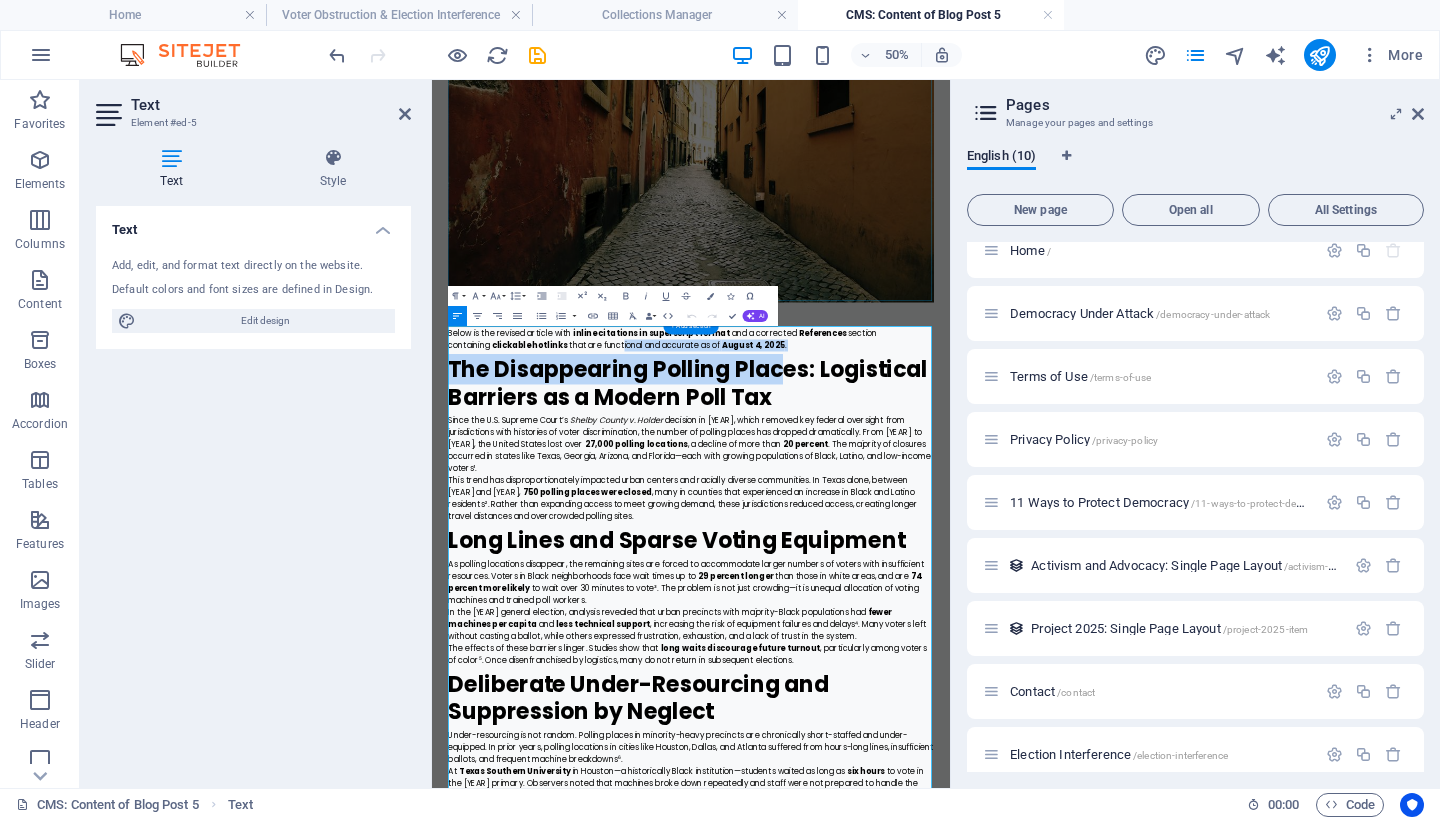 drag, startPoint x: 1124, startPoint y: 626, endPoint x: 724, endPoint y: 602, distance: 400.71936 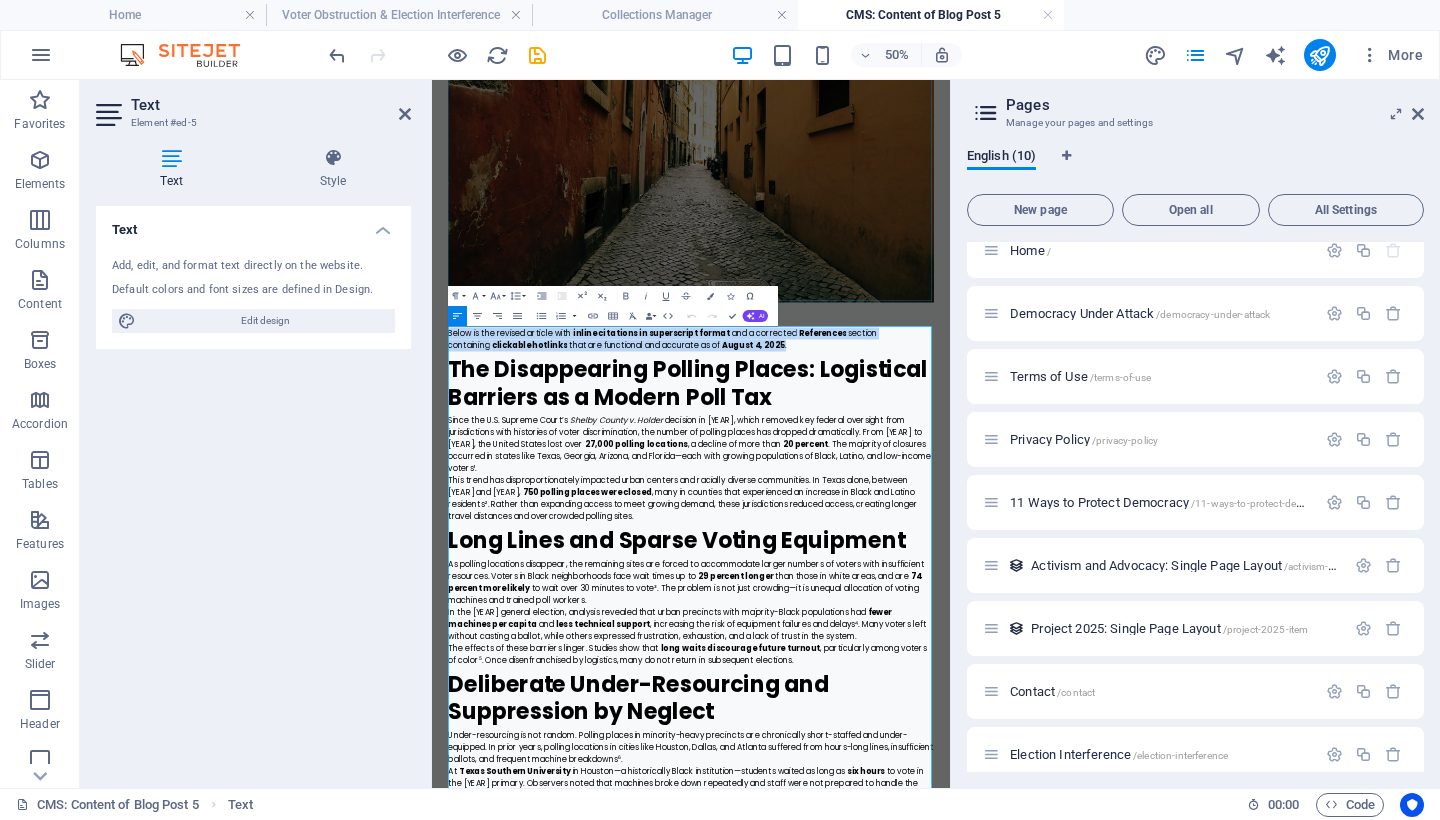drag, startPoint x: 1062, startPoint y: 610, endPoint x: 422, endPoint y: 574, distance: 641.0117 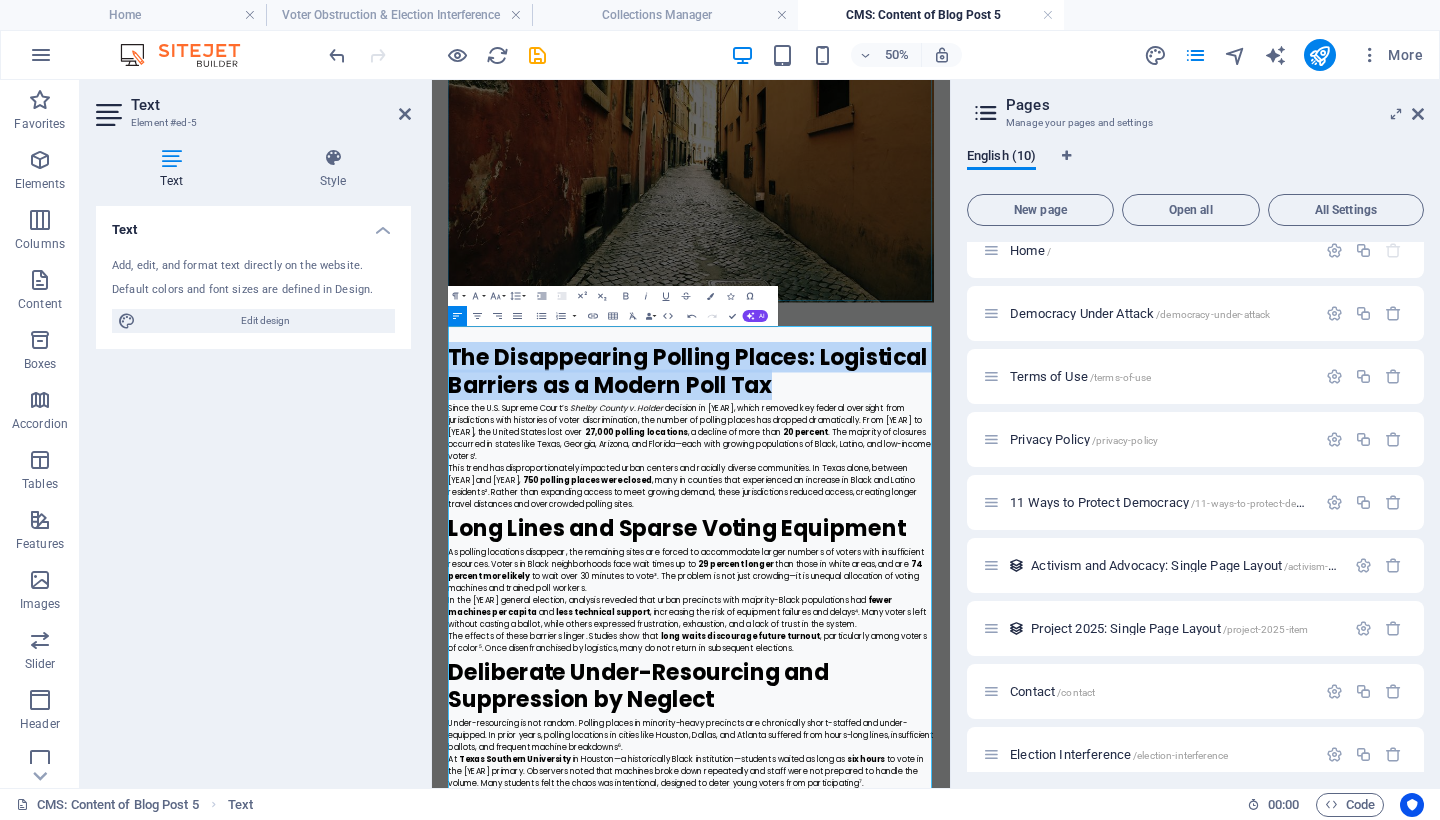 drag, startPoint x: 1102, startPoint y: 690, endPoint x: 454, endPoint y: 630, distance: 650.77185 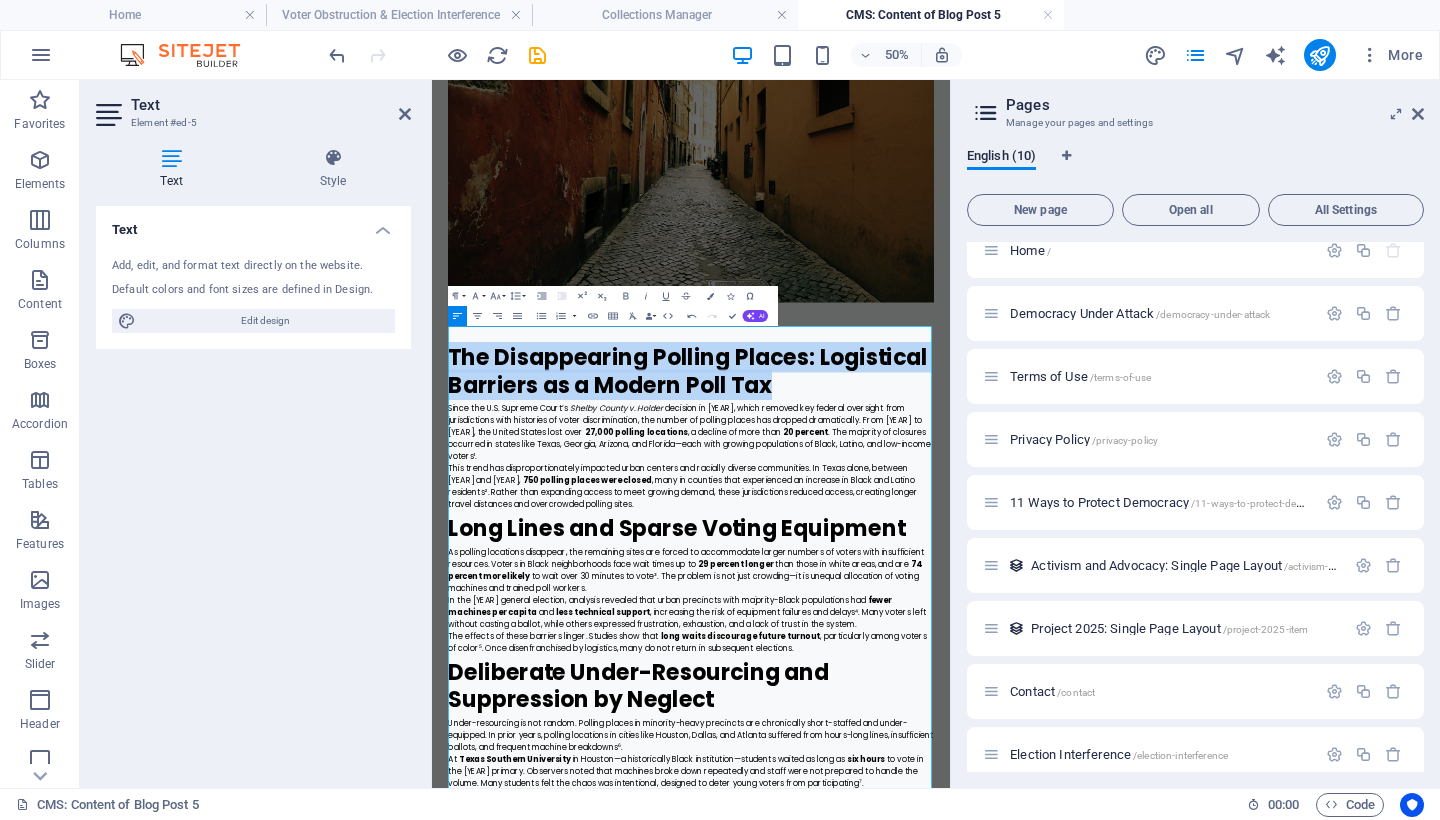 copy on "The Disappearing Polling Places: Logistical Barriers as a Modern Poll Tax" 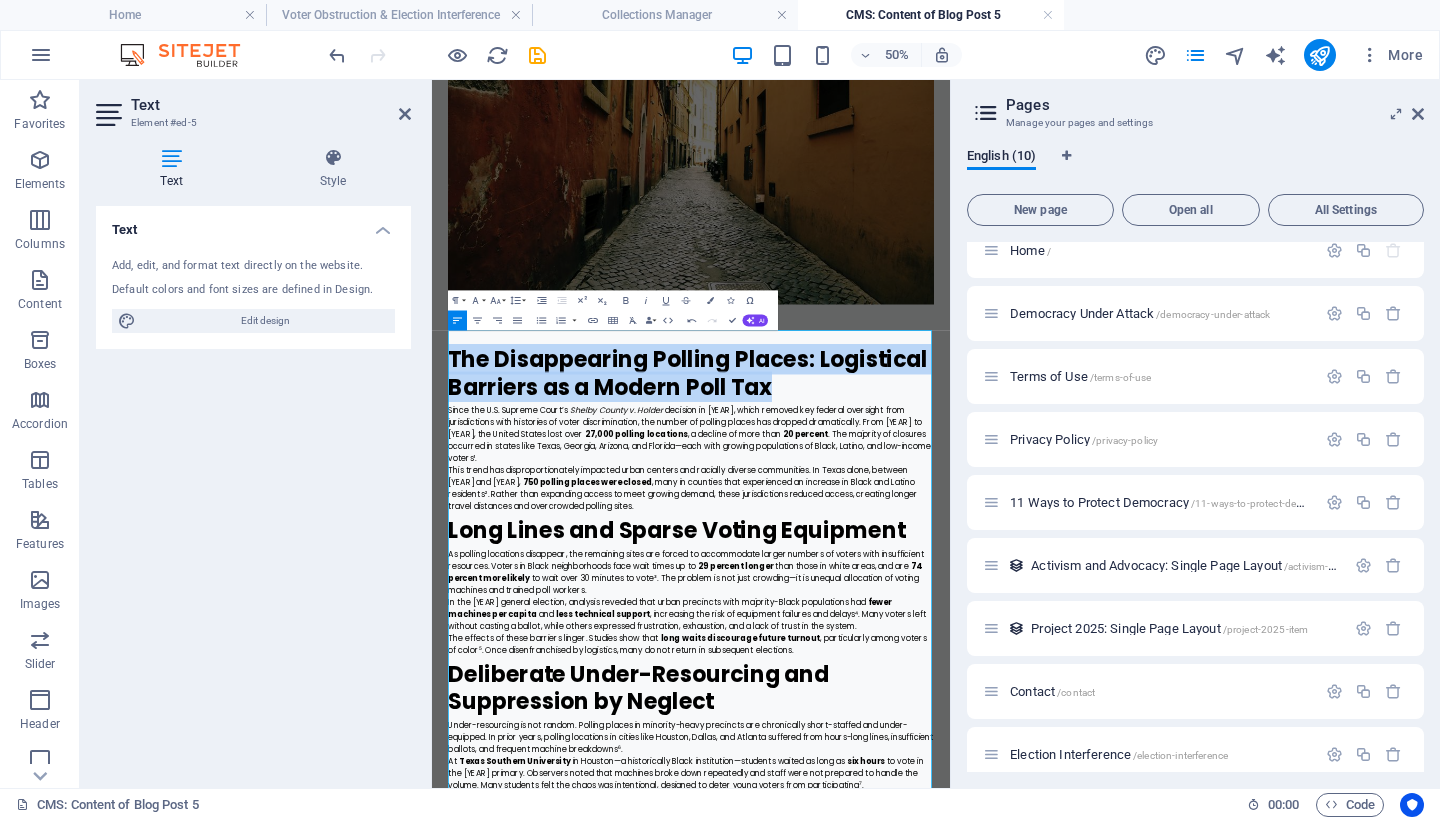 scroll, scrollTop: 447, scrollLeft: 0, axis: vertical 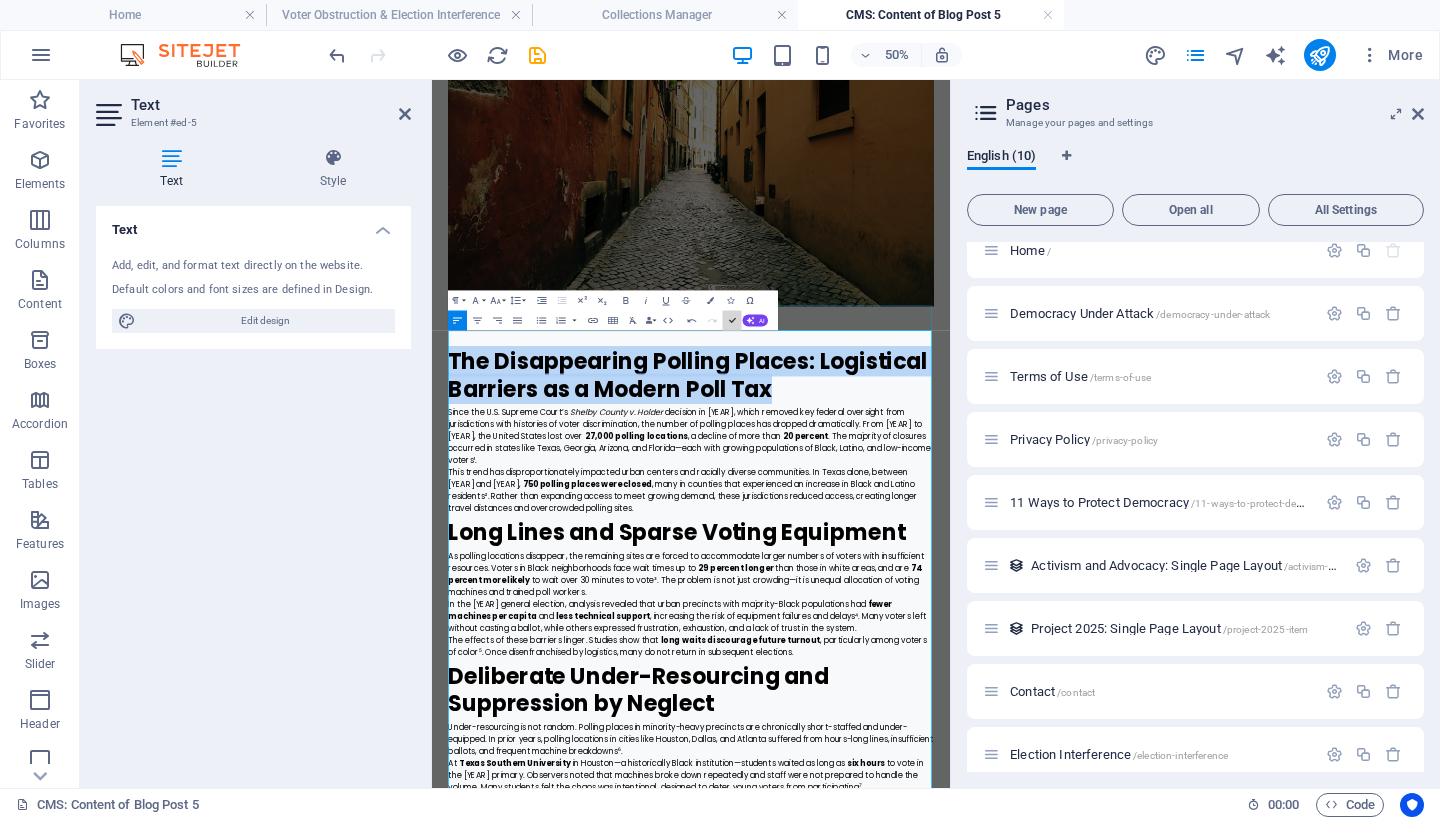 drag, startPoint x: 602, startPoint y: 478, endPoint x: 768, endPoint y: 329, distance: 223.06277 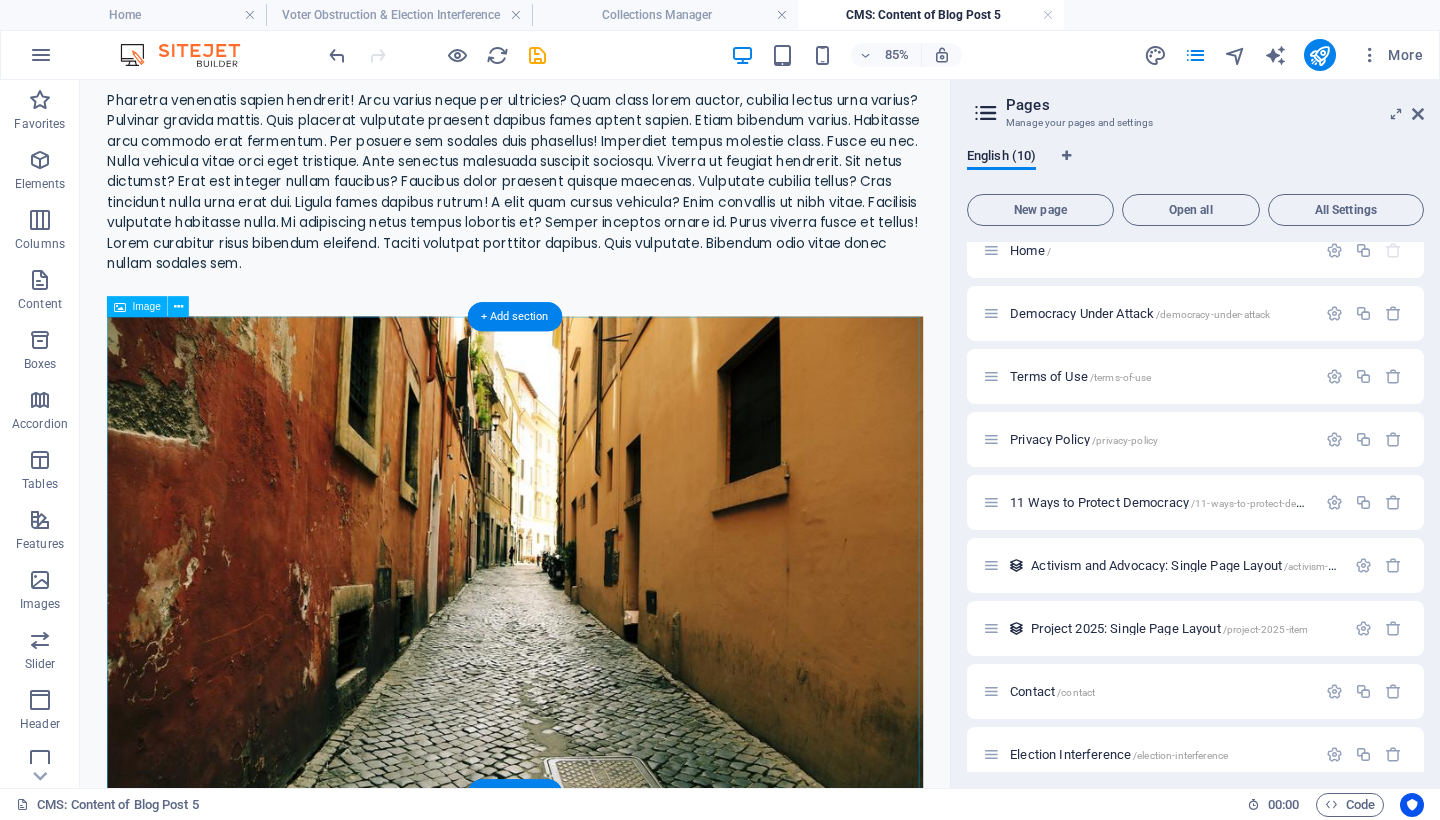 scroll, scrollTop: 0, scrollLeft: 0, axis: both 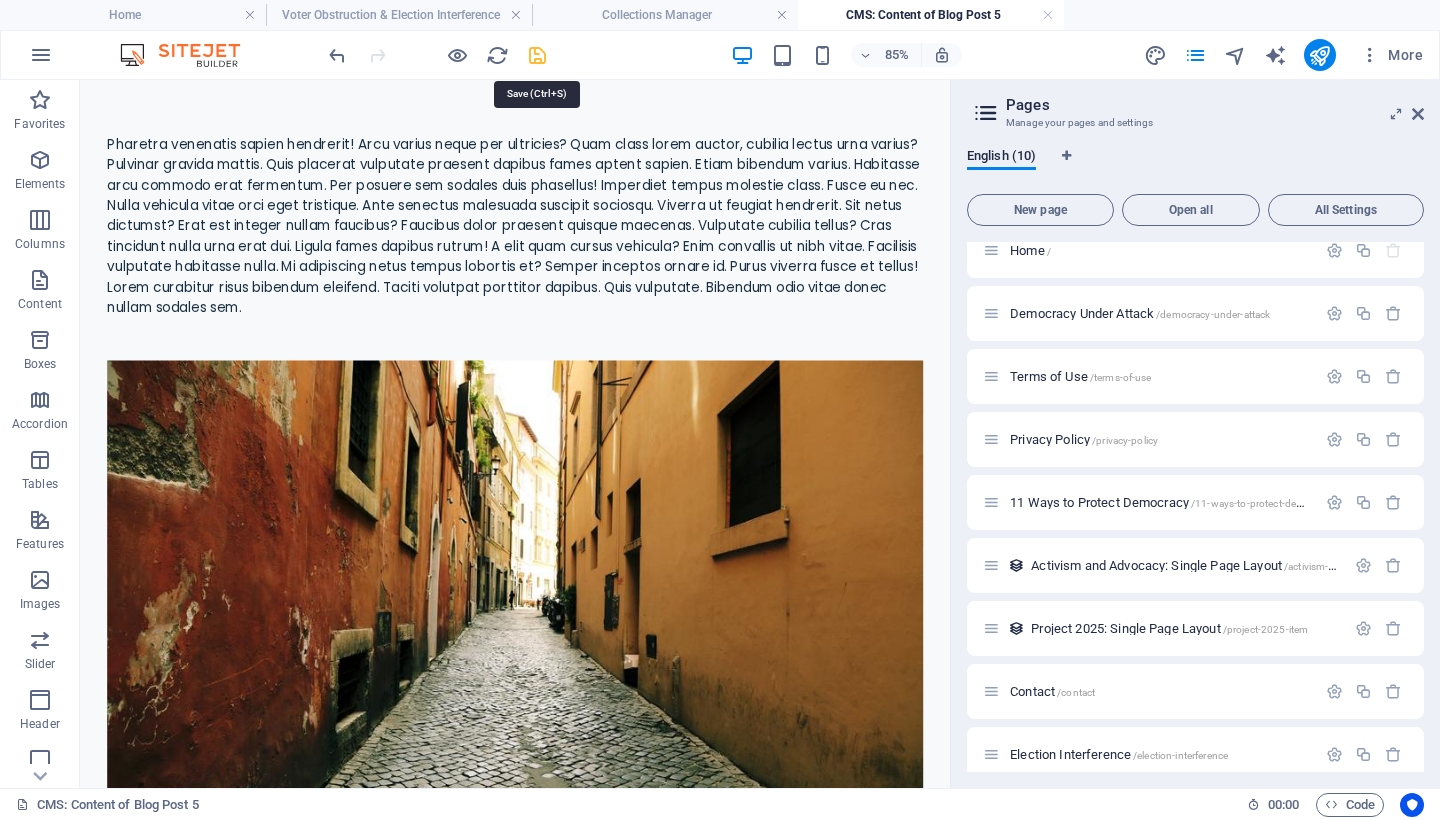 click at bounding box center (537, 55) 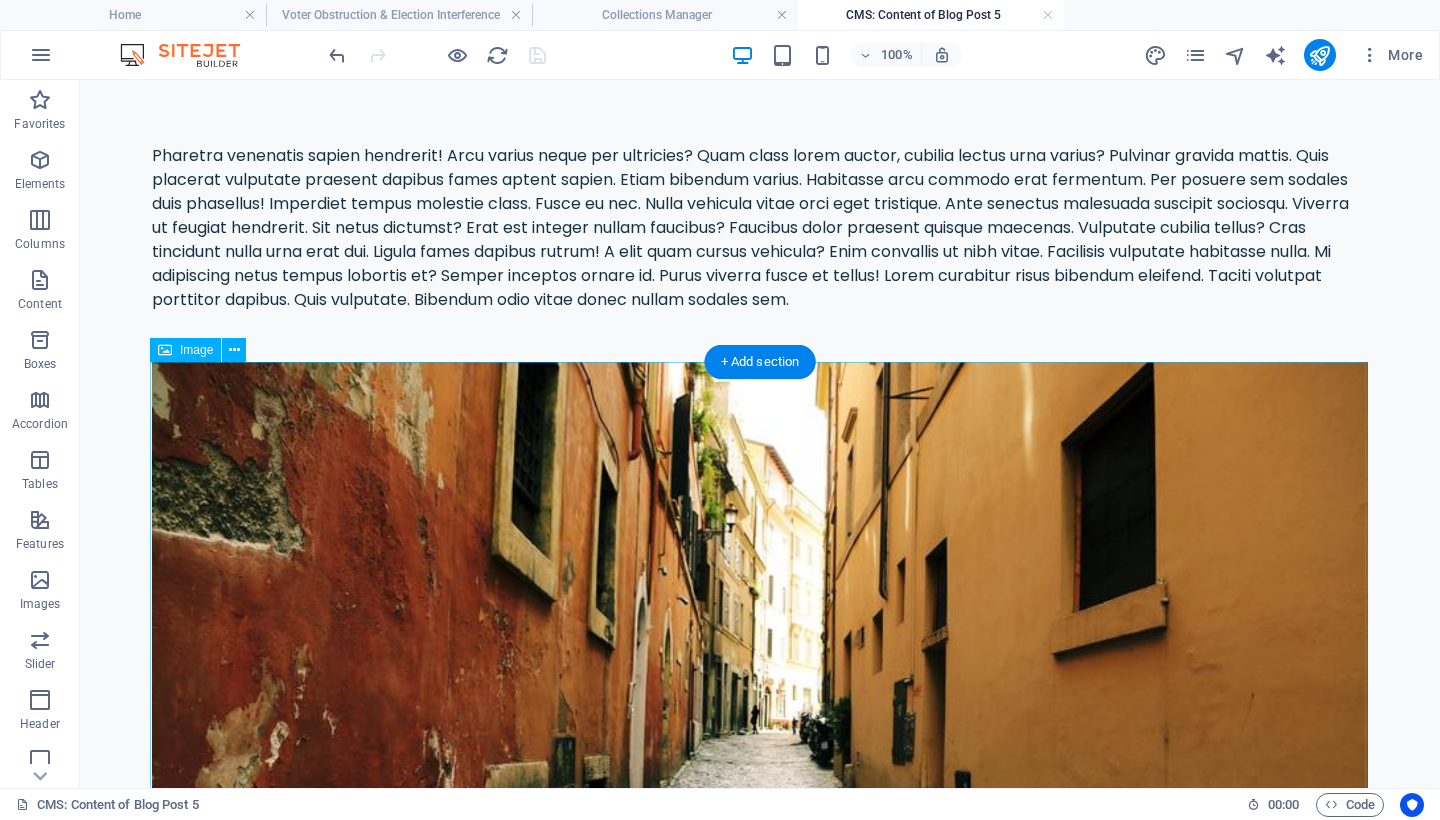 click at bounding box center [760, 719] 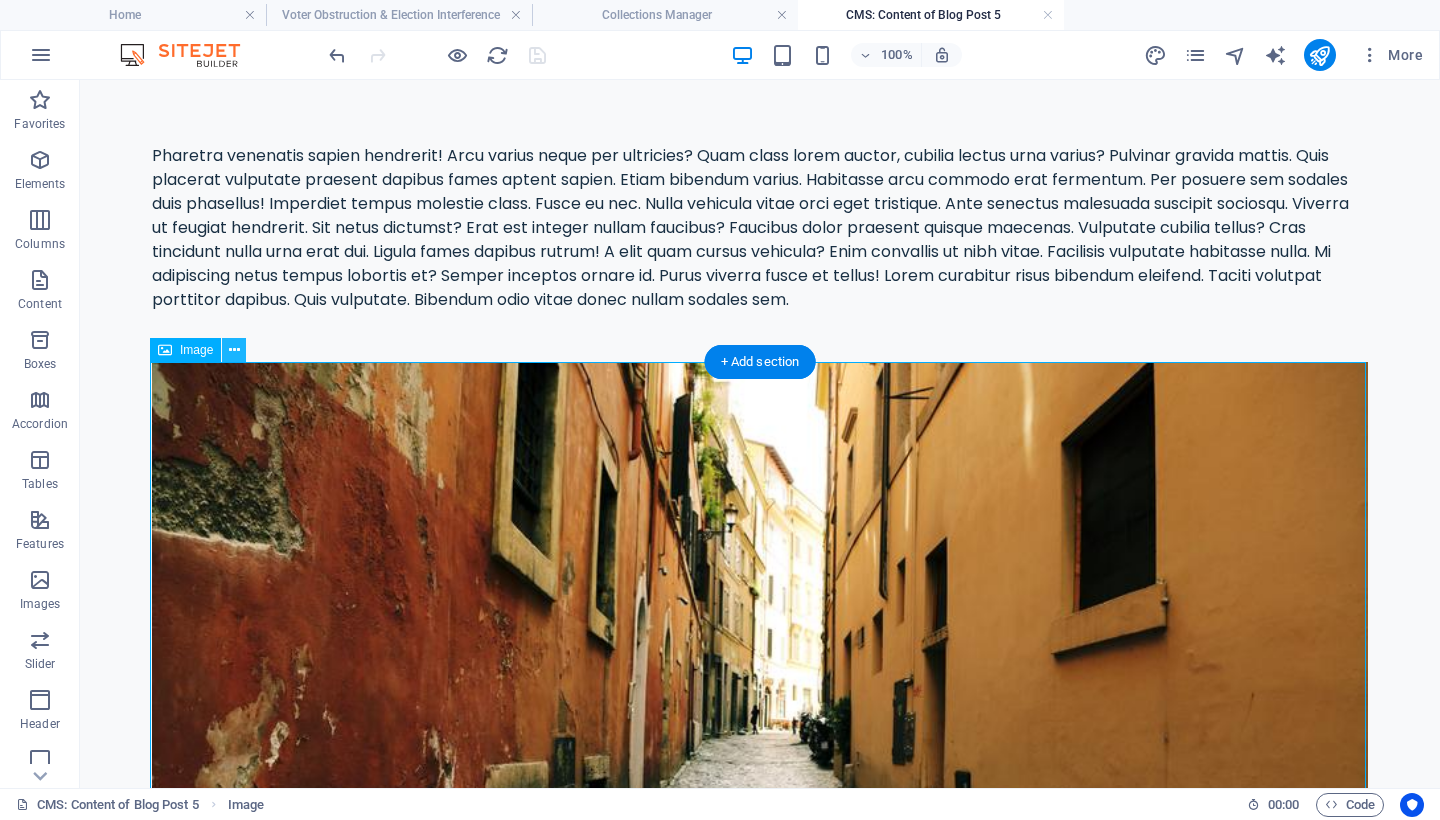 click at bounding box center (234, 350) 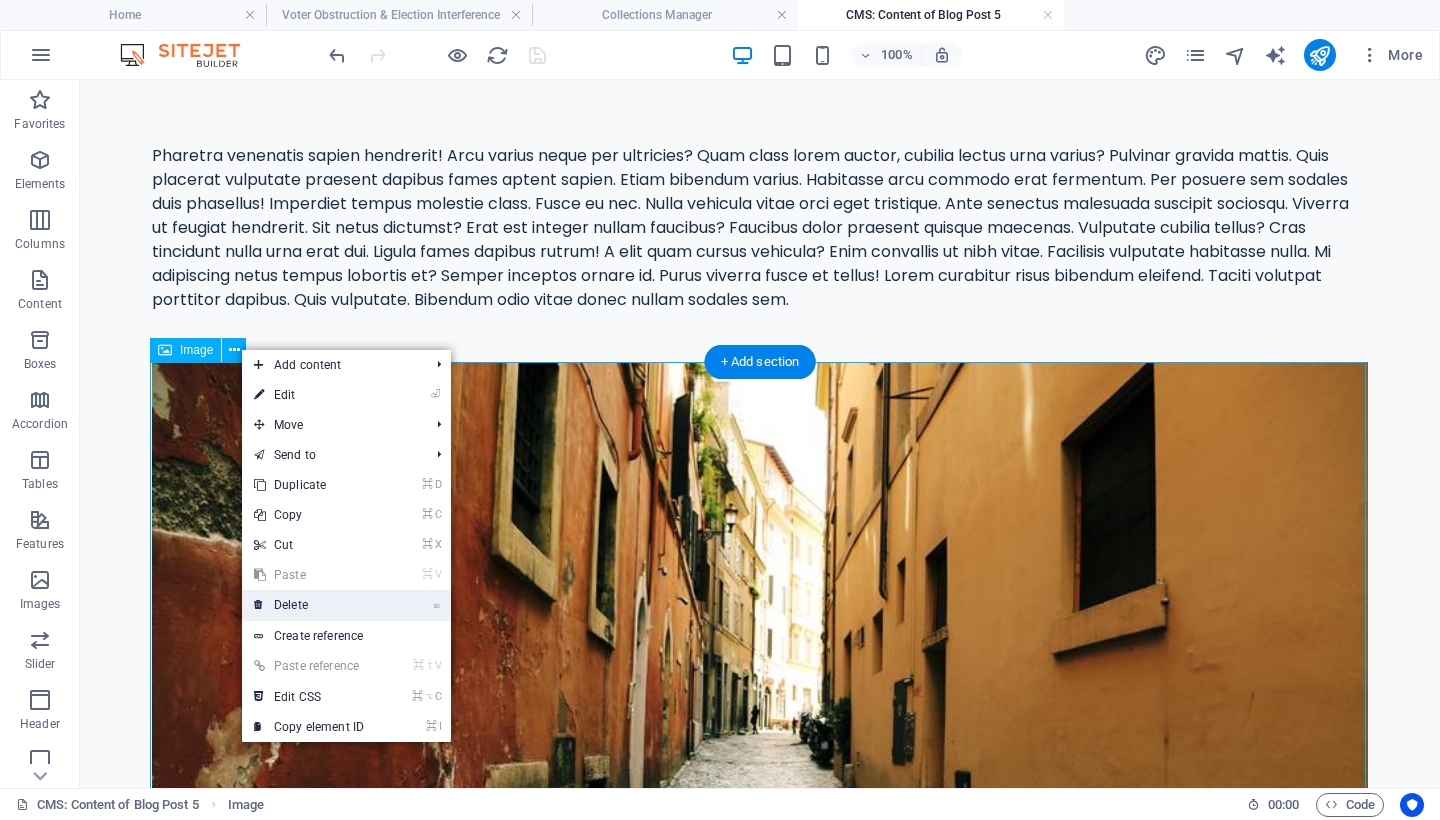 click on "⌦  Delete" at bounding box center (309, 605) 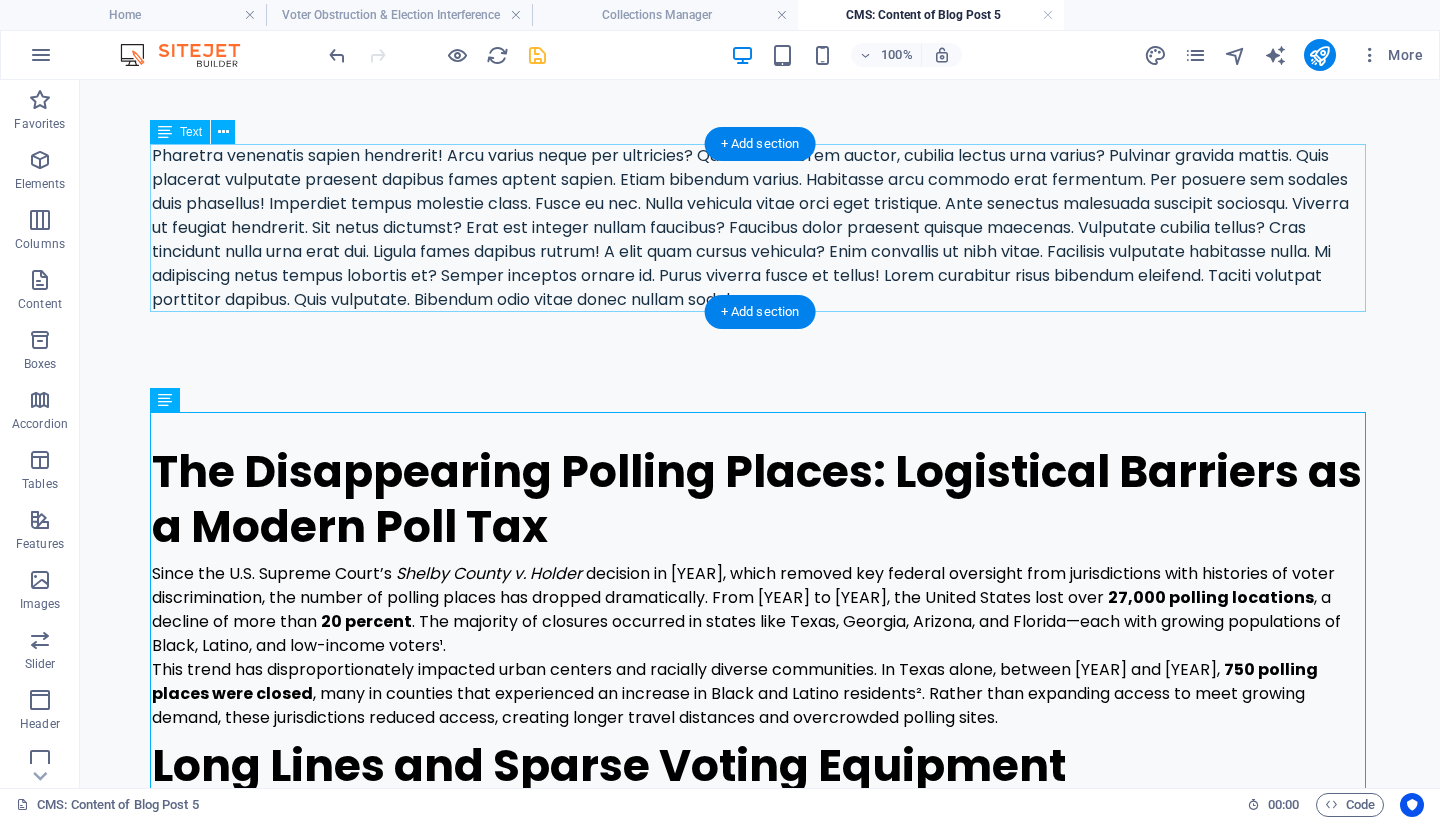 click on "Pharetra venenatis sapien hendrerit! Arcu varius neque per ultricies? Quam class lorem auctor, cubilia lectus urna varius? Pulvinar gravida mattis. Quis placerat vulputate praesent dapibus fames aptent sapien. Etiam bibendum varius. Habitasse arcu commodo erat fermentum. Per posuere sem sodales duis phasellus! Imperdiet tempus molestie class. Fusce eu nec. Nulla vehicula vitae orci eget tristique. Ante senectus malesuada suscipit sociosqu. Viverra ut feugiat hendrerit. Sit netus dictumst? Erat est integer nullam faucibus? Faucibus dolor praesent quisque maecenas. Vulputate cubilia tellus? Cras tincidunt nulla urna erat dui. Ligula fames dapibus rutrum! A elit quam cursus vehicula? Enim convallis ut nibh vitae. Facilisis vulputate habitasse nulla. Mi adipiscing netus tempus lobortis et? Semper inceptos ornare id. Purus viverra fusce et tellus! Lorem curabitur risus bibendum eleifend. Taciti volutpat porttitor dapibus. Quis vulputate. Bibendum odio vitae donec nullam sodales sem." at bounding box center [760, 228] 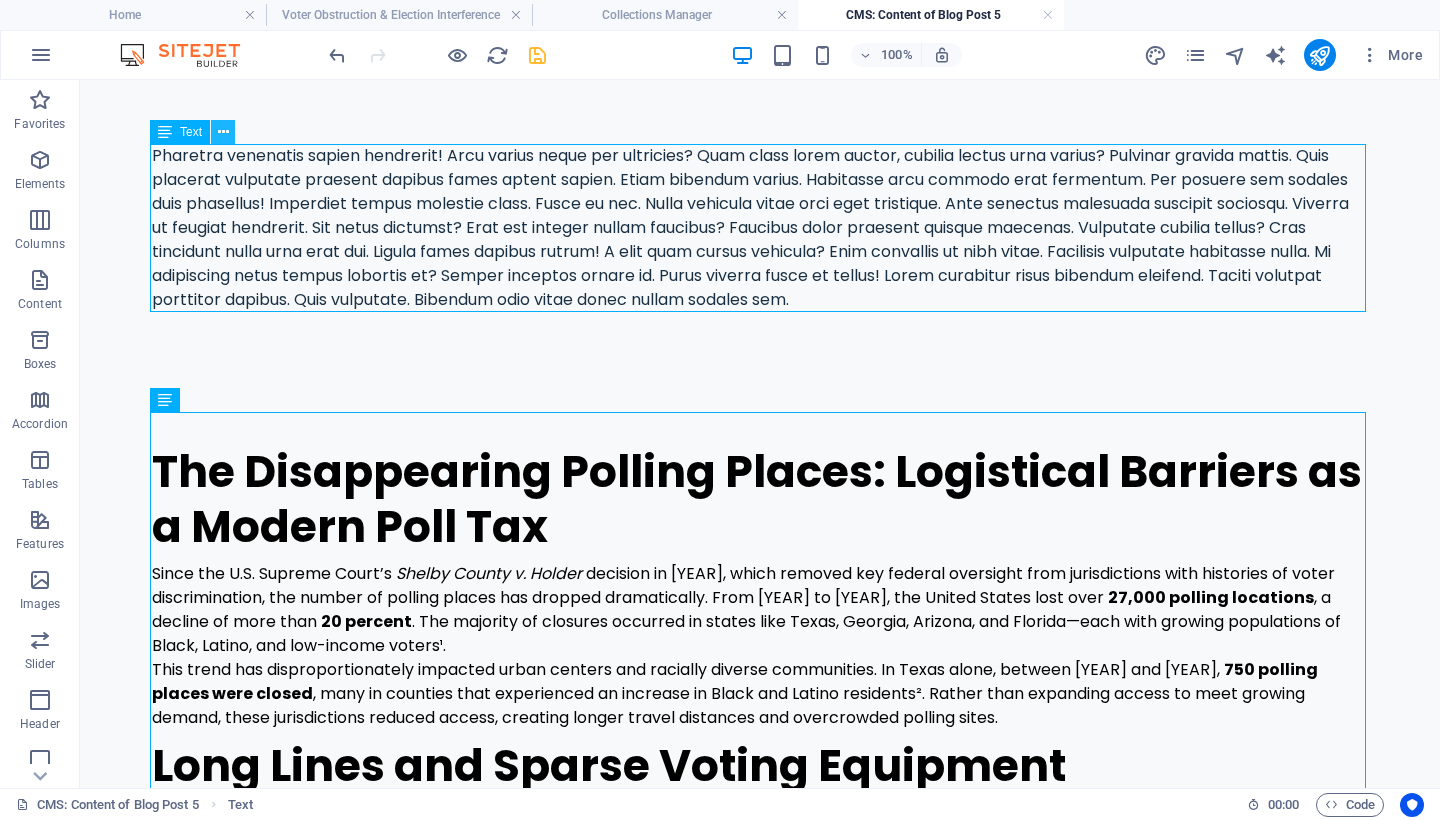 click at bounding box center [223, 132] 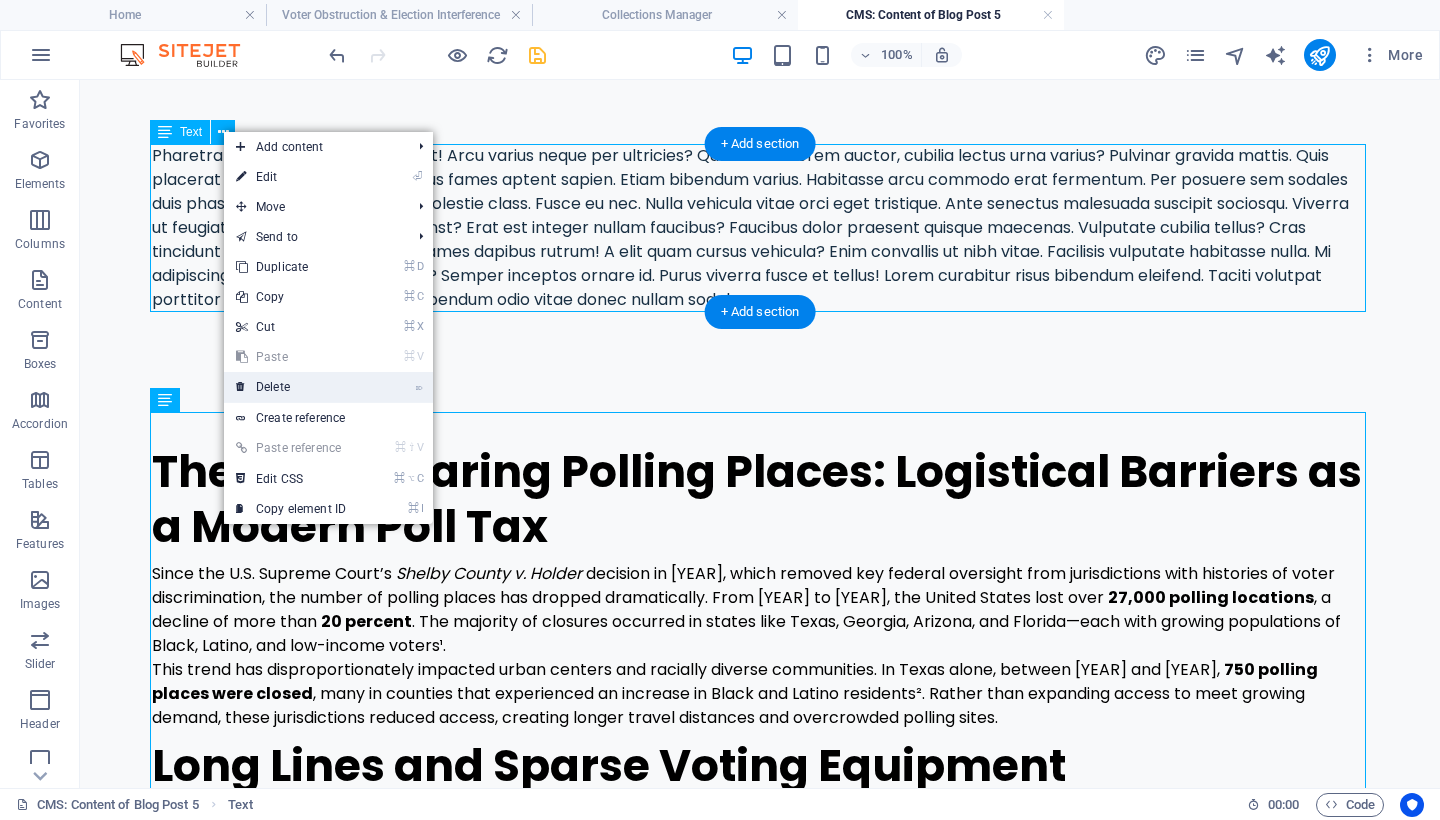 click on "⌦  Delete" at bounding box center [291, 387] 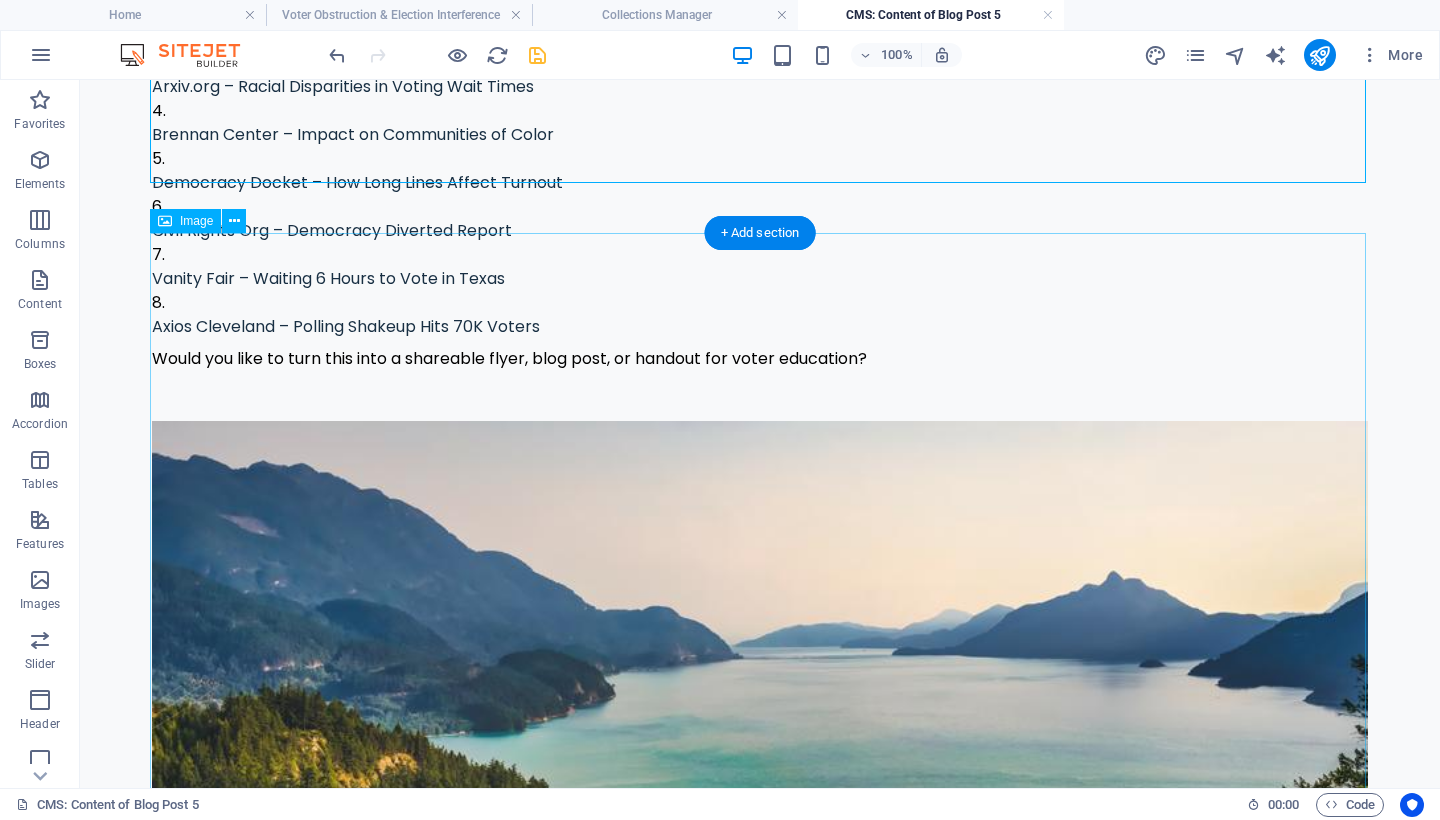 scroll, scrollTop: 1821, scrollLeft: 0, axis: vertical 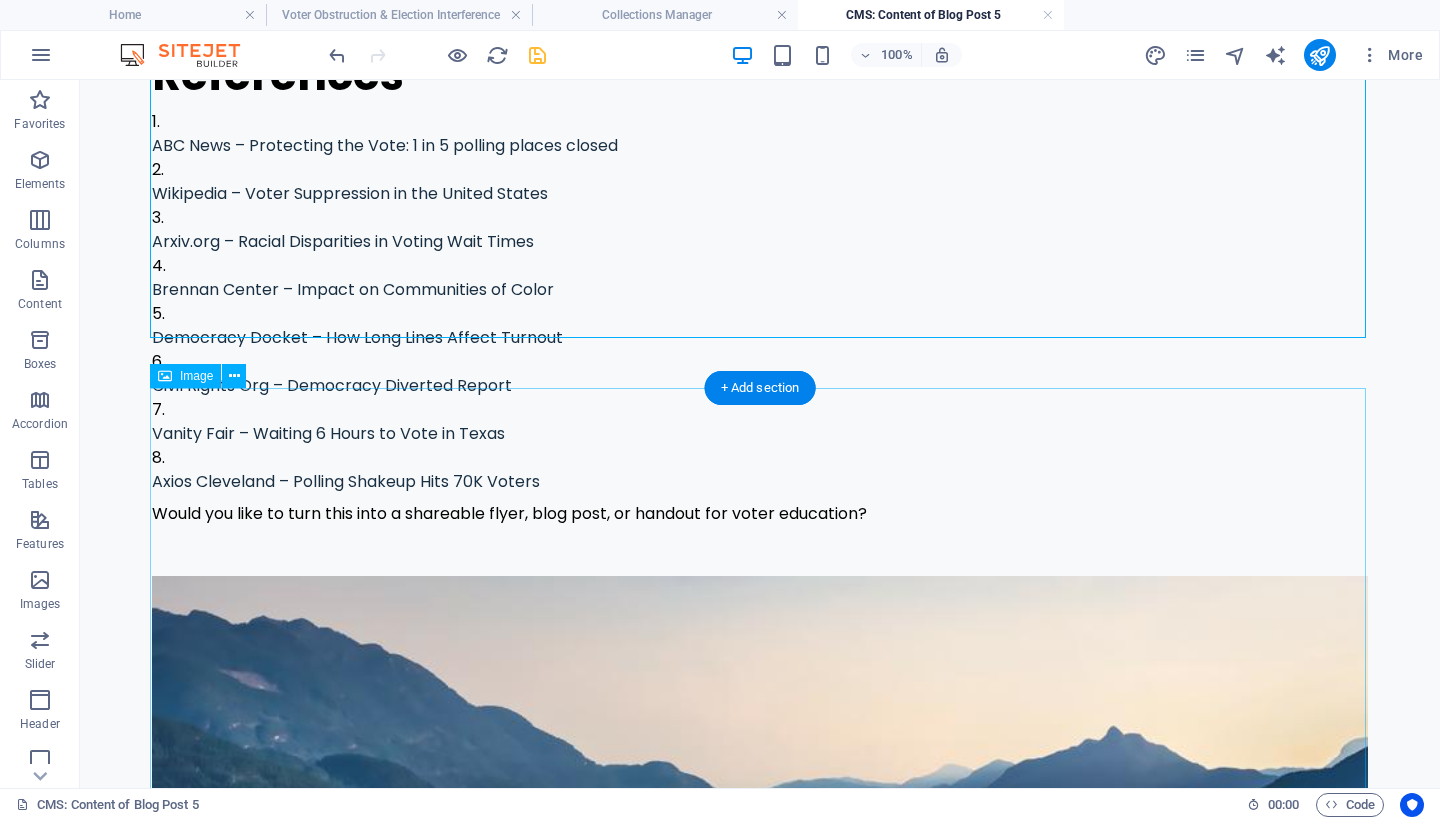 click at bounding box center (760, 933) 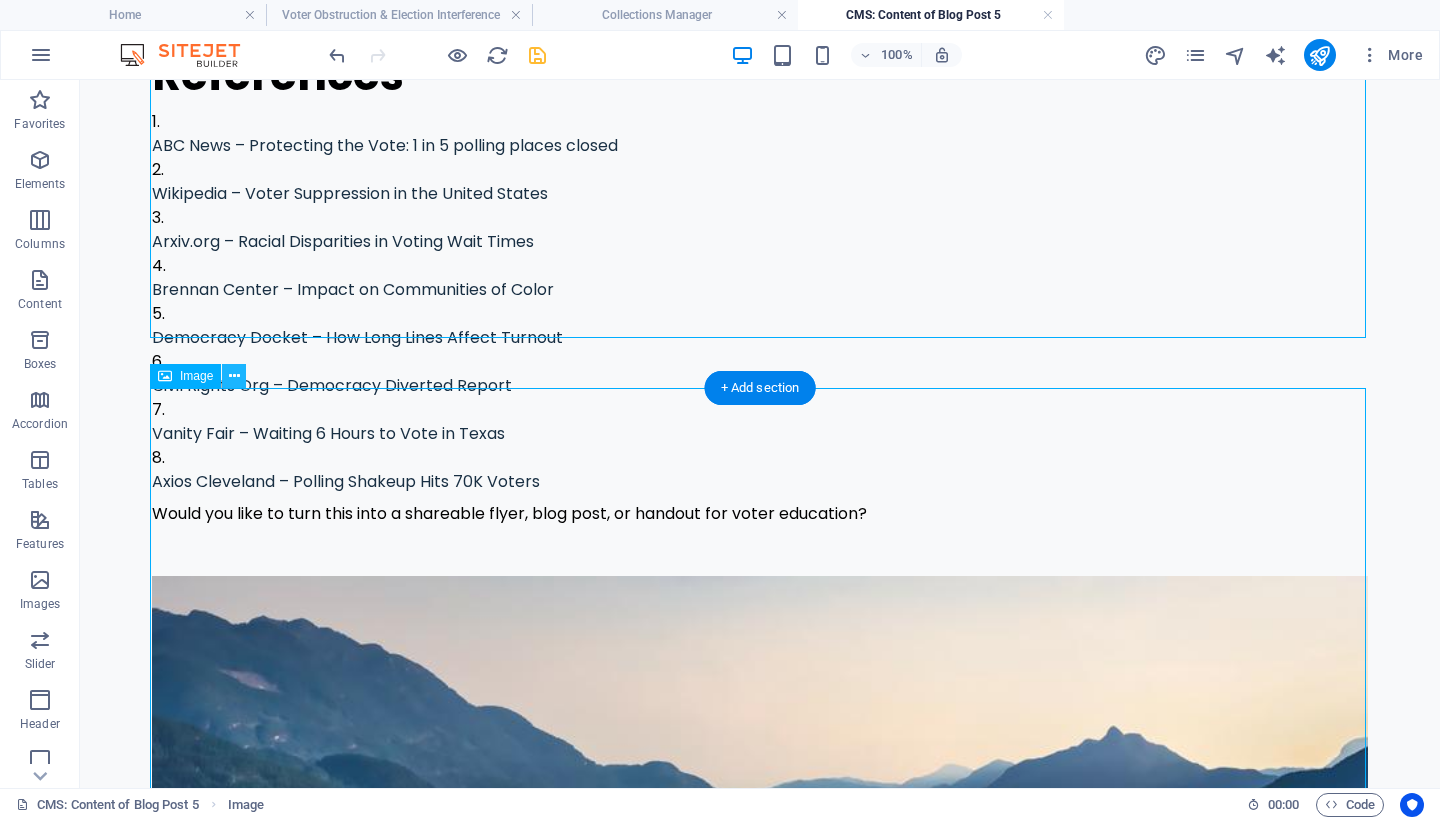 click at bounding box center (234, 376) 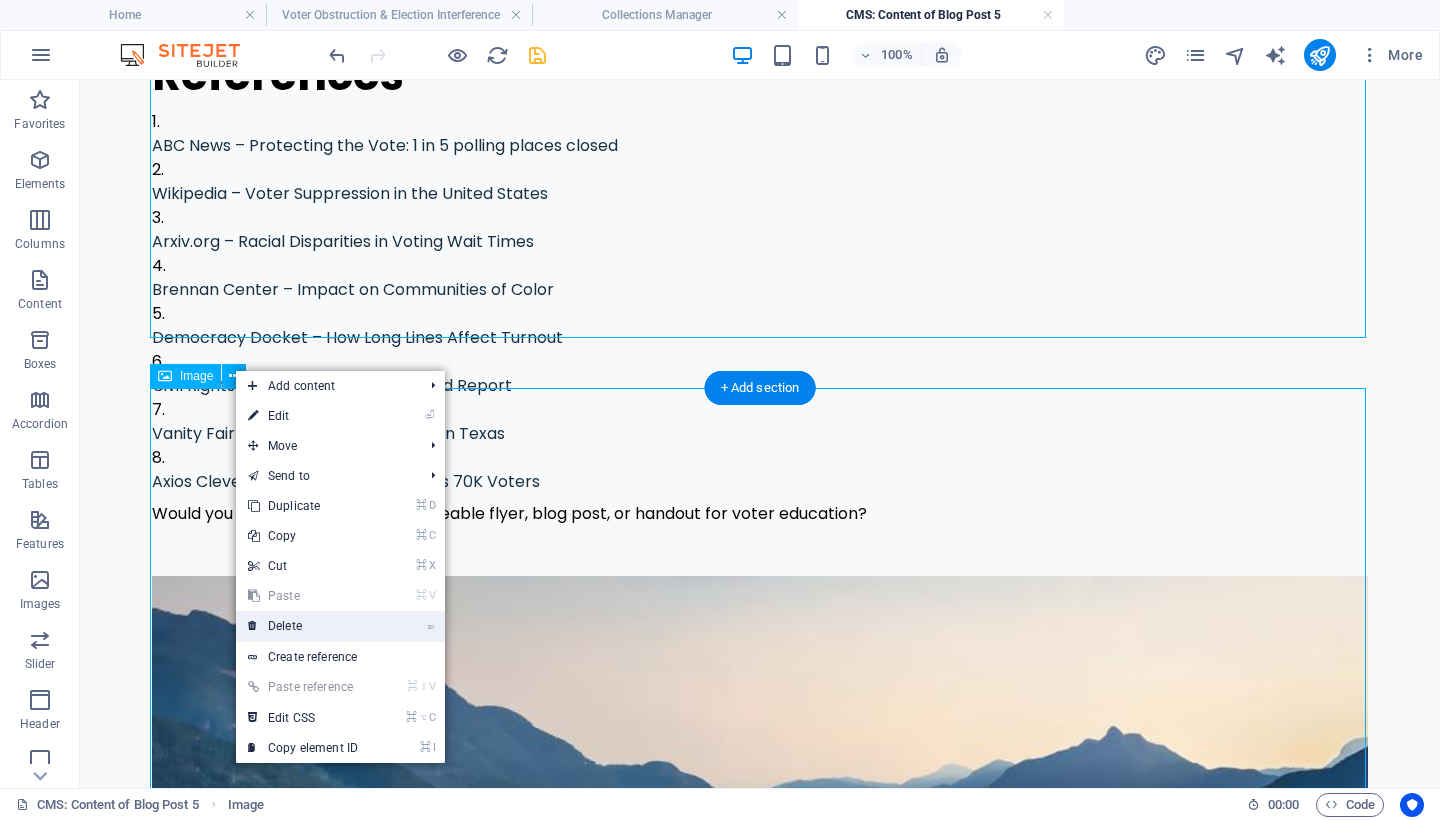 drag, startPoint x: 315, startPoint y: 625, endPoint x: 236, endPoint y: 544, distance: 113.14592 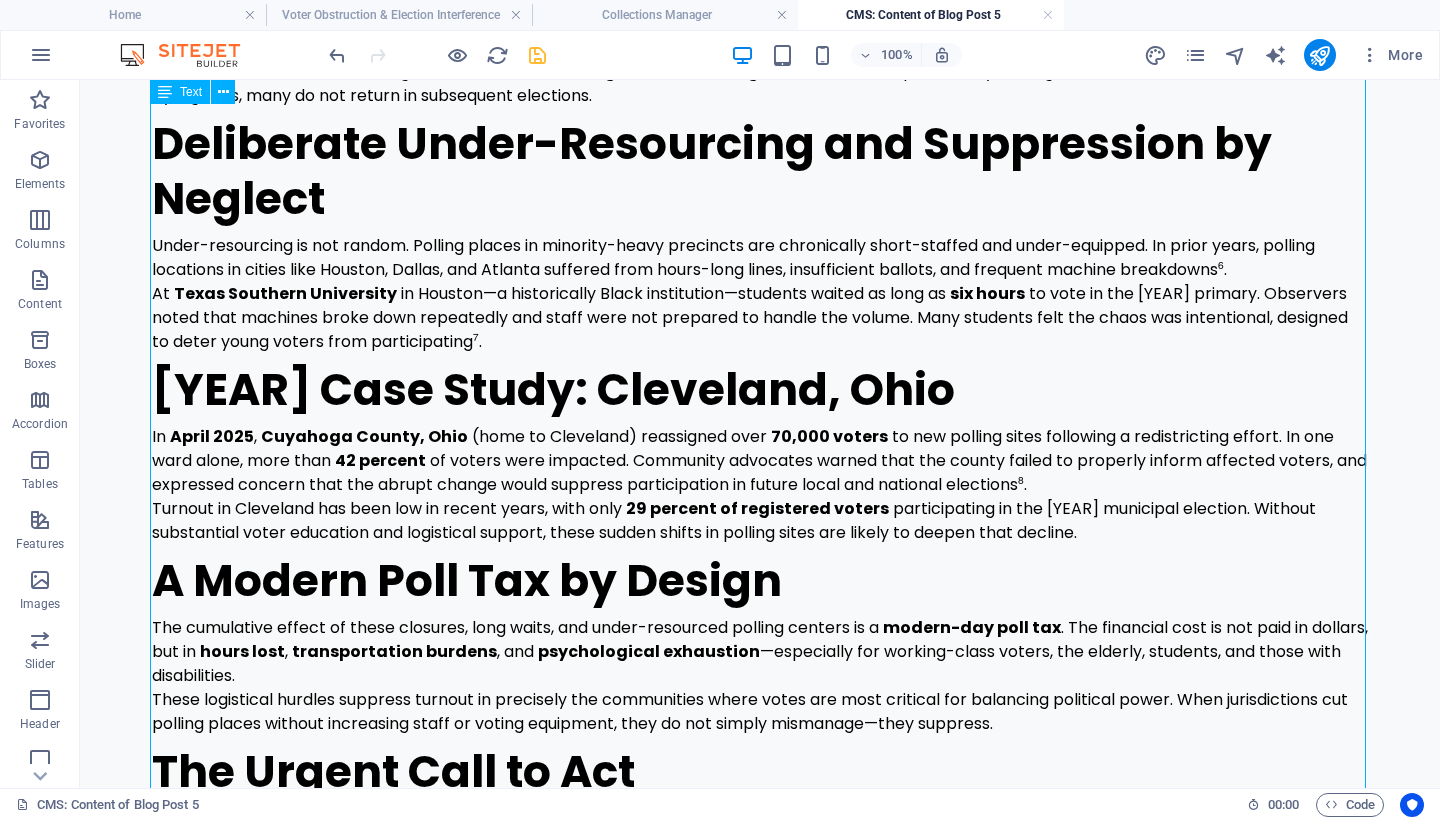 scroll, scrollTop: 0, scrollLeft: 0, axis: both 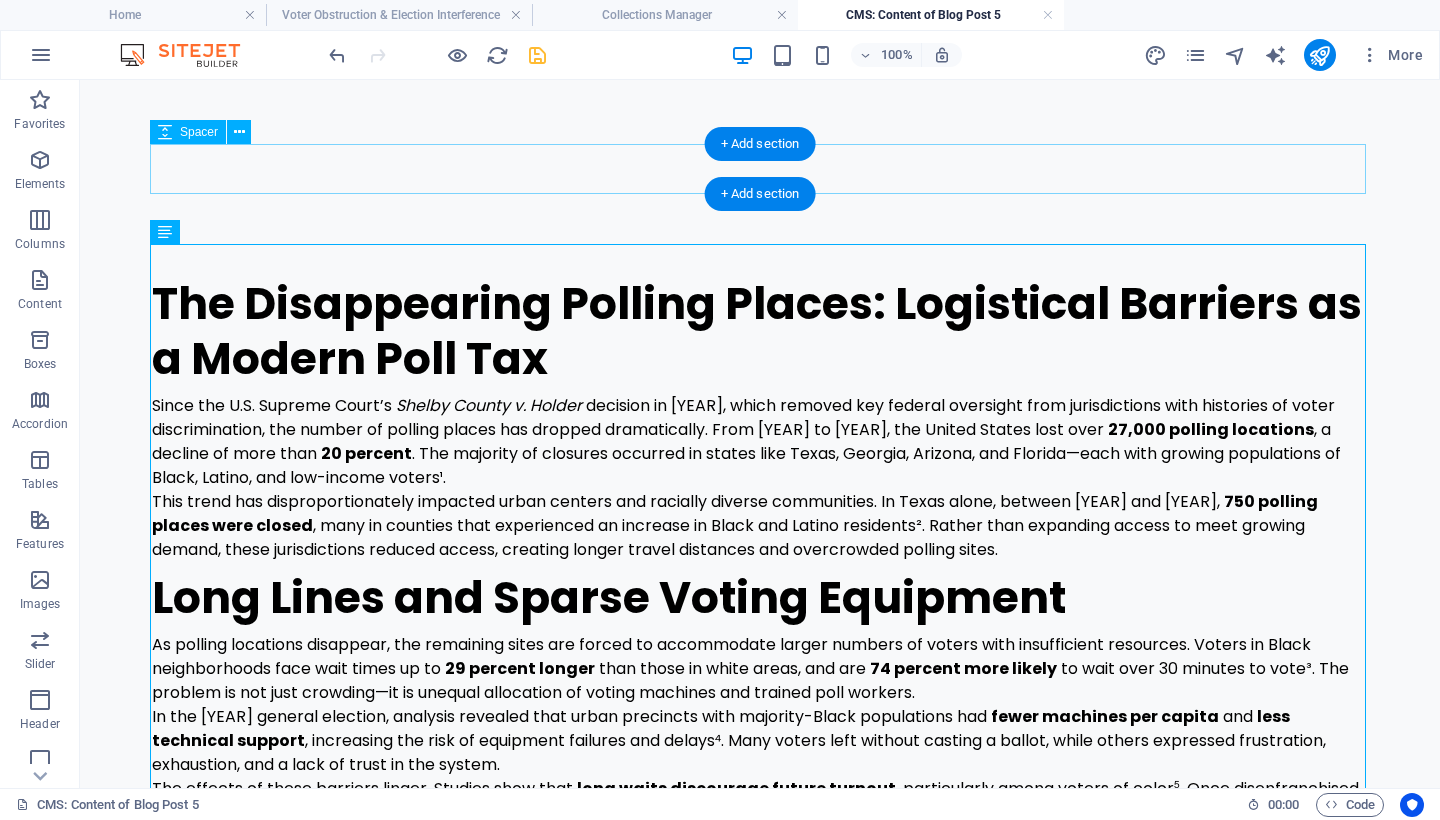 click at bounding box center (760, 169) 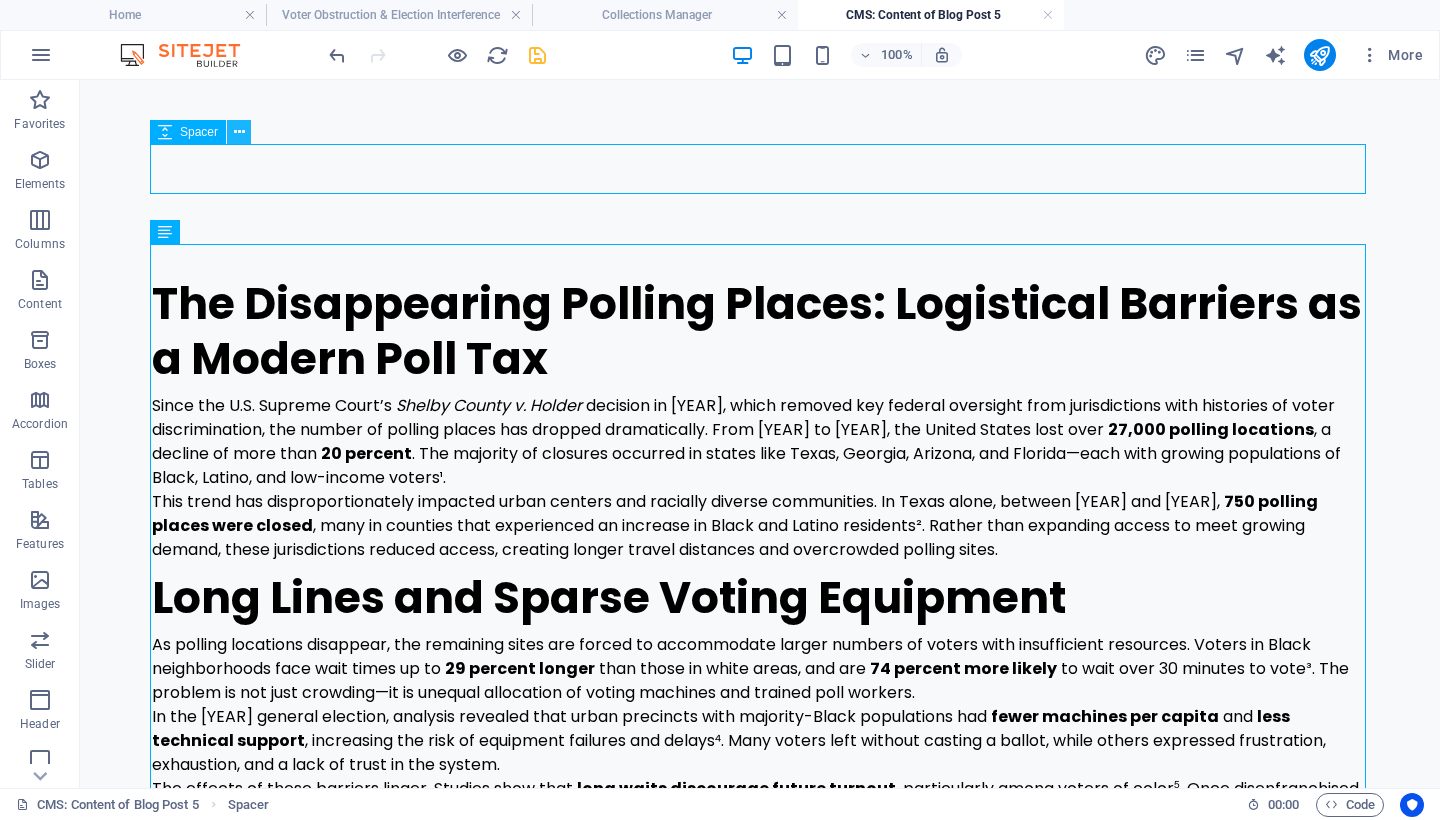 click at bounding box center [239, 132] 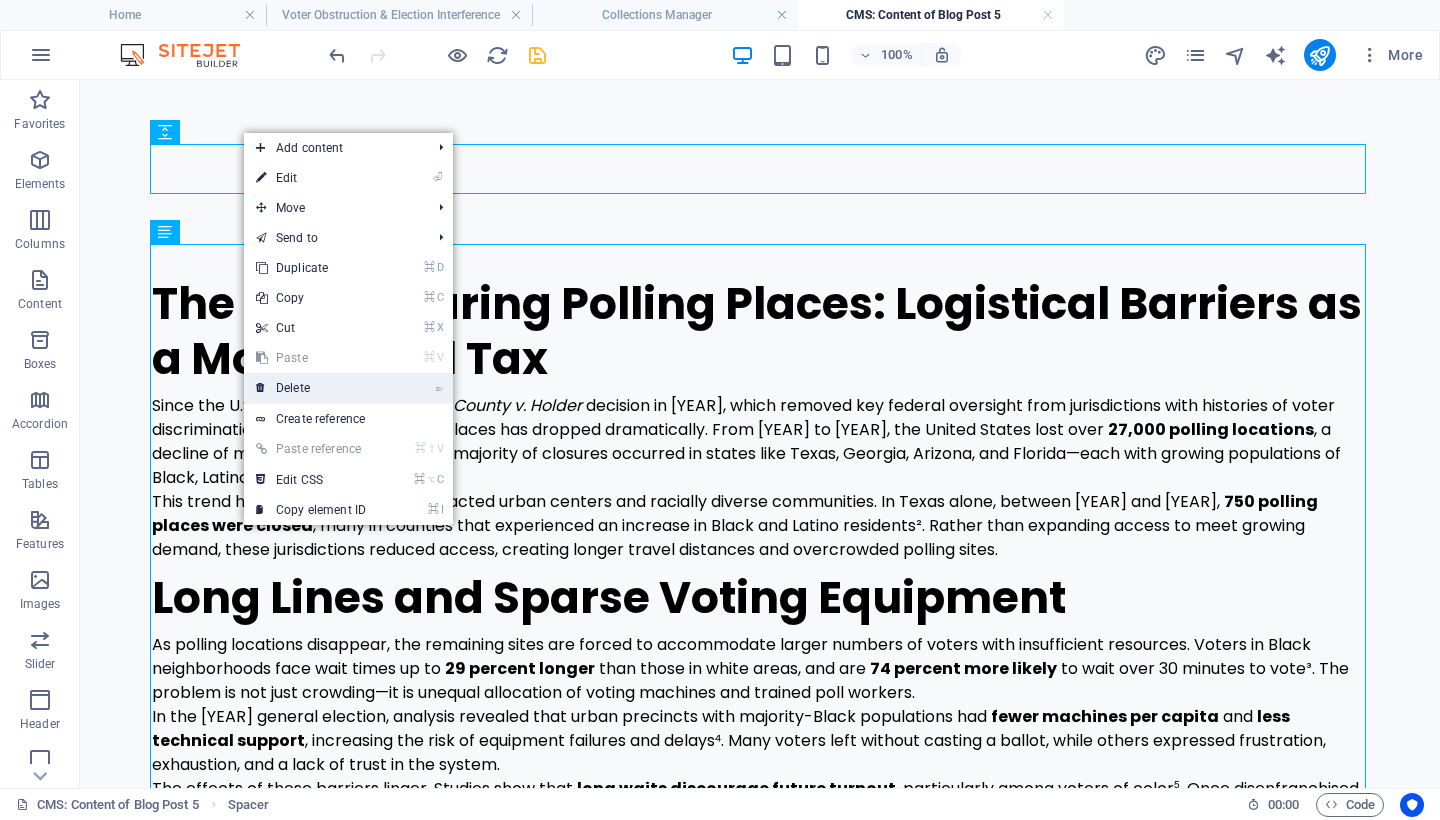 click on "⌦  Delete" at bounding box center (311, 388) 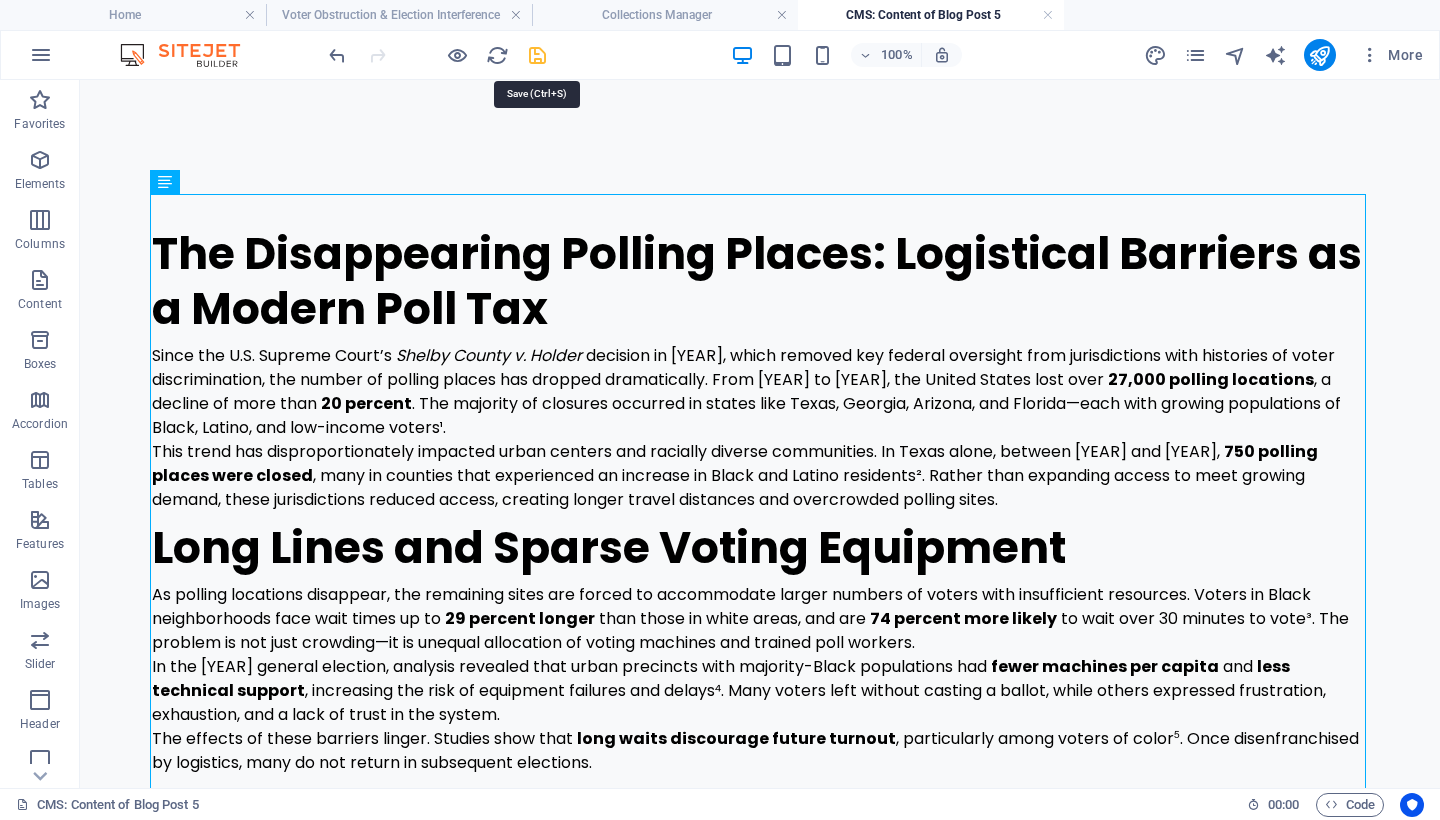 click at bounding box center (537, 55) 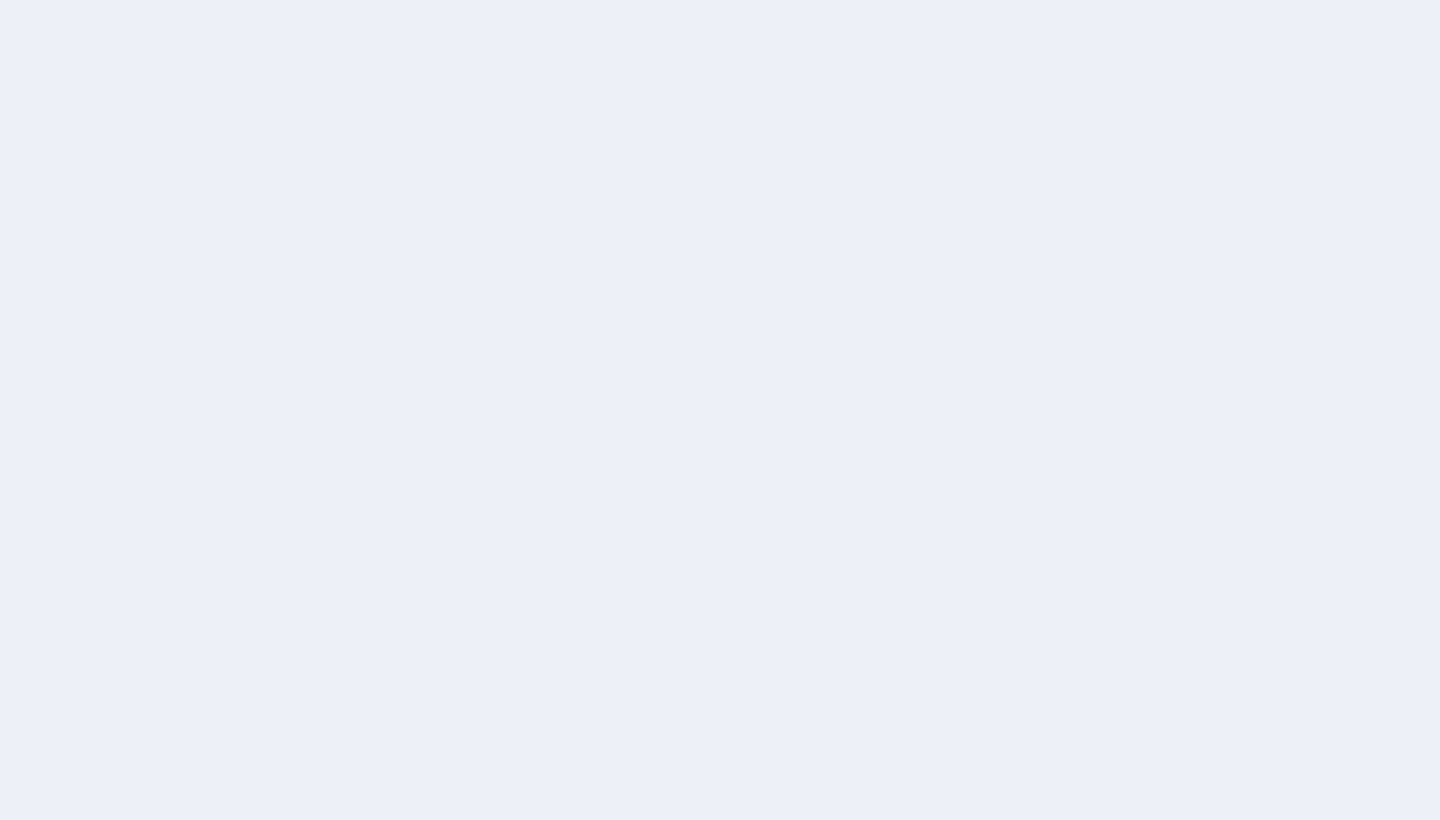 scroll, scrollTop: 0, scrollLeft: 0, axis: both 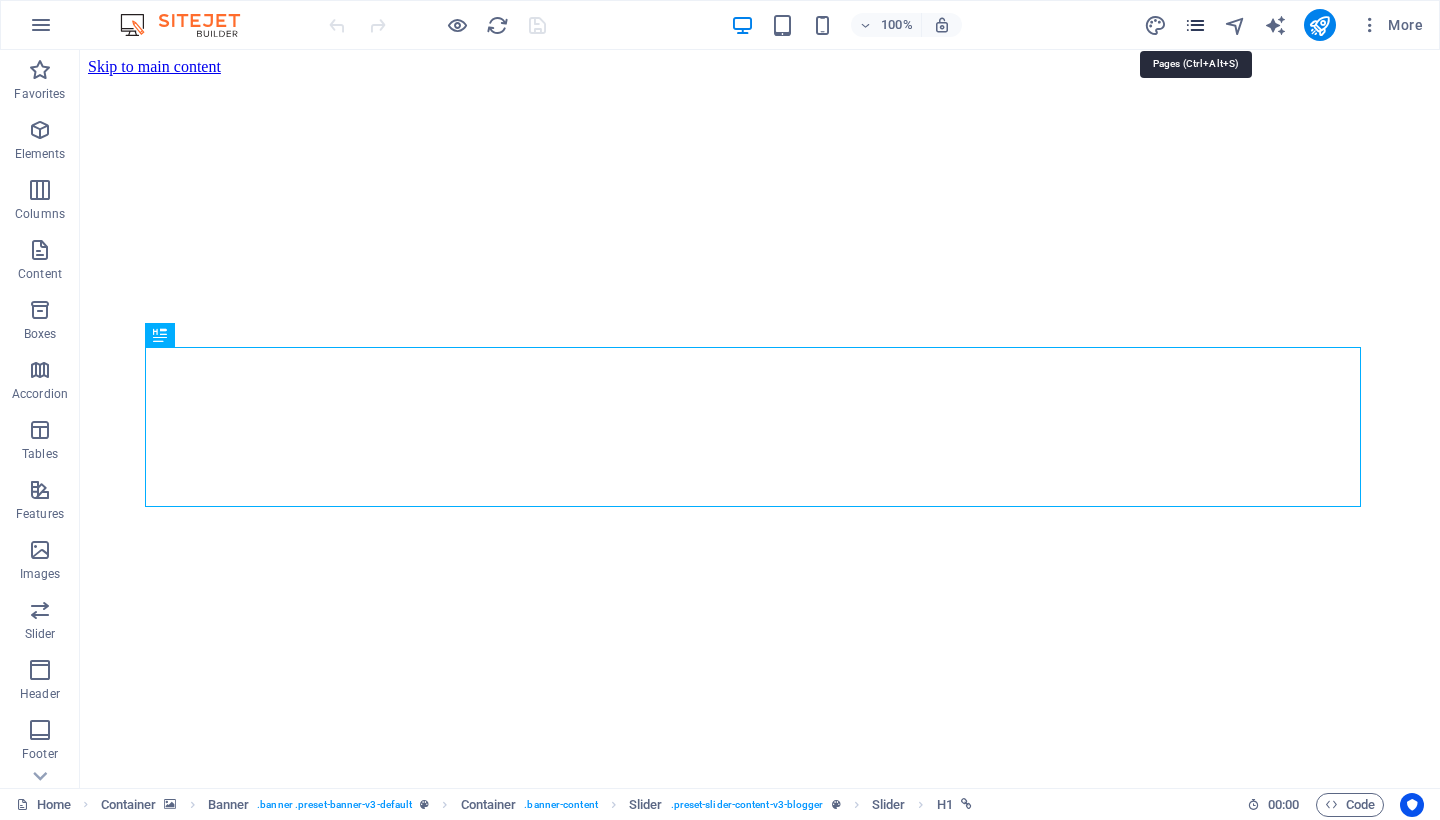 click at bounding box center [1195, 25] 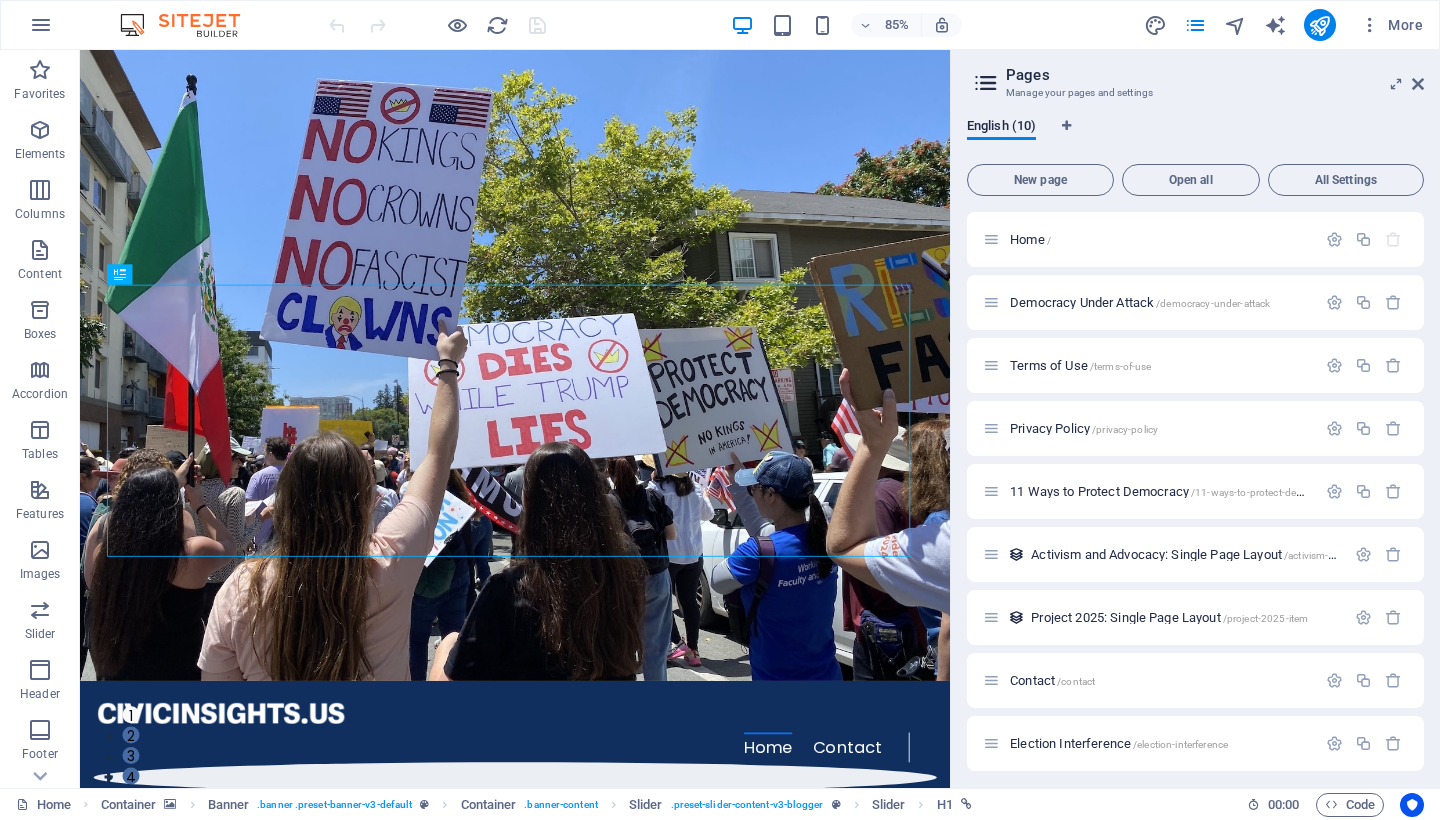 scroll, scrollTop: 70, scrollLeft: 0, axis: vertical 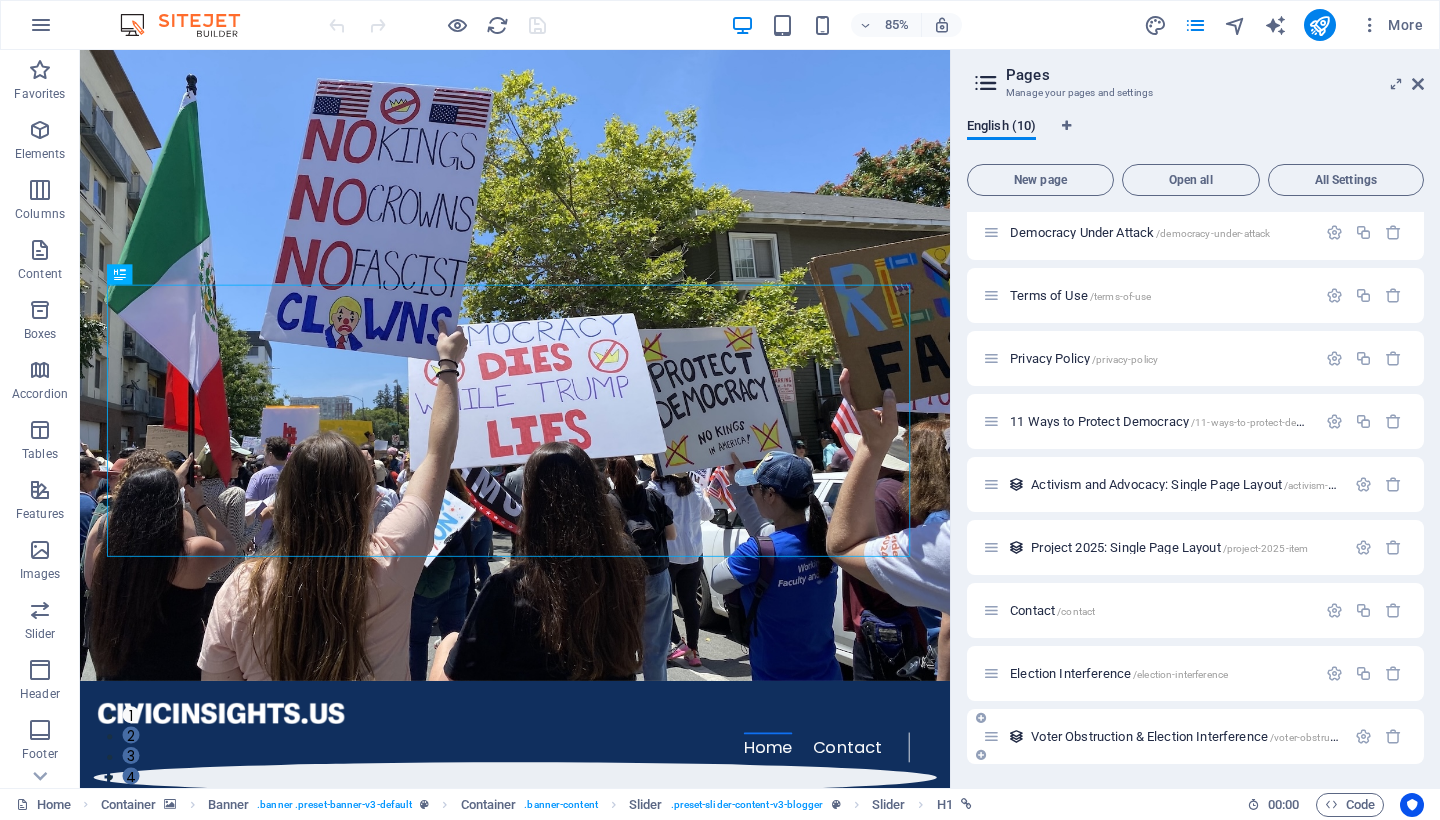 click on "Voter Obstruction & Election Interference /voter-obstruction-election-interference-item" at bounding box center [1250, 736] 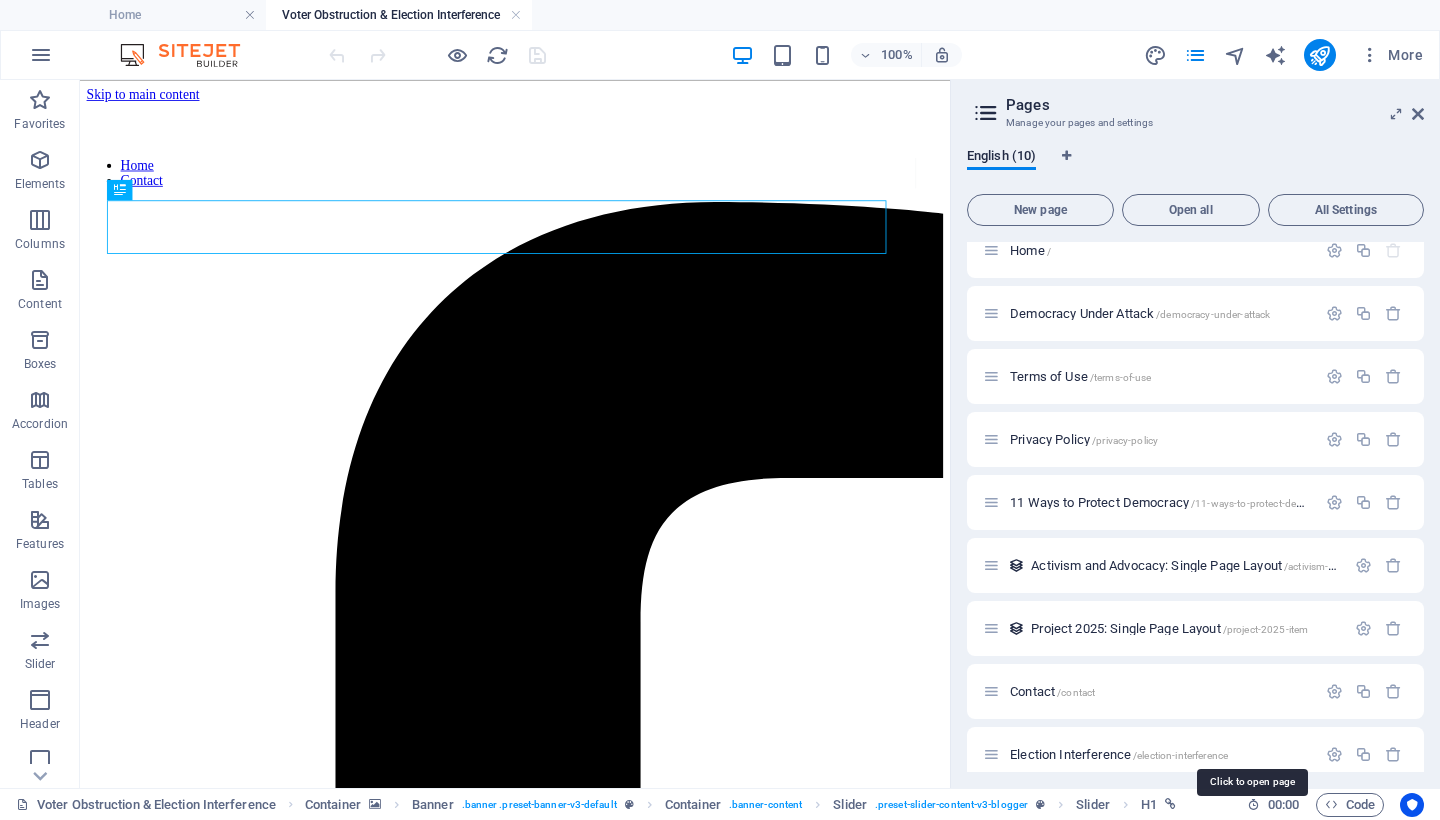 scroll, scrollTop: 0, scrollLeft: 0, axis: both 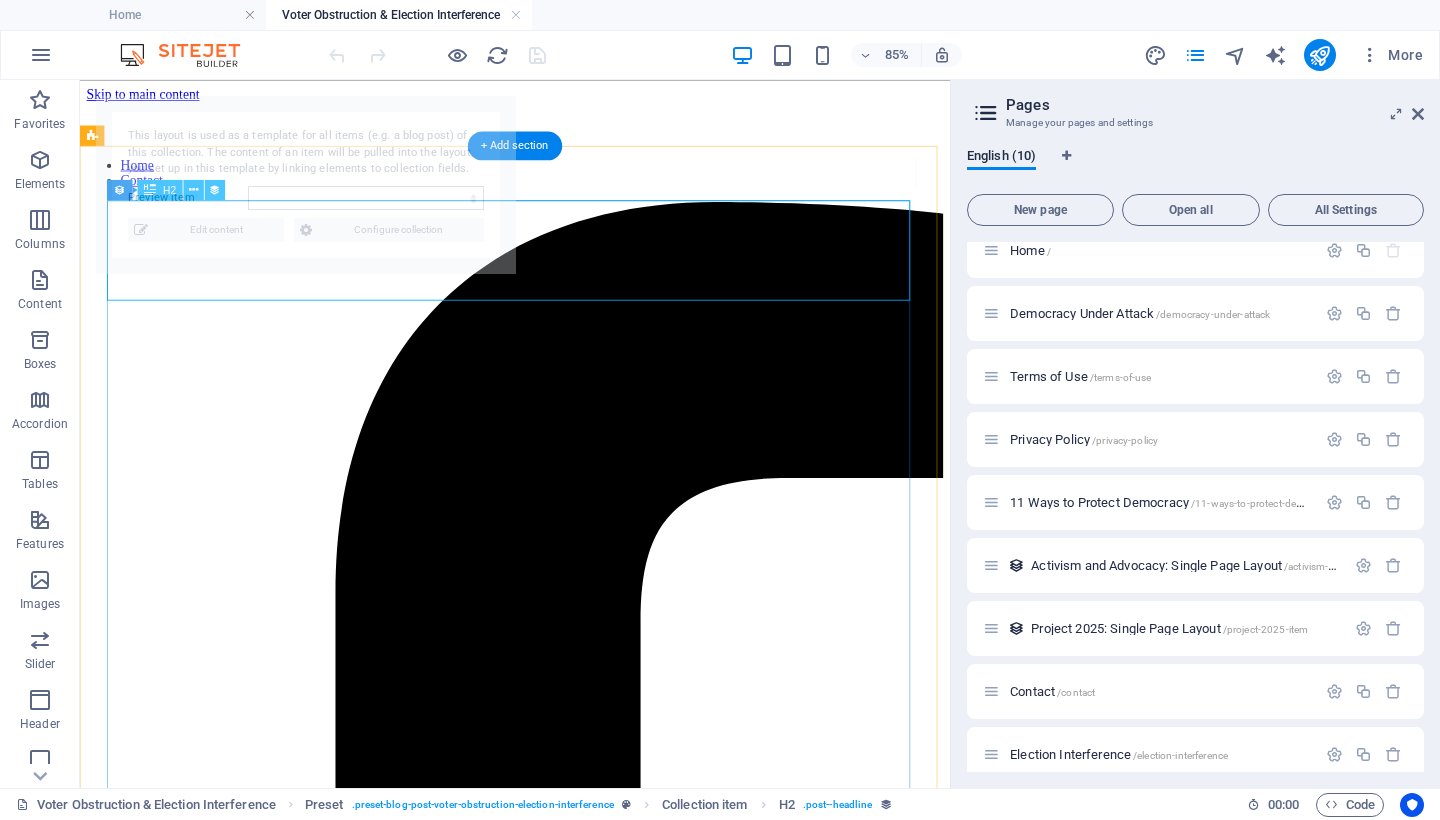 select on "6891565671f54722fd0a32ab" 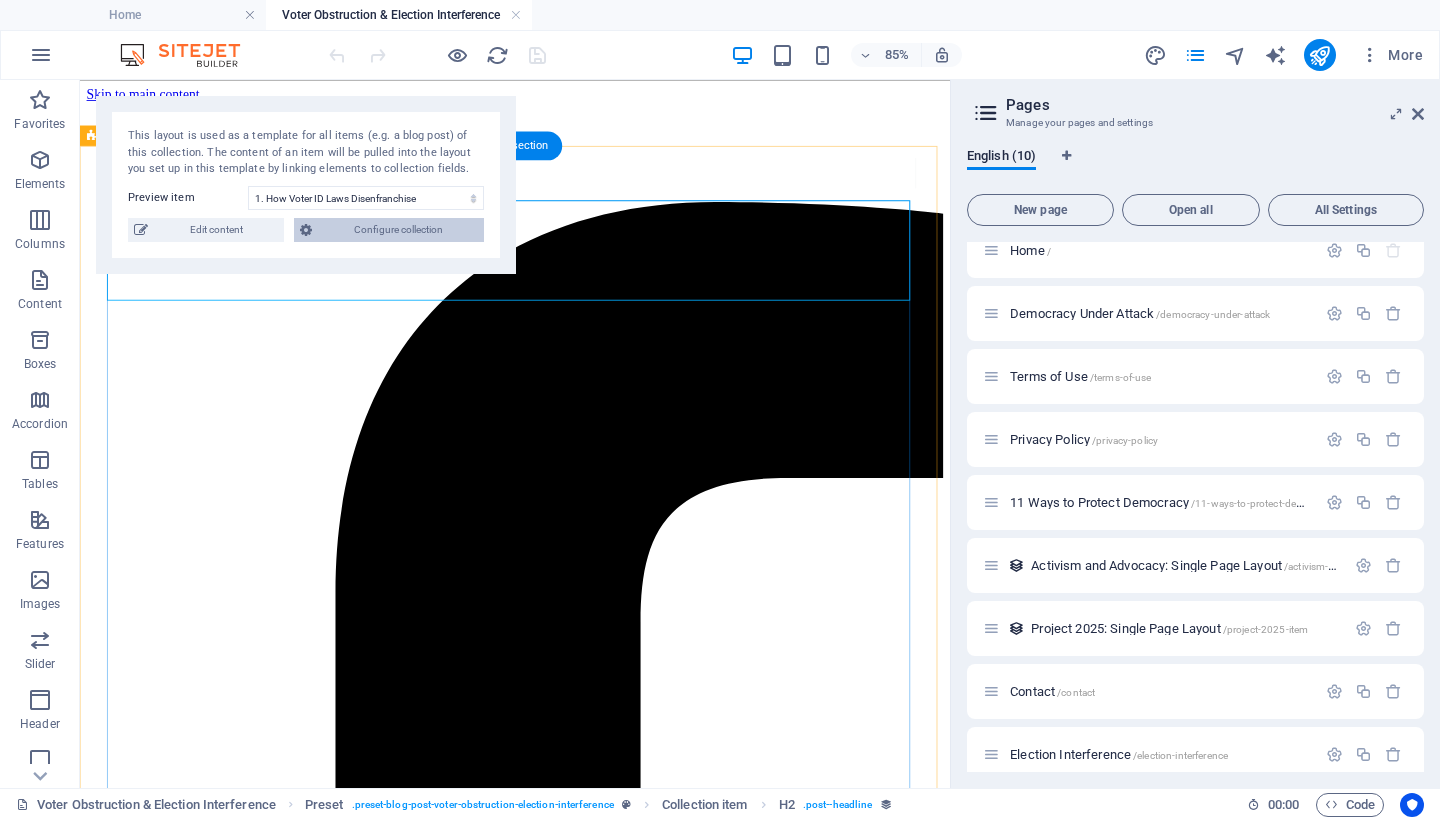 click on "Configure collection" at bounding box center (398, 230) 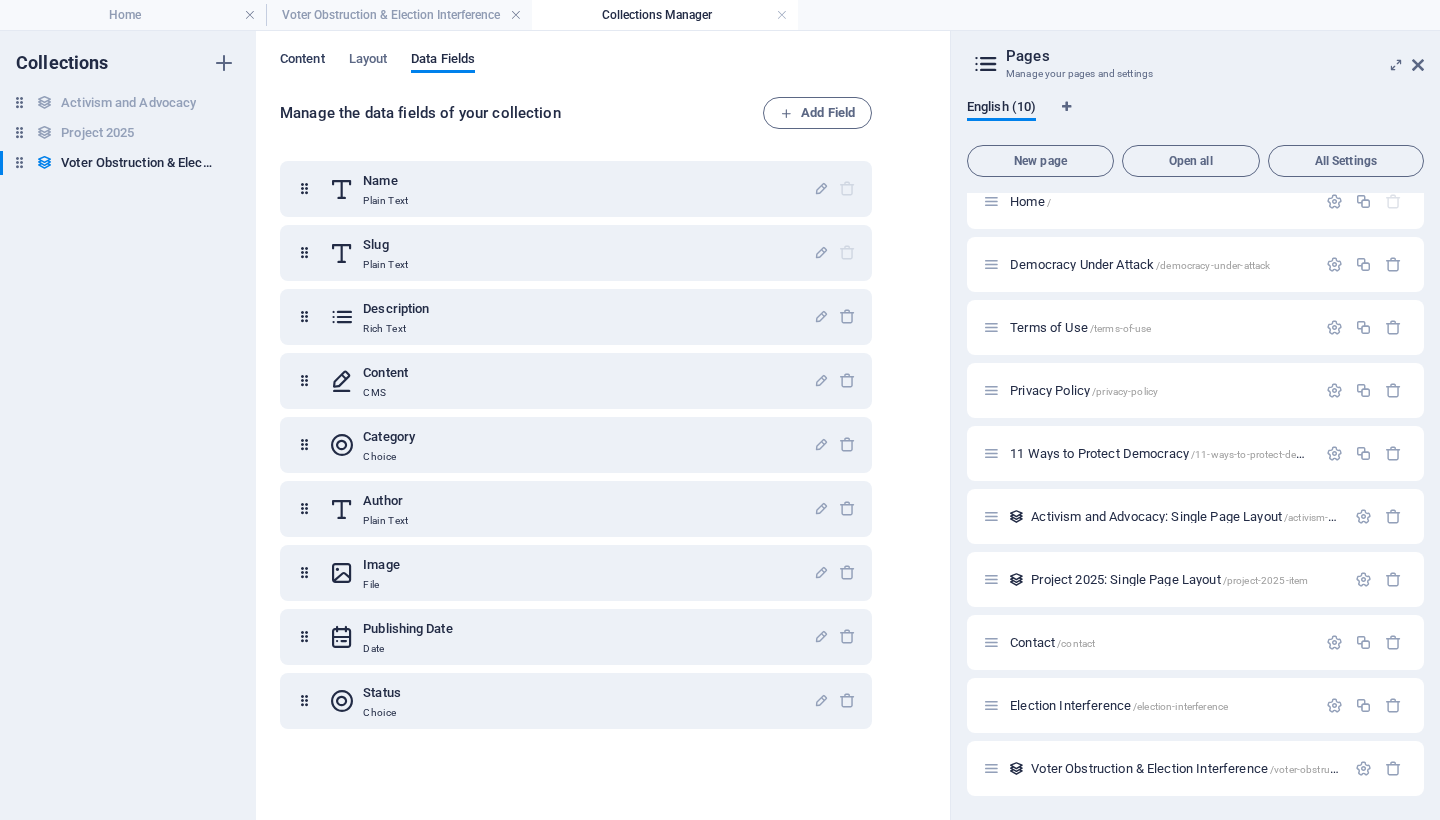 click on "Content" at bounding box center (302, 61) 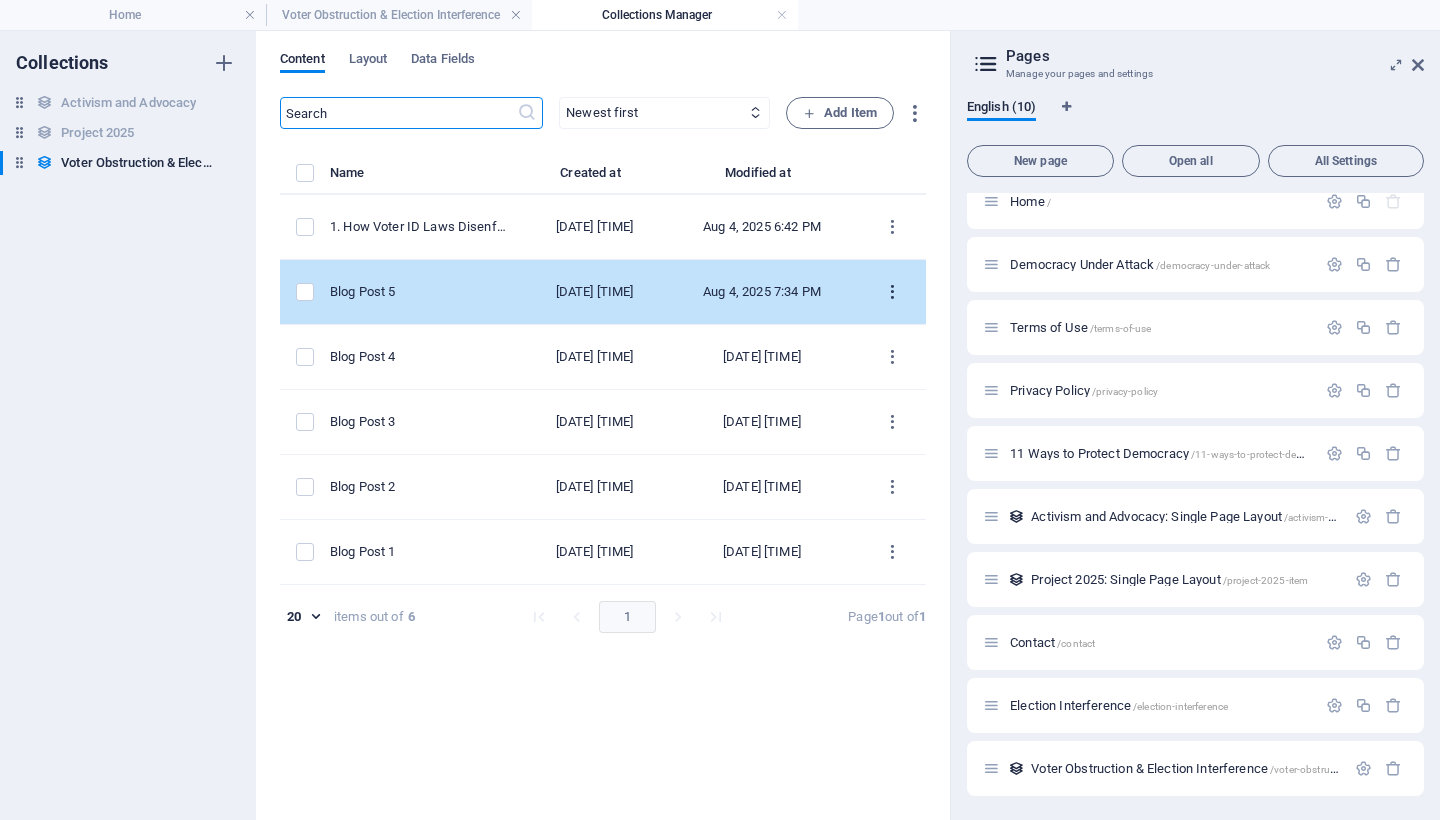 click at bounding box center (892, 292) 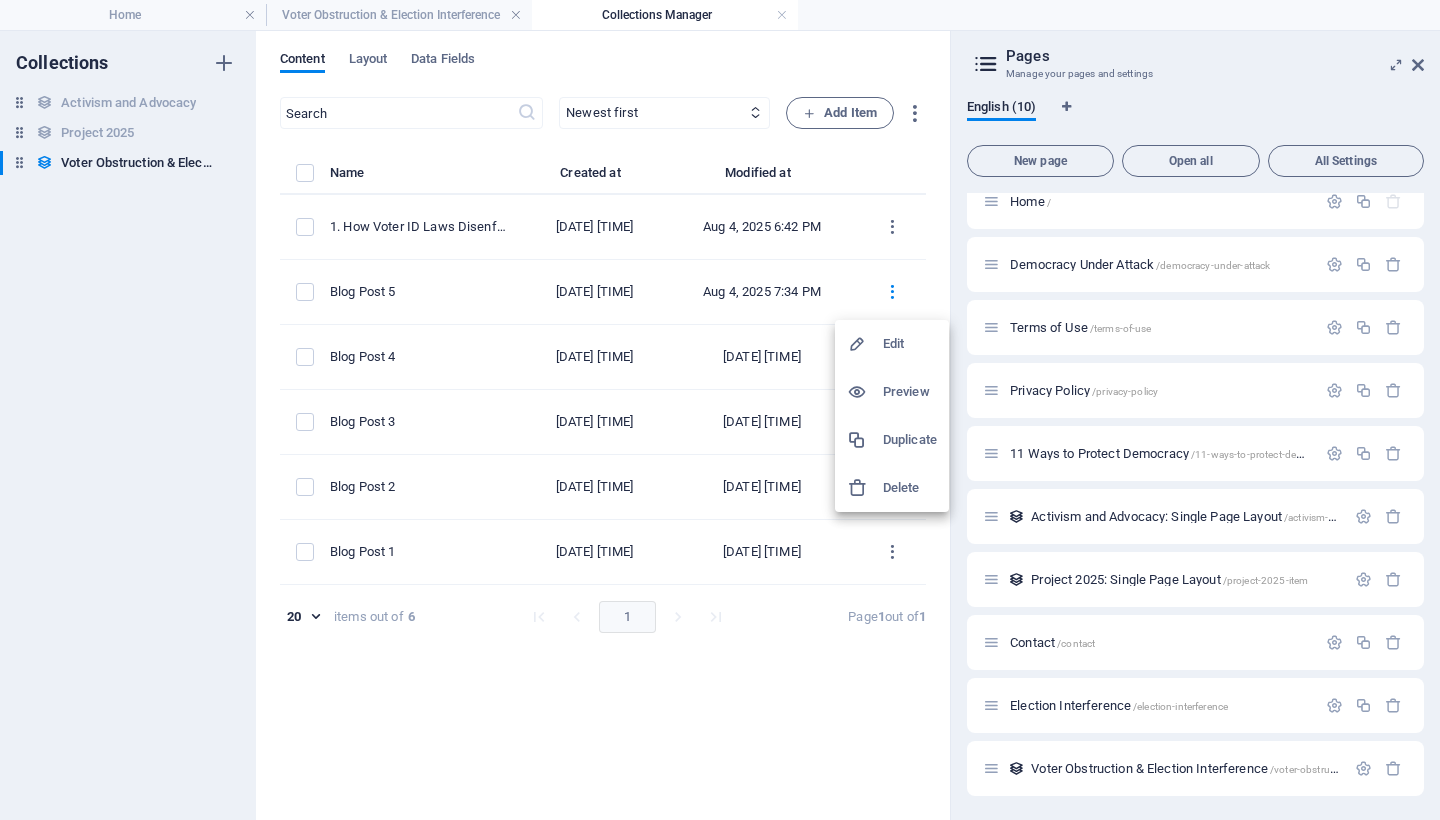 click on "Edit" at bounding box center [910, 344] 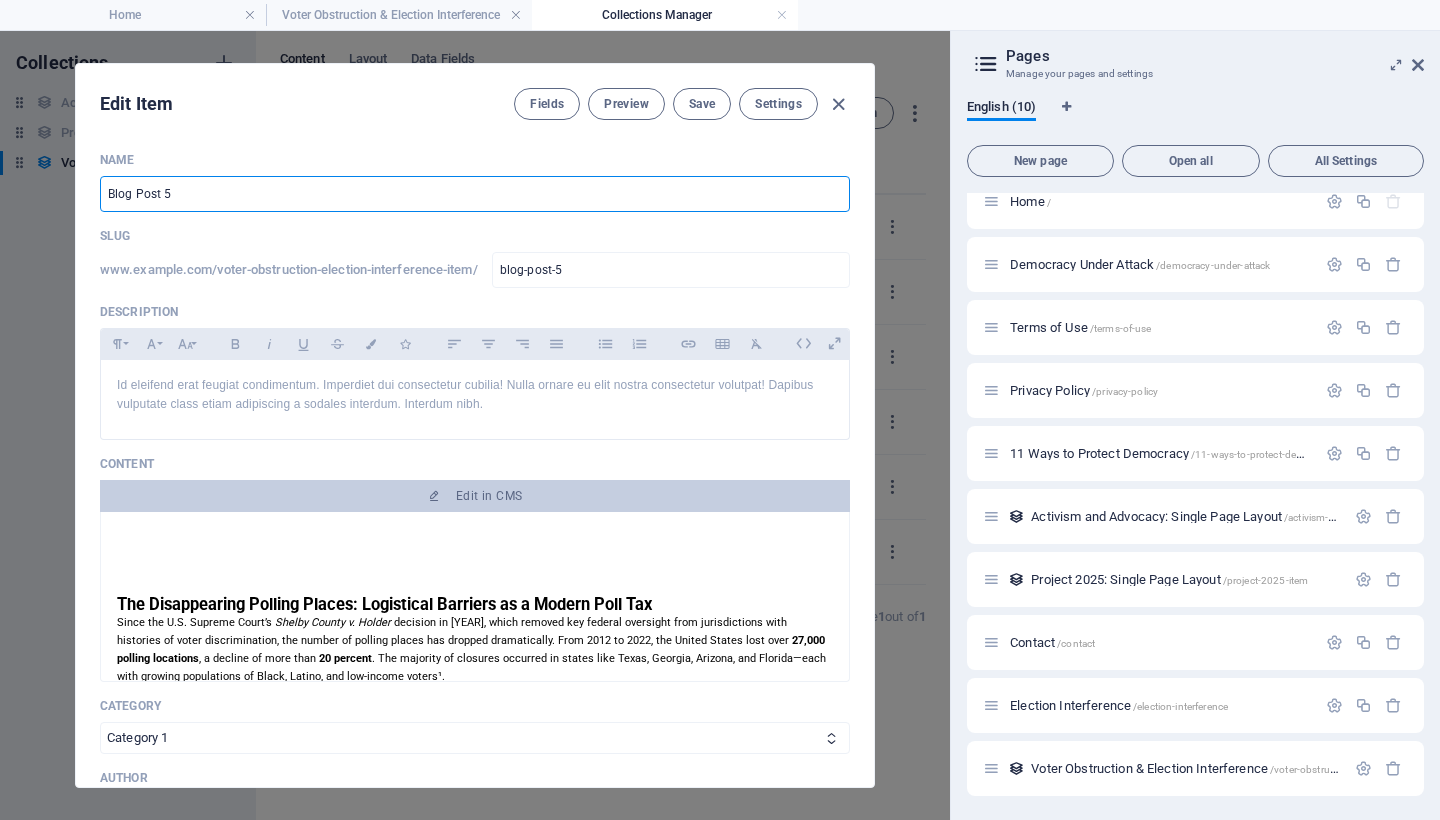 drag, startPoint x: 217, startPoint y: 196, endPoint x: 47, endPoint y: 194, distance: 170.01176 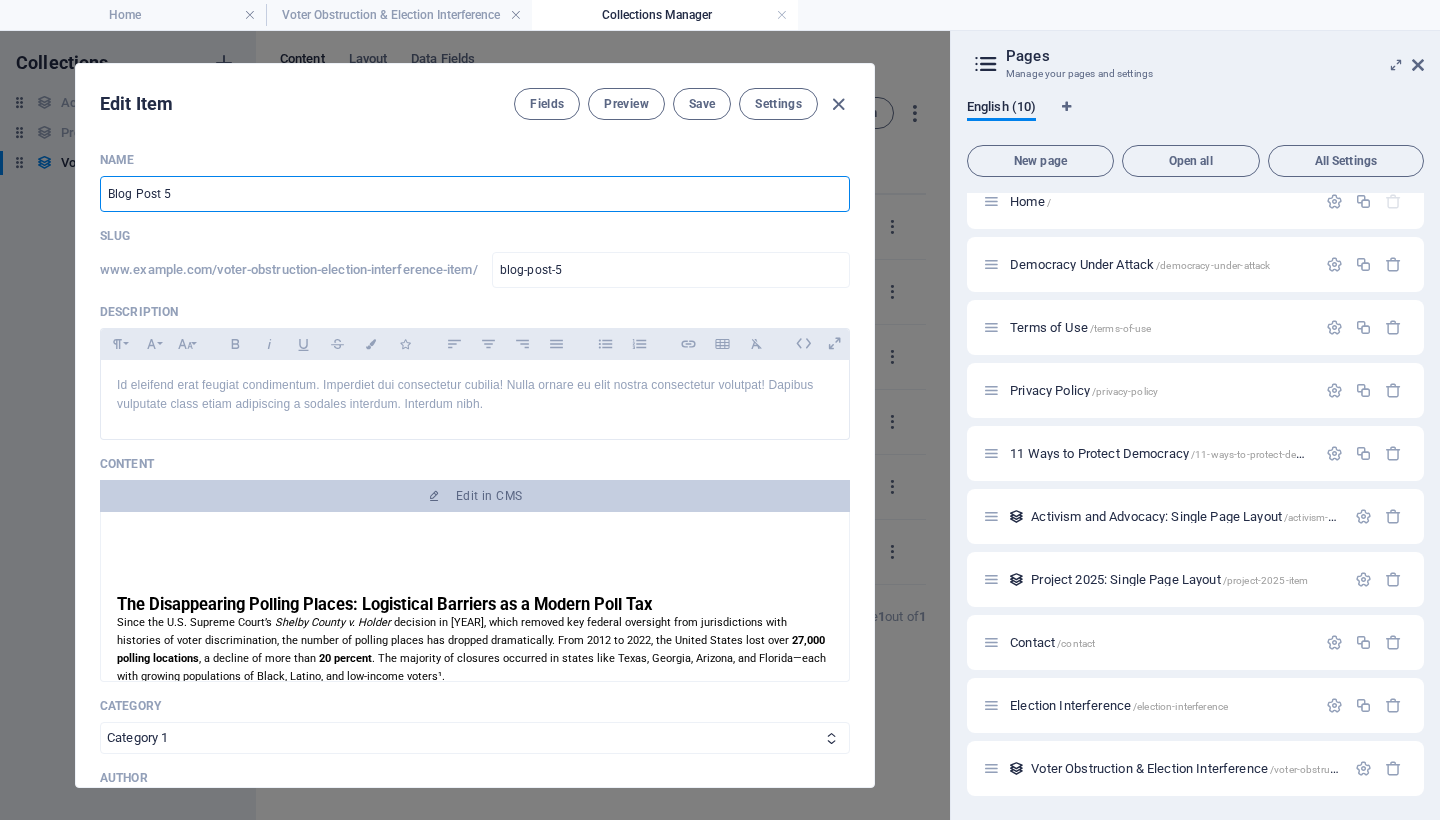 paste on "The Disappearing Polling Places: Logistical Barriers as a Modern Poll Tax" 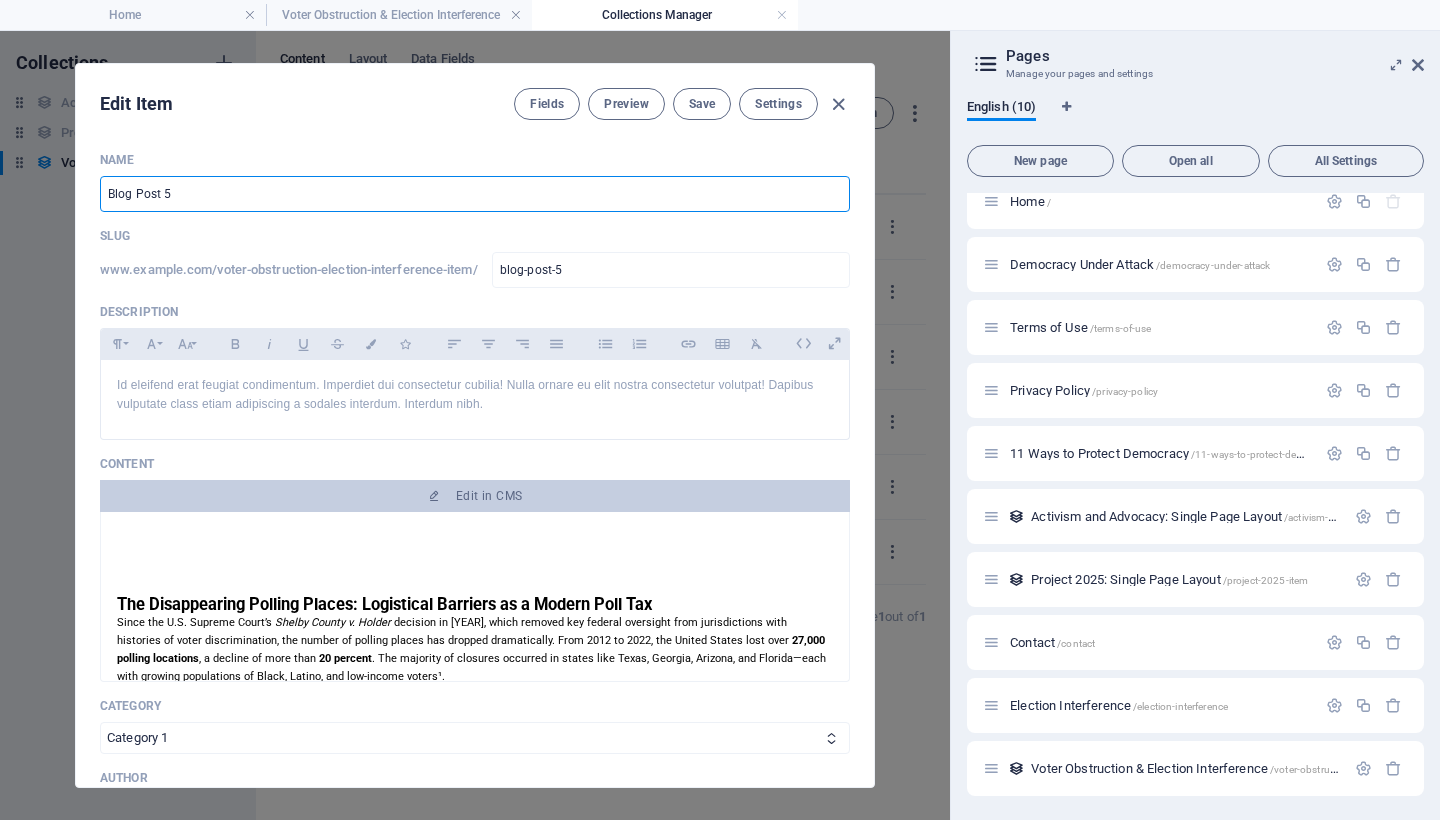 type on "The Disappearing Polling Places: Logistical Barriers as a Modern Poll Tax" 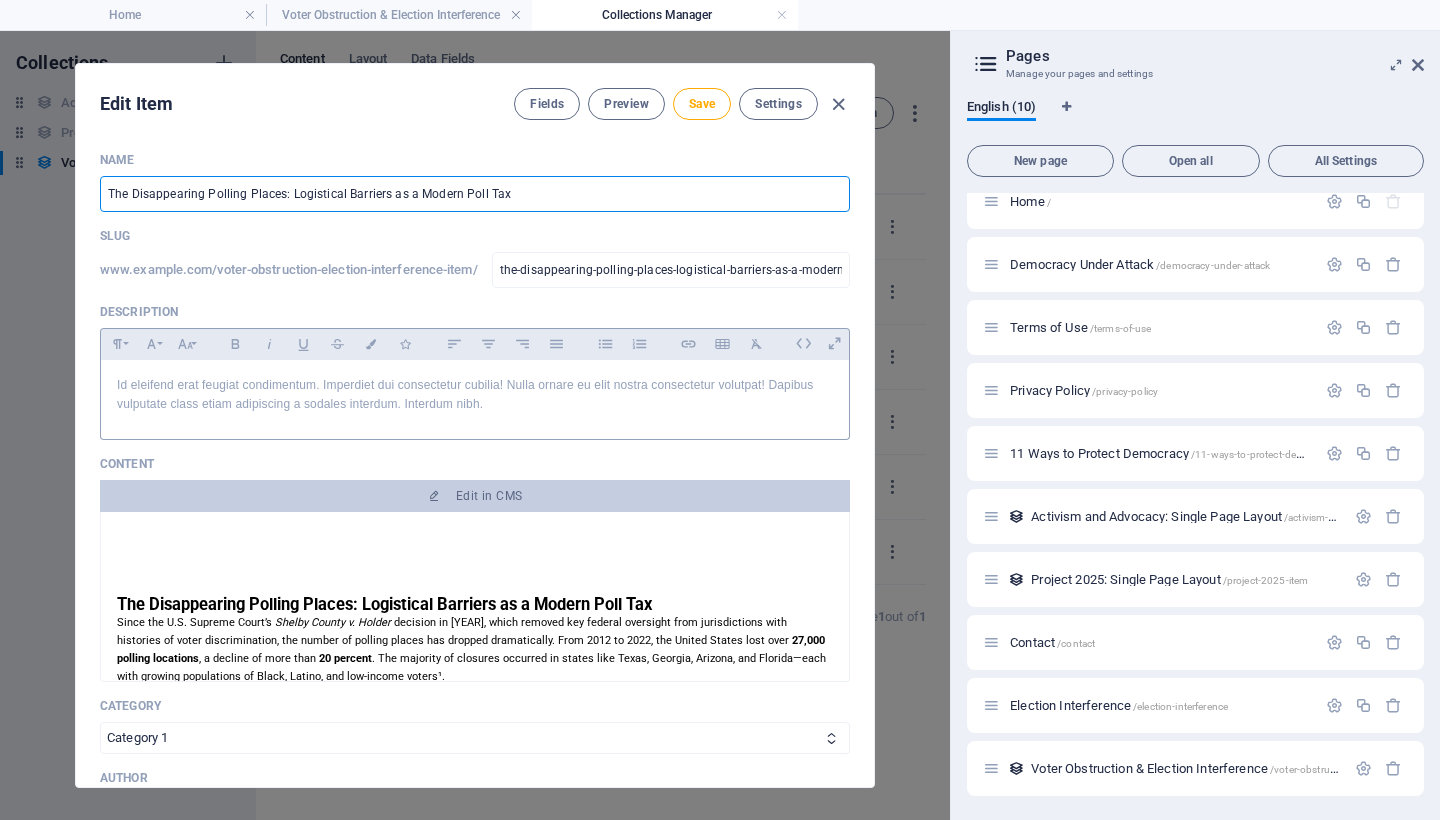 type on "The Disappearing Polling Places: Logistical Barriers as a Modern Poll Tax" 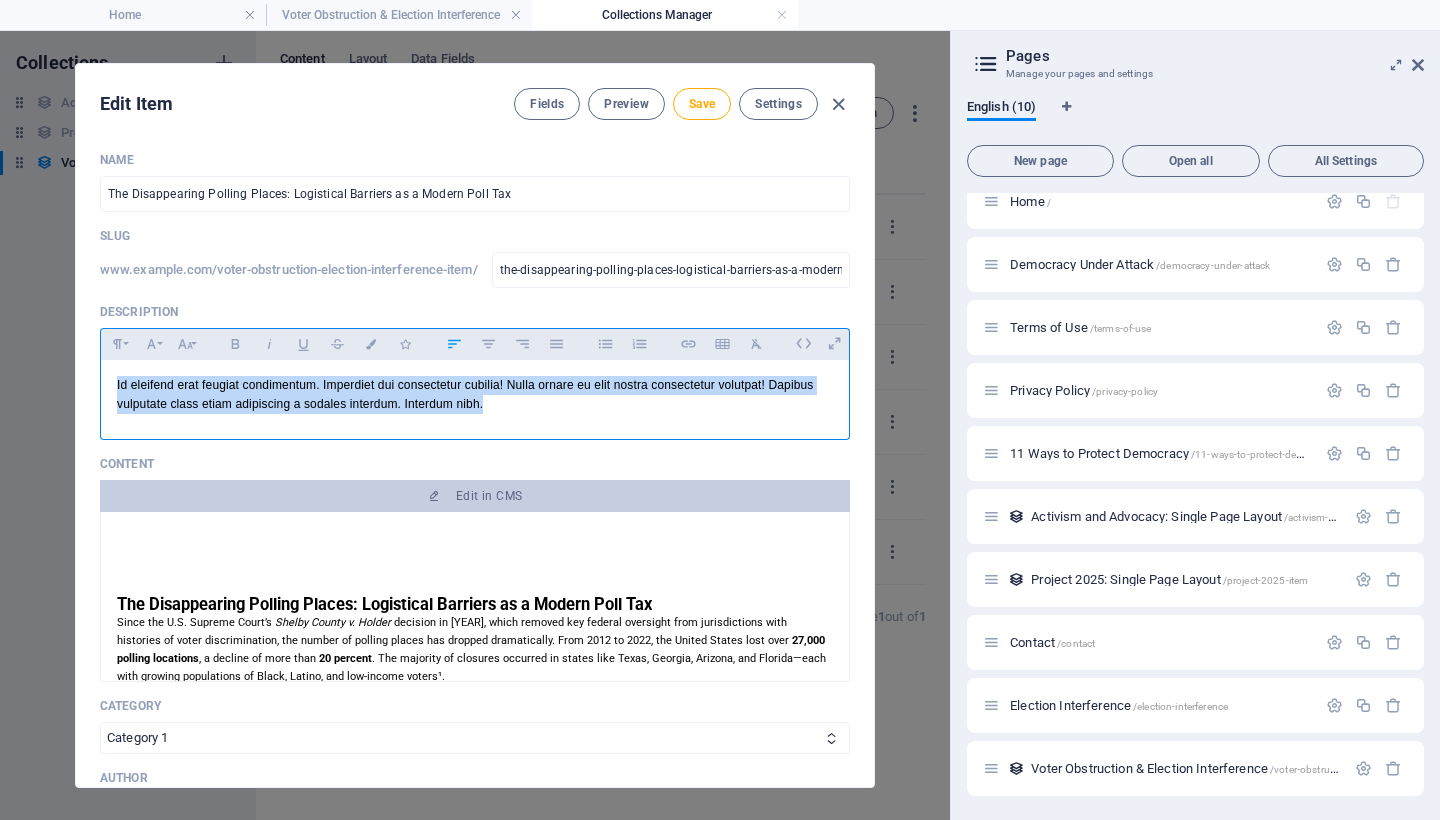 drag, startPoint x: 513, startPoint y: 404, endPoint x: 112, endPoint y: 365, distance: 402.89206 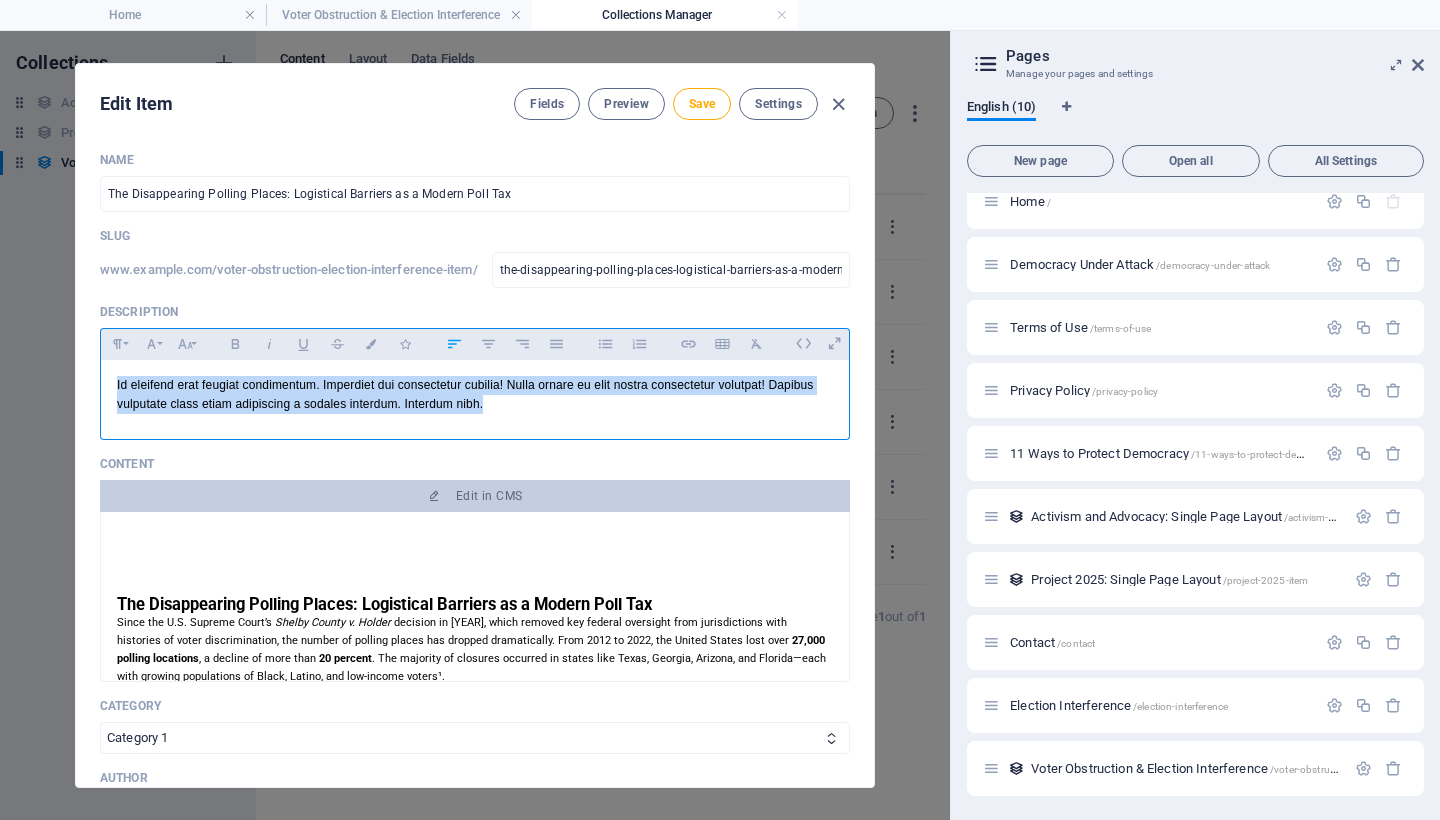 click on "Id eleifend erat feugiat condimentum. Imperdiet dui consectetur cubilia! Nulla ornare eu elit nostra consectetur volutpat! Dapibus vulputate class etiam adipiscing a sodales interdum. Interdum nibh." at bounding box center (475, 395) 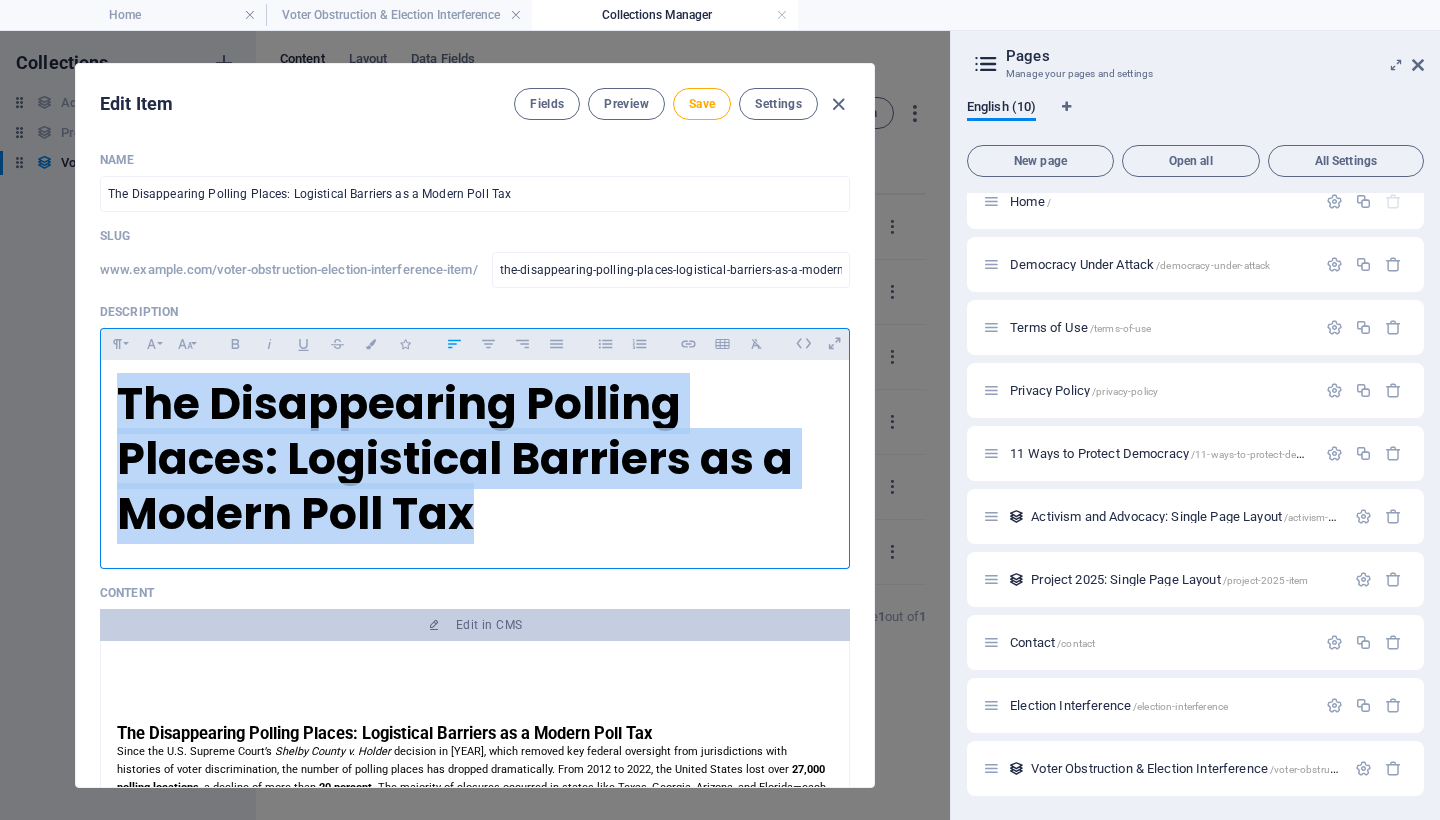 drag, startPoint x: 517, startPoint y: 533, endPoint x: 76, endPoint y: 375, distance: 468.4496 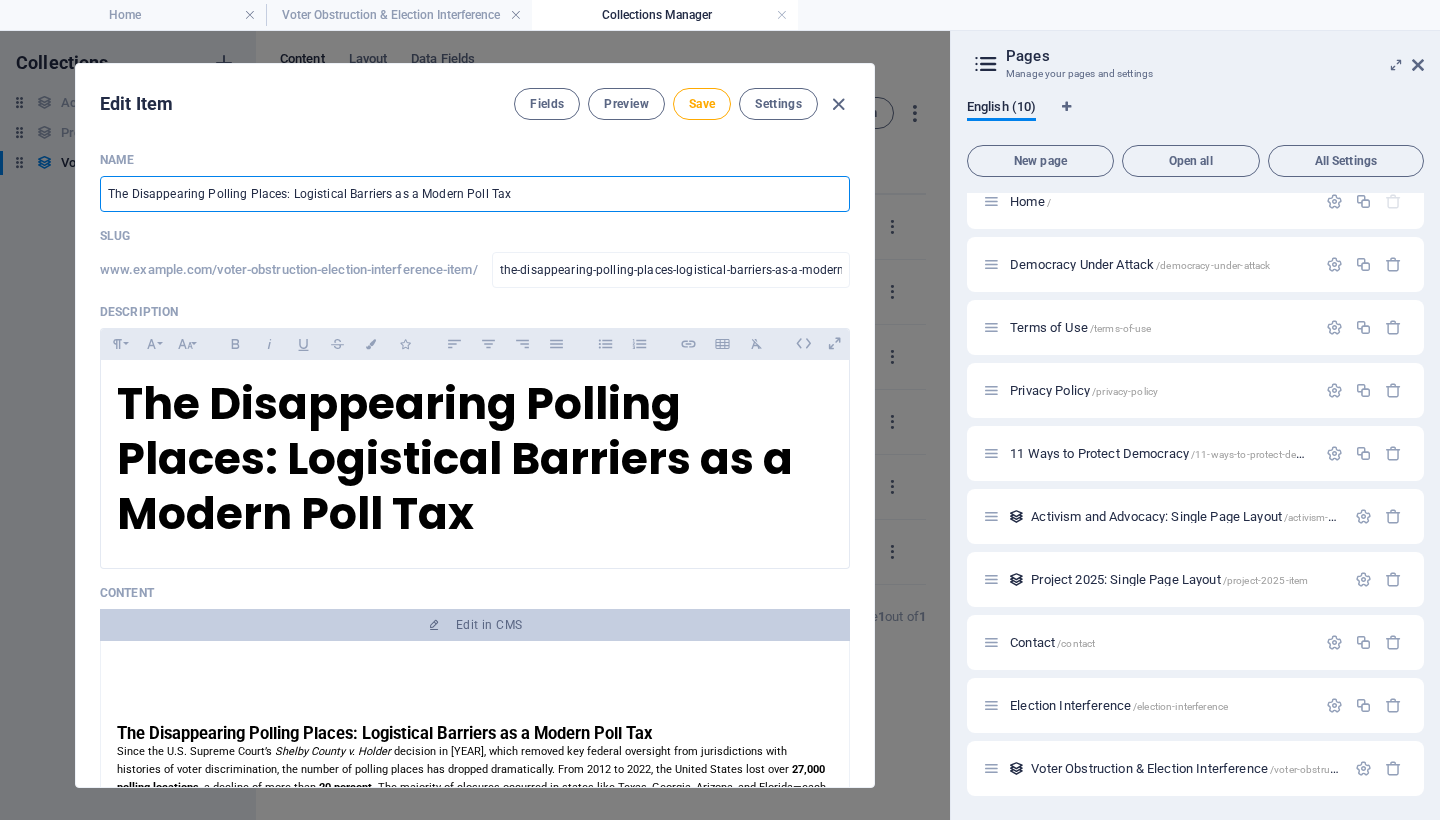 drag, startPoint x: 536, startPoint y: 198, endPoint x: 98, endPoint y: 191, distance: 438.05594 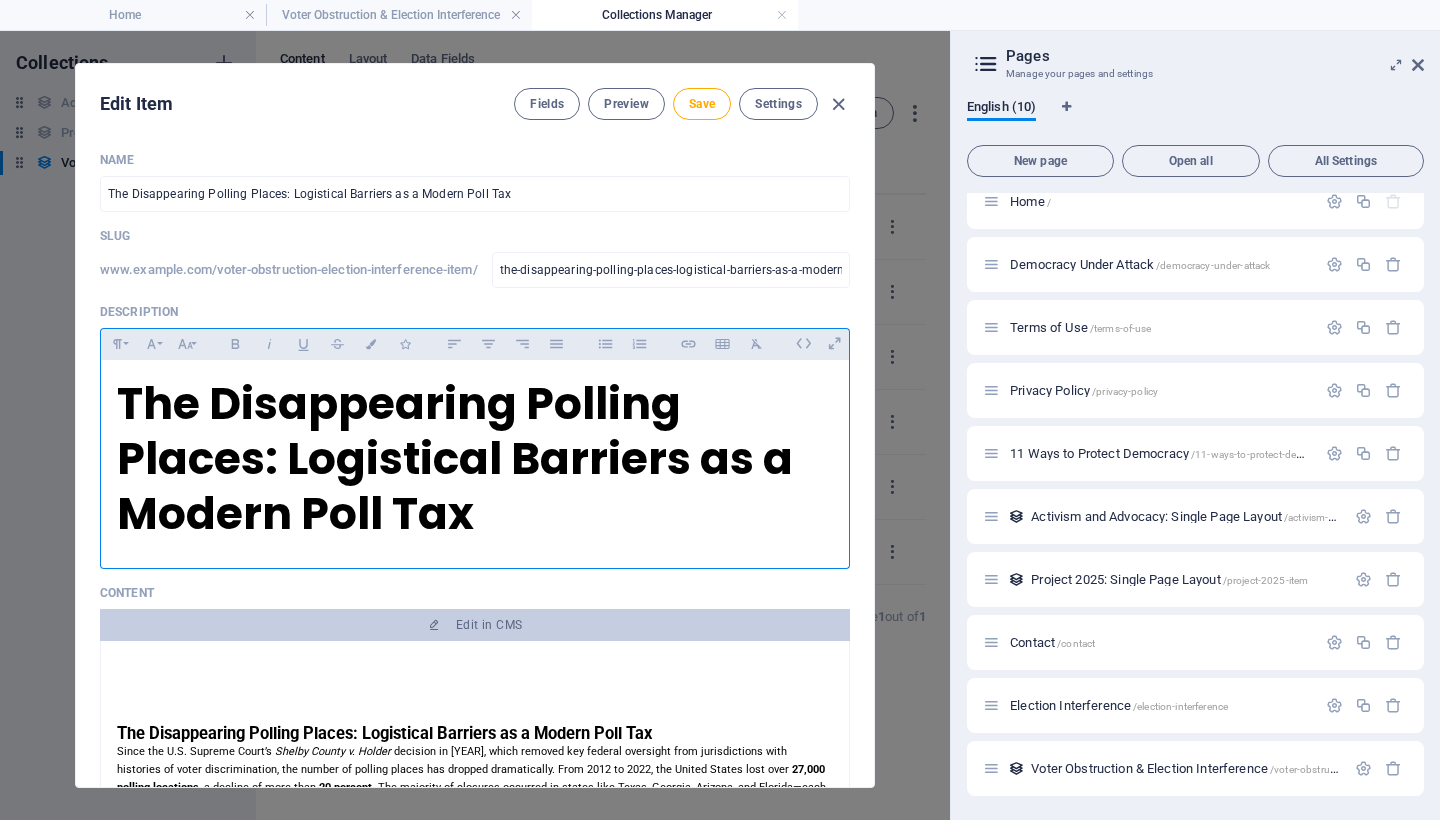click on "The Disappearing Polling Places: Logistical Barriers as a Modern Poll Tax" at bounding box center (475, 458) 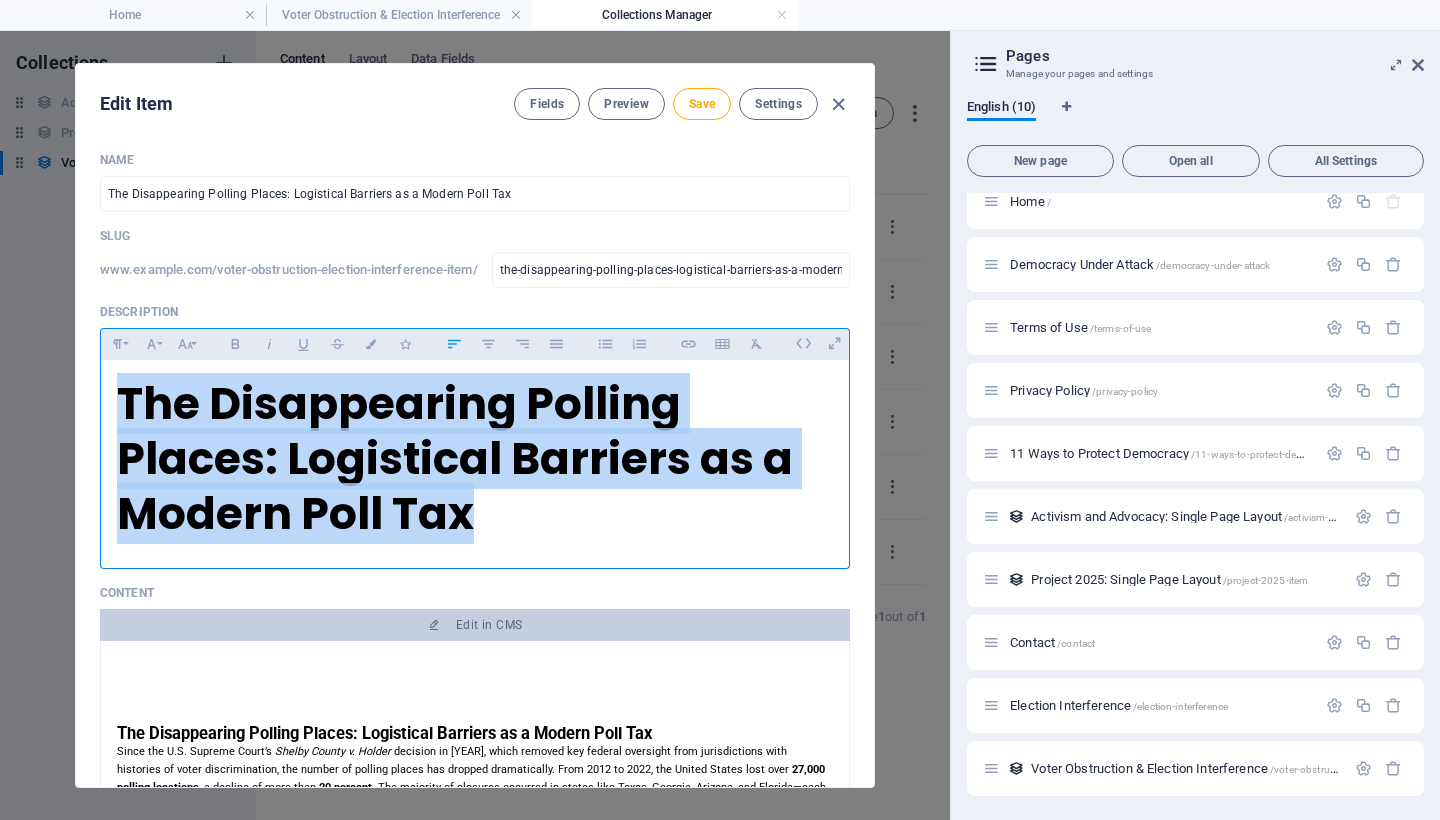 drag, startPoint x: 489, startPoint y: 513, endPoint x: 60, endPoint y: 380, distance: 449.14362 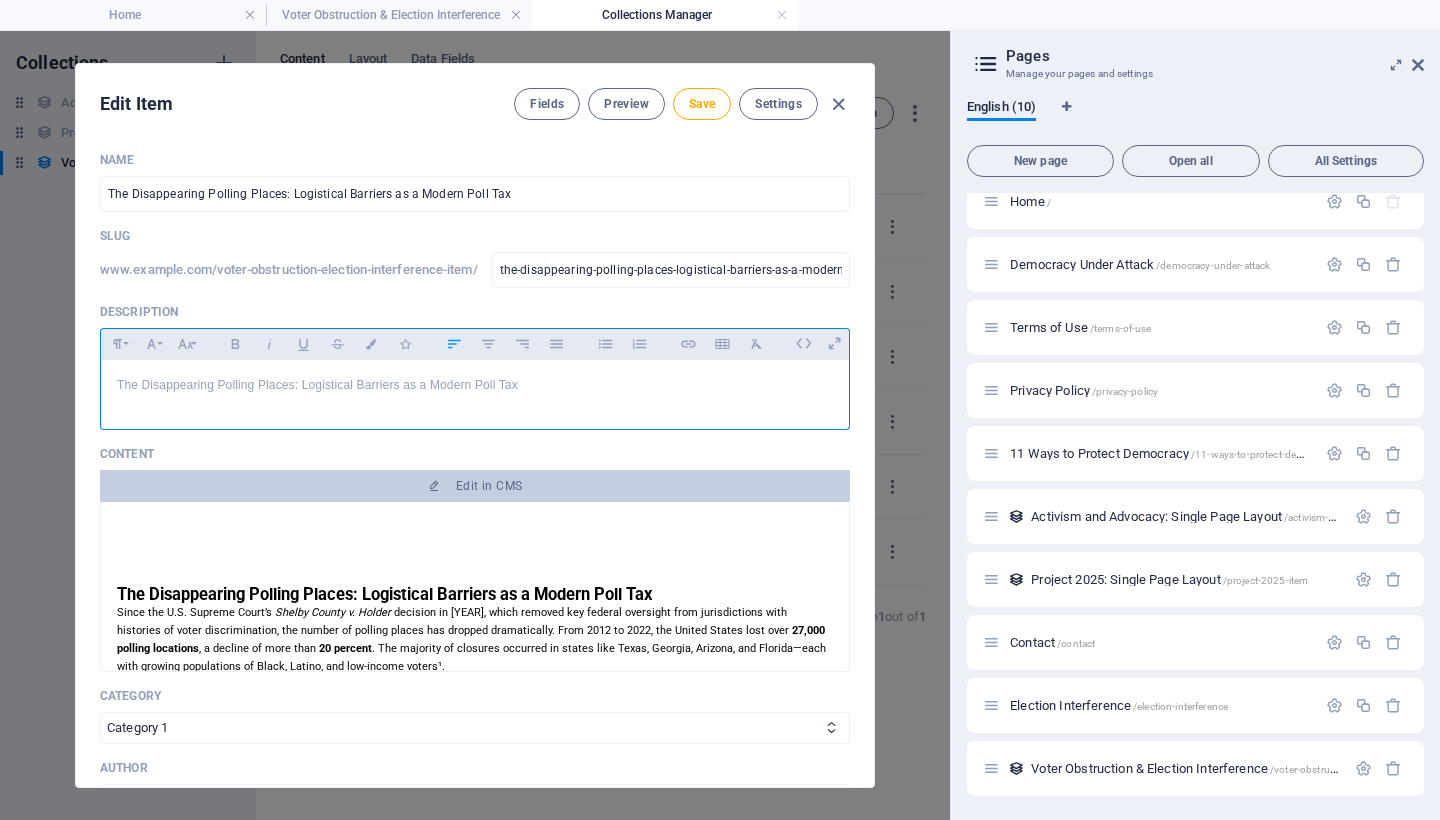 scroll, scrollTop: 314, scrollLeft: 5, axis: both 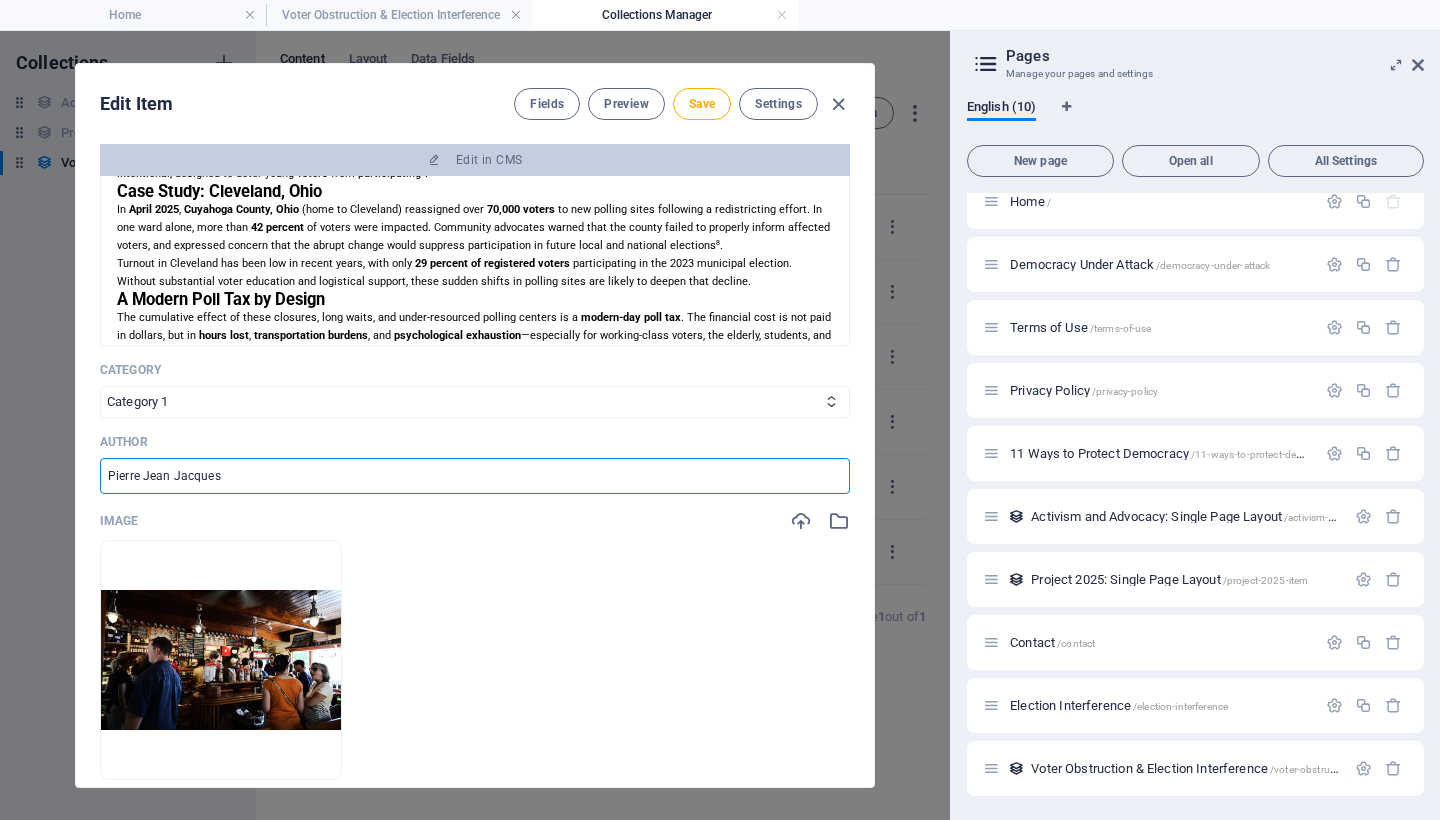 drag, startPoint x: 266, startPoint y: 478, endPoint x: 42, endPoint y: 462, distance: 224.5707 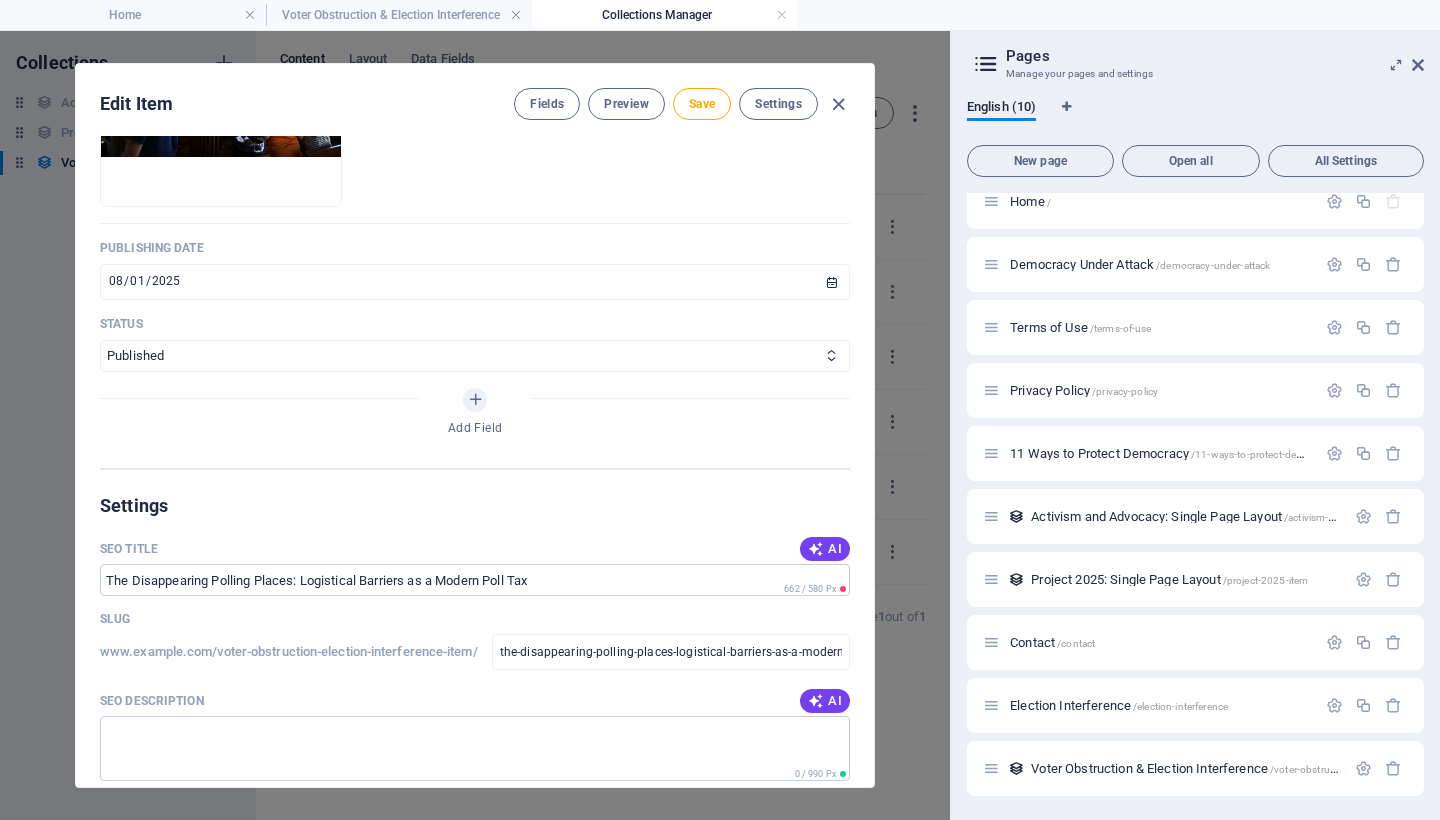 scroll, scrollTop: 1046, scrollLeft: 0, axis: vertical 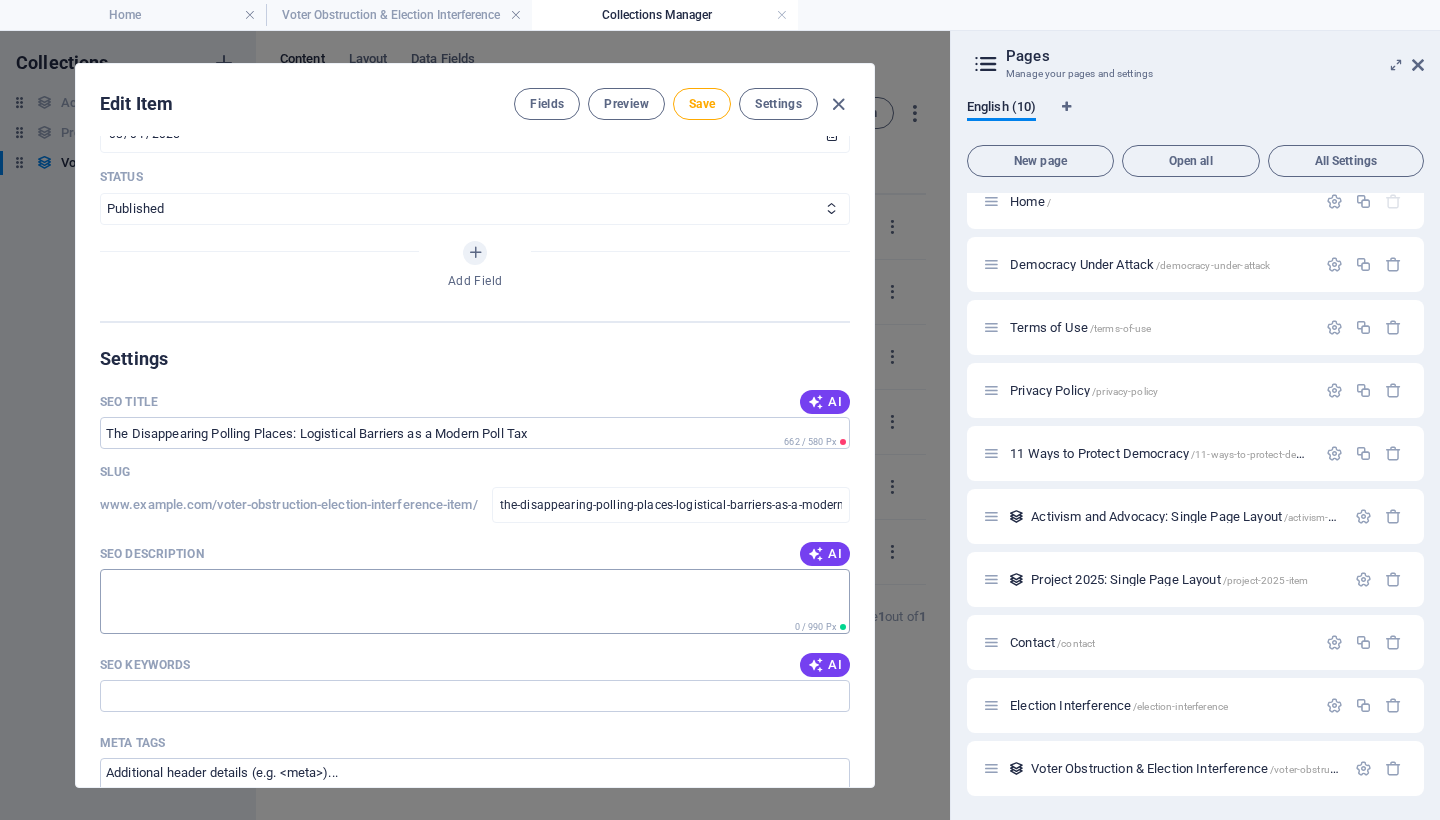 type on "Mary Ann Kirby" 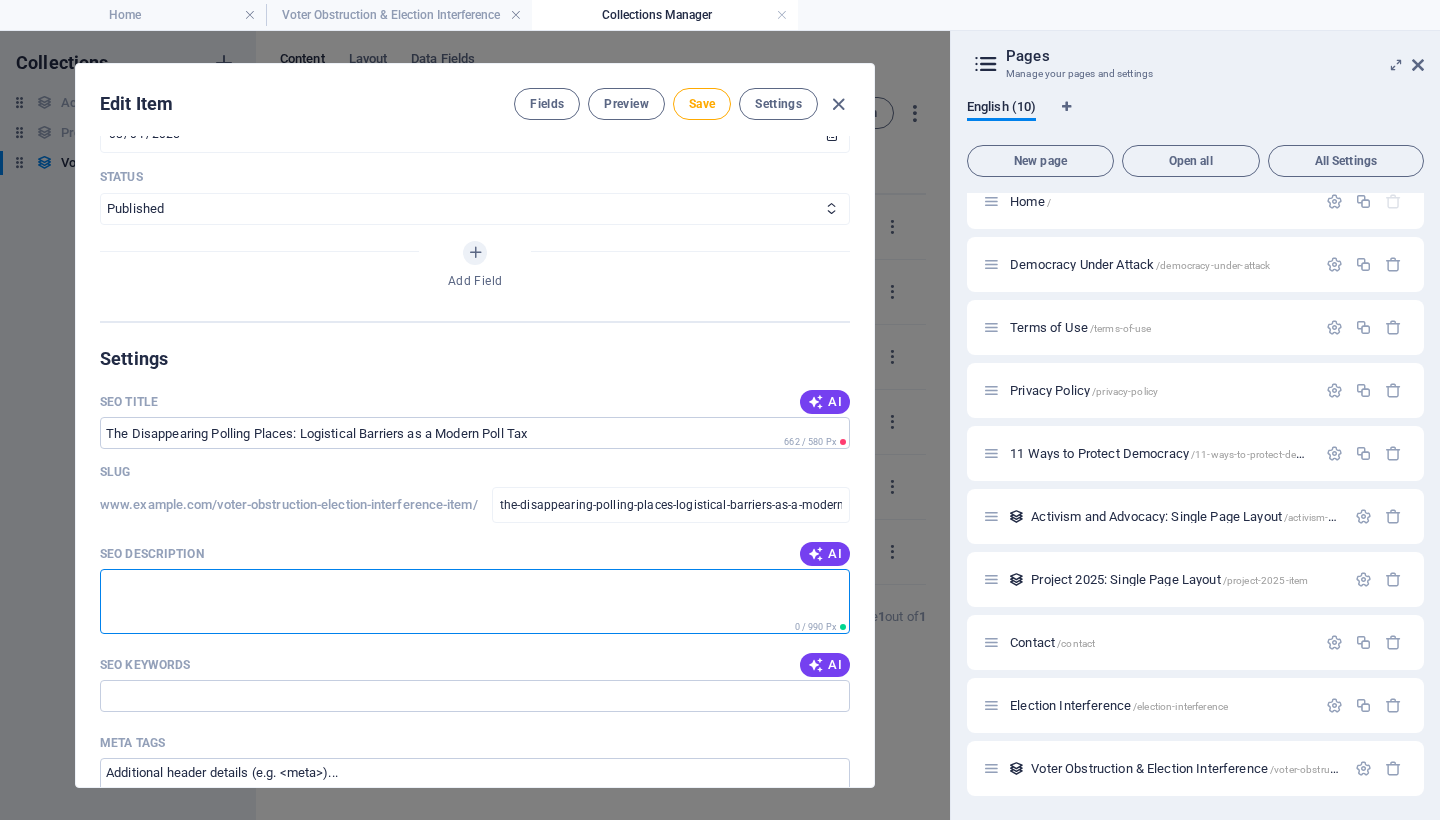 click on "SEO Description" at bounding box center [475, 601] 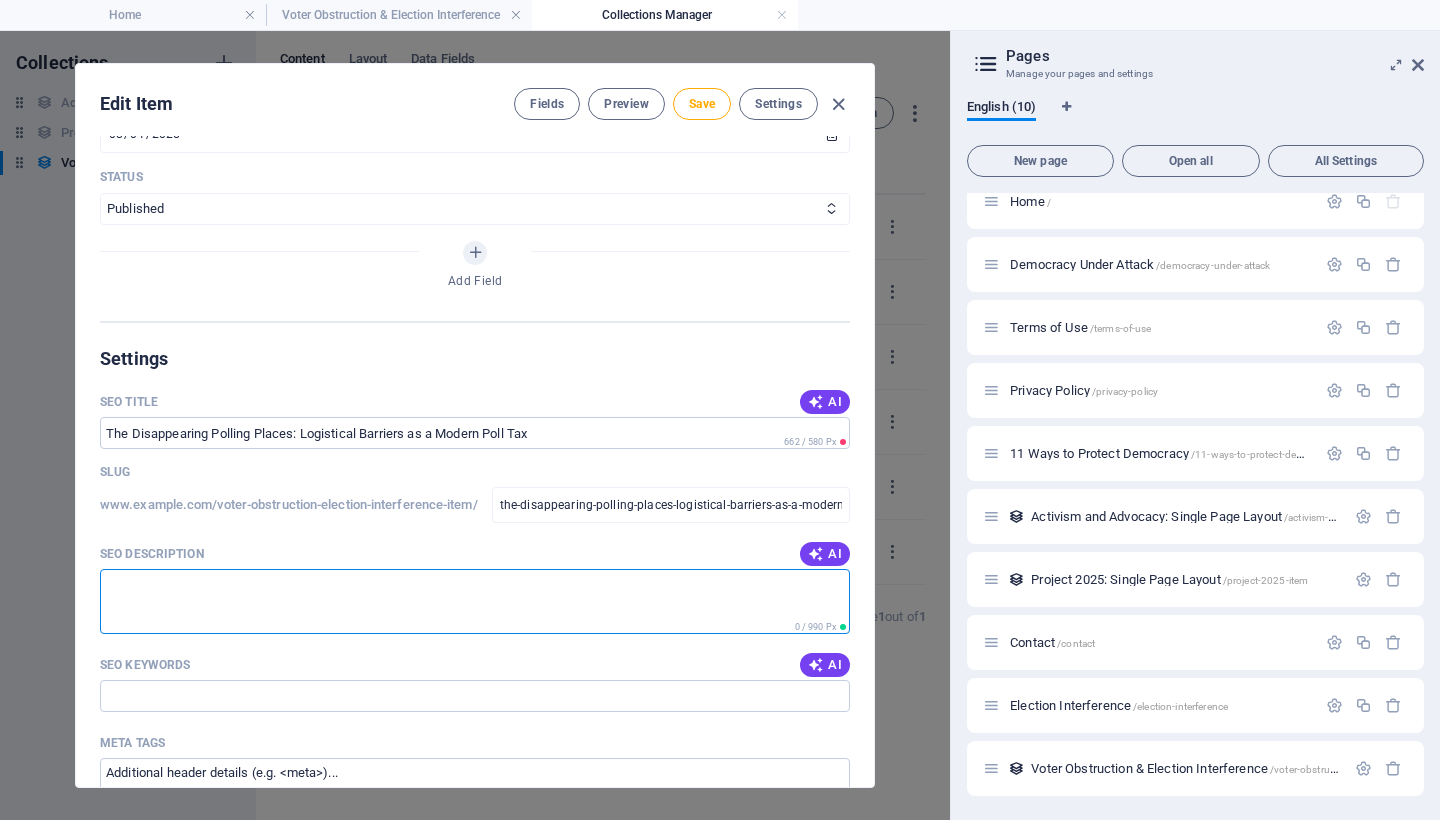 paste on "The Disappearing Polling Places: Logistical Barriers as a Modern Poll Tax" 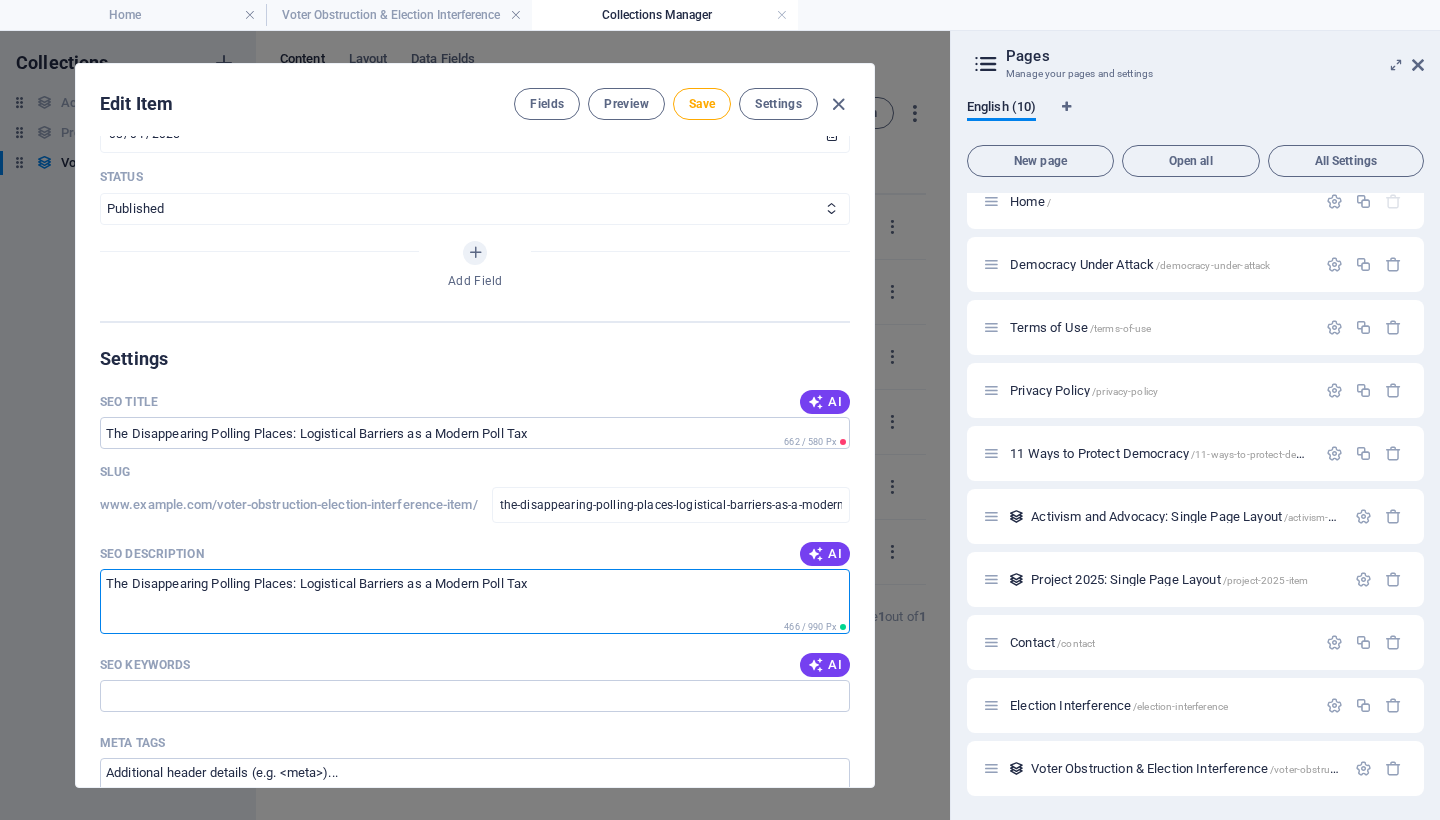 scroll, scrollTop: 1207, scrollLeft: 0, axis: vertical 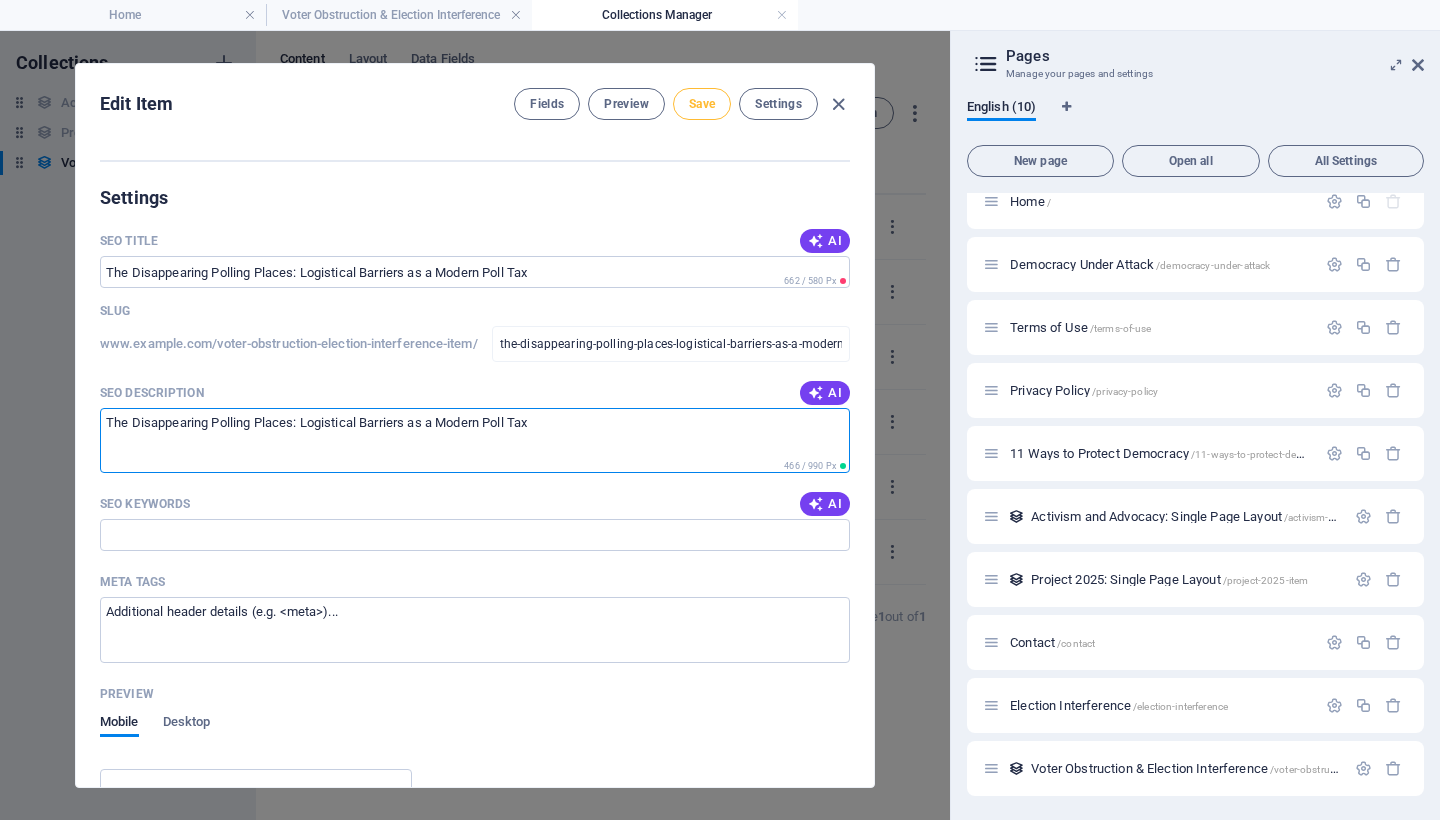 type on "The Disappearing Polling Places: Logistical Barriers as a Modern Poll Tax" 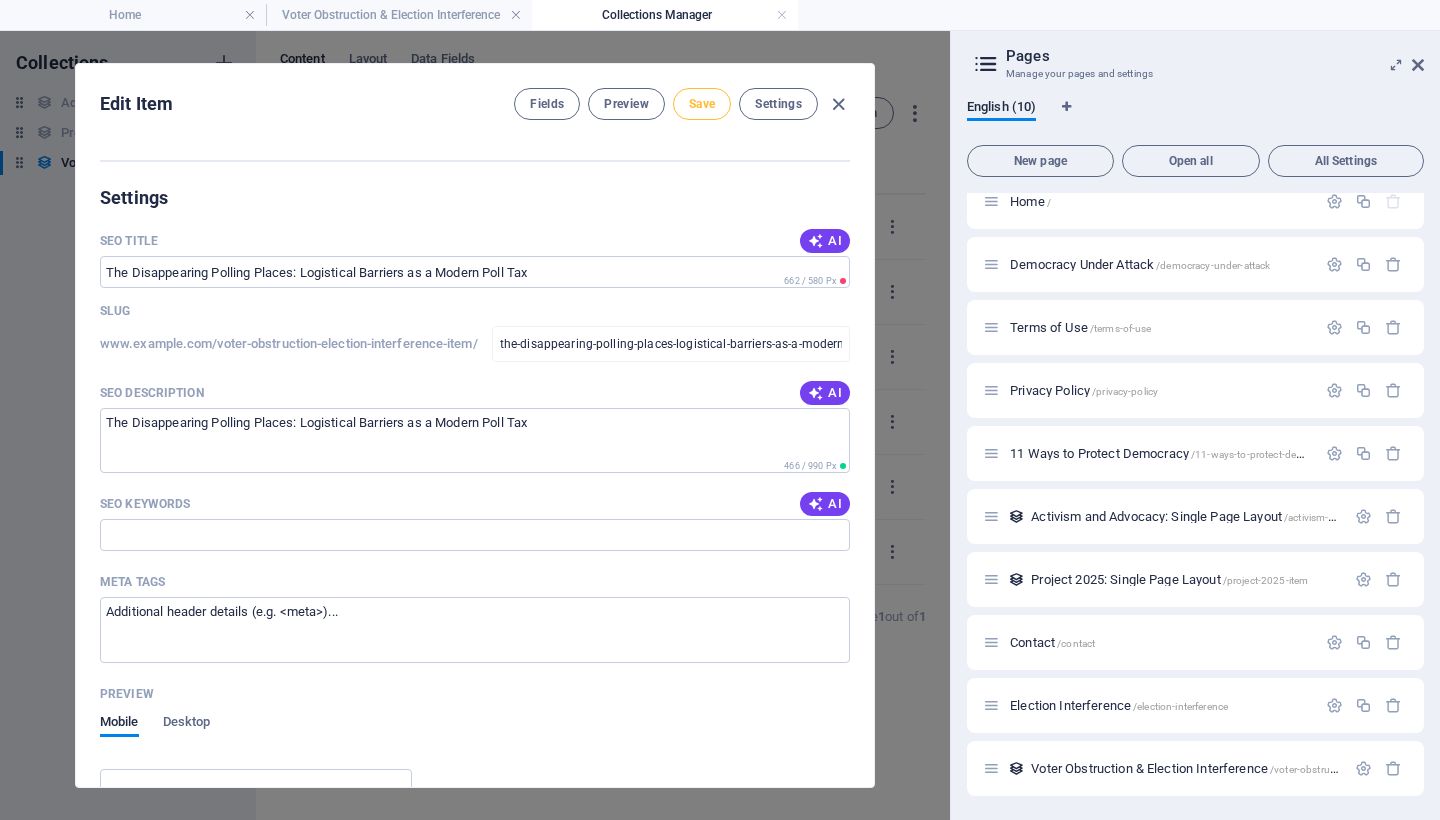 click on "Save" at bounding box center (702, 104) 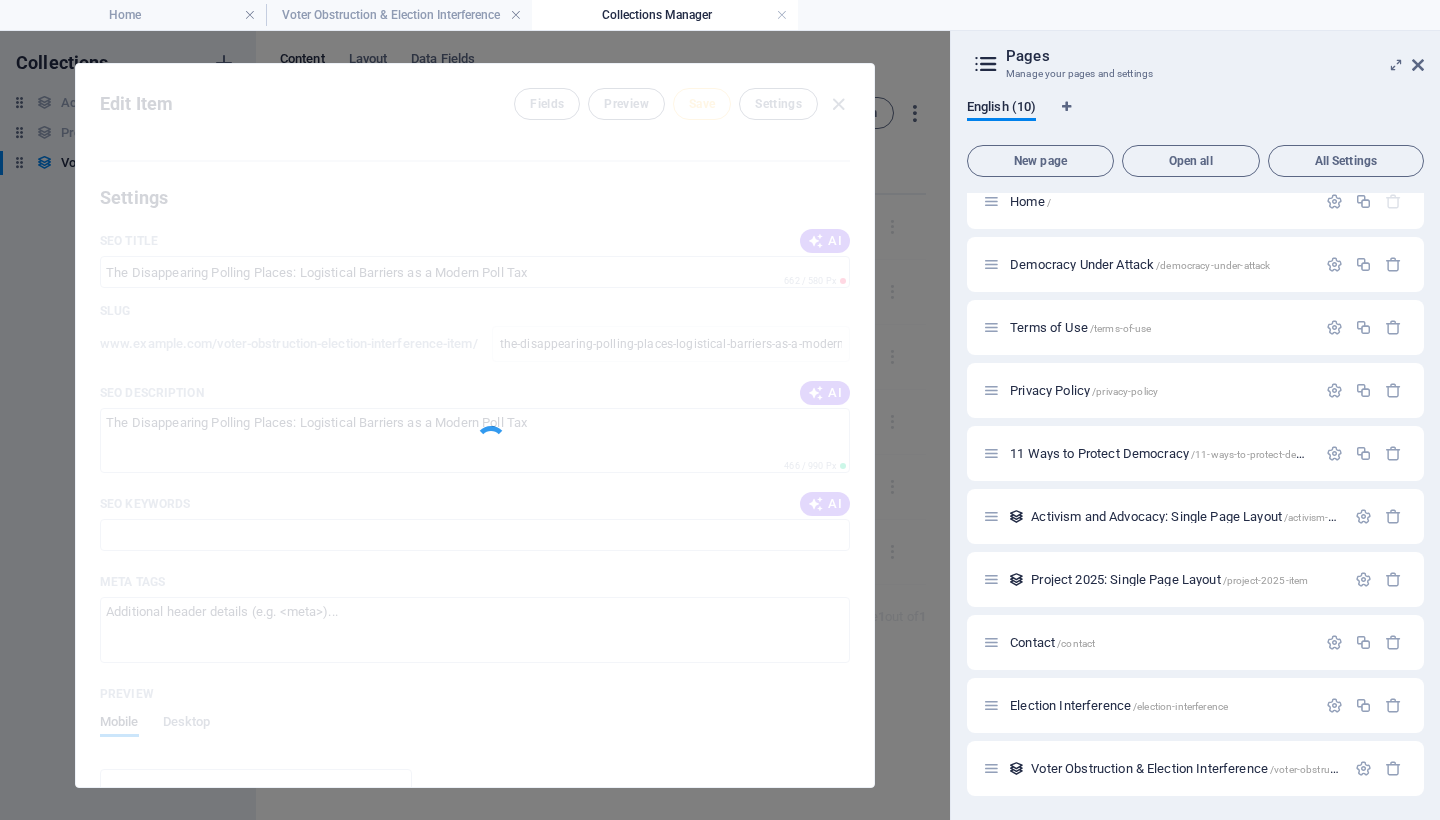 type on "the-disappearing-polling-places-logistical-barriers-as-a-modern-poll-tax" 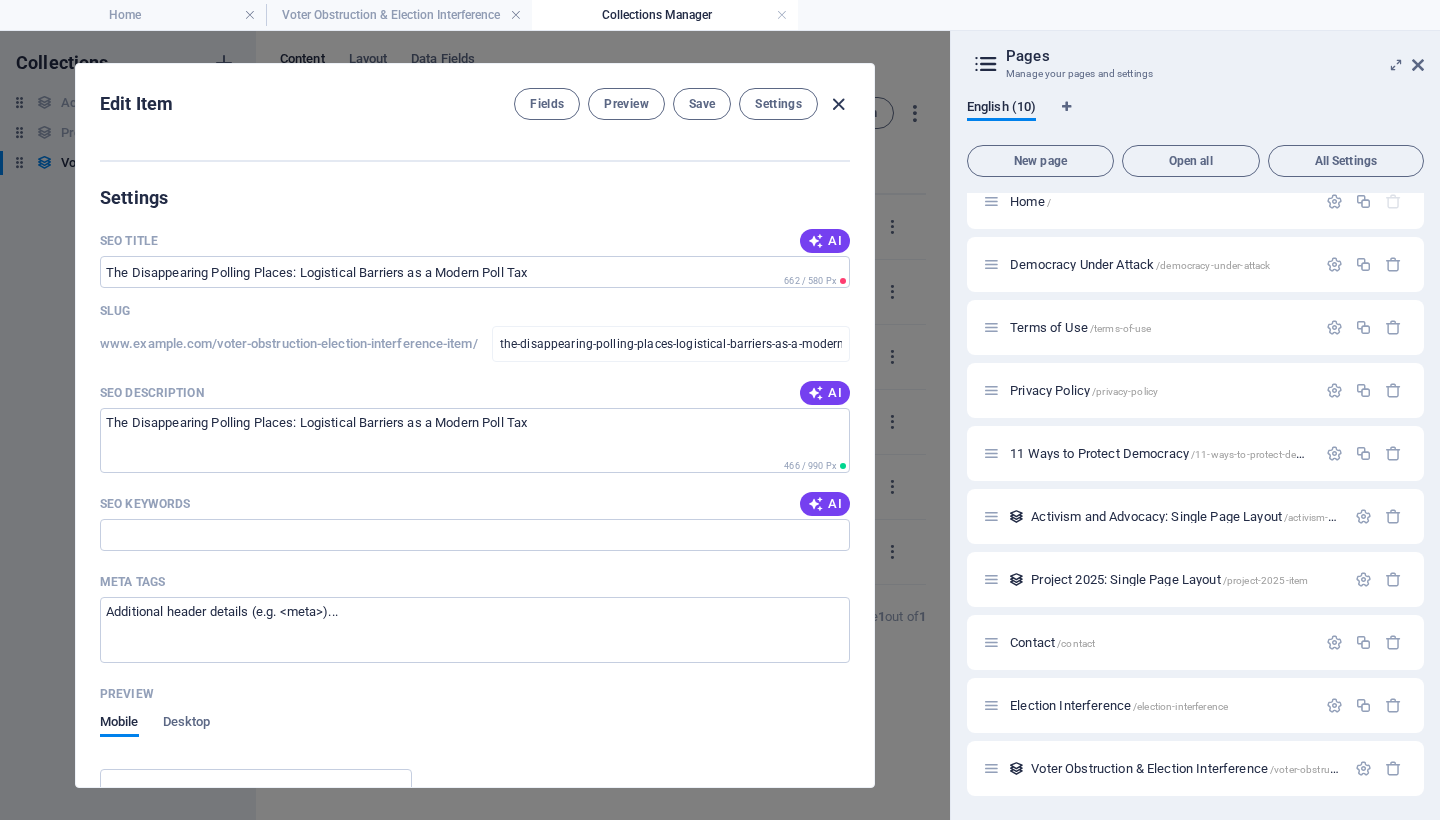 click at bounding box center (838, 104) 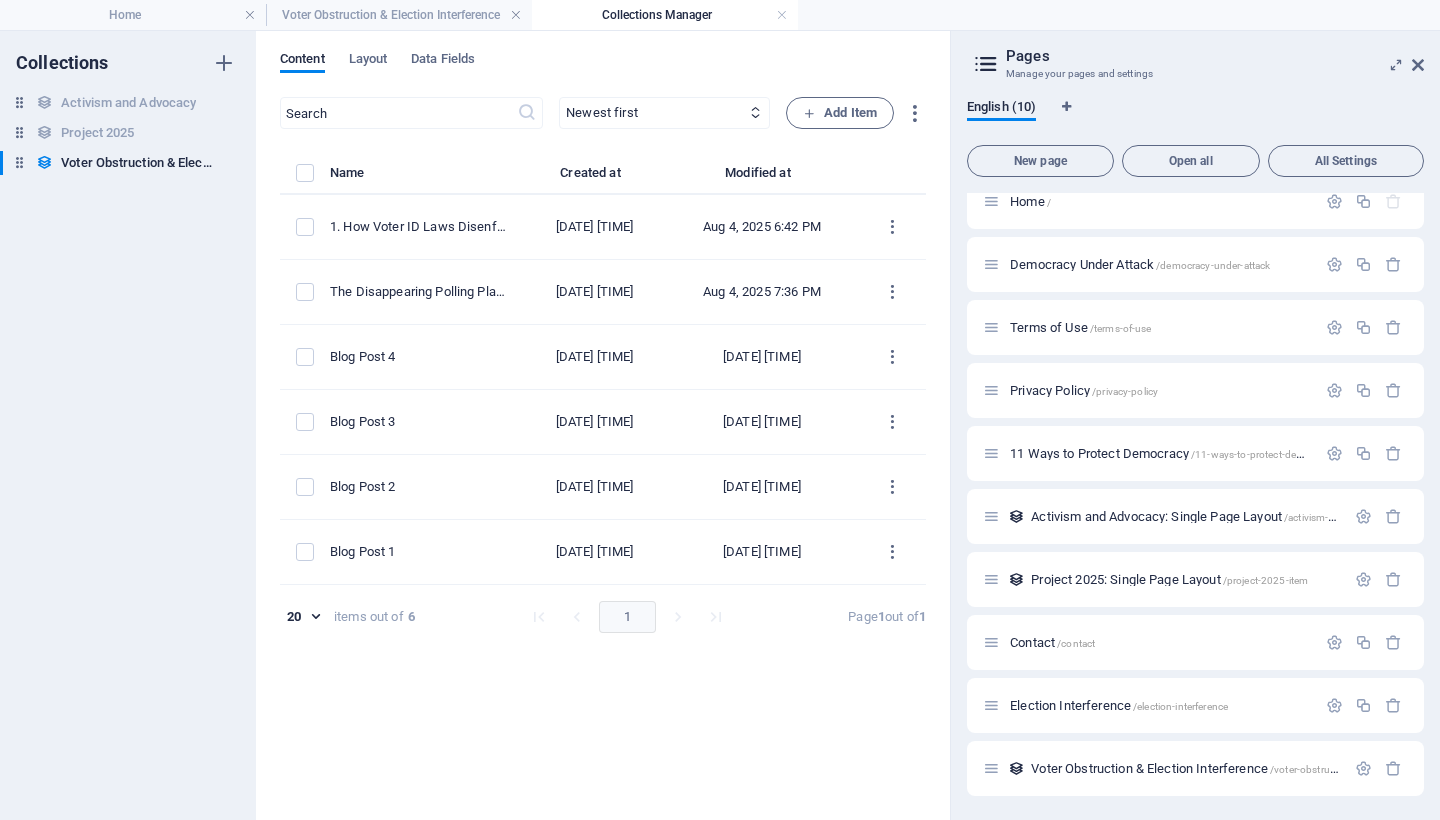 scroll, scrollTop: 0, scrollLeft: 0, axis: both 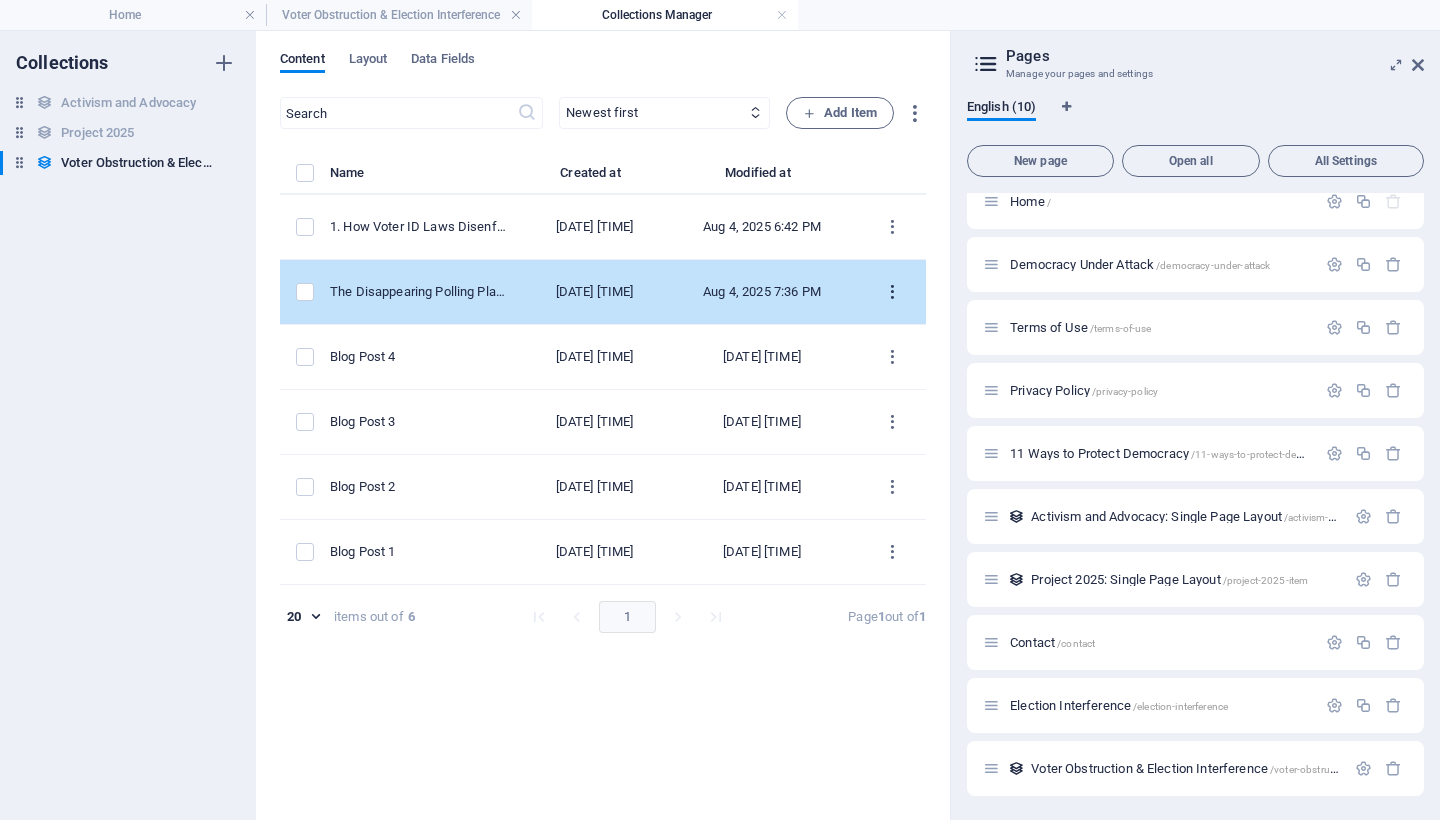 click at bounding box center (892, 292) 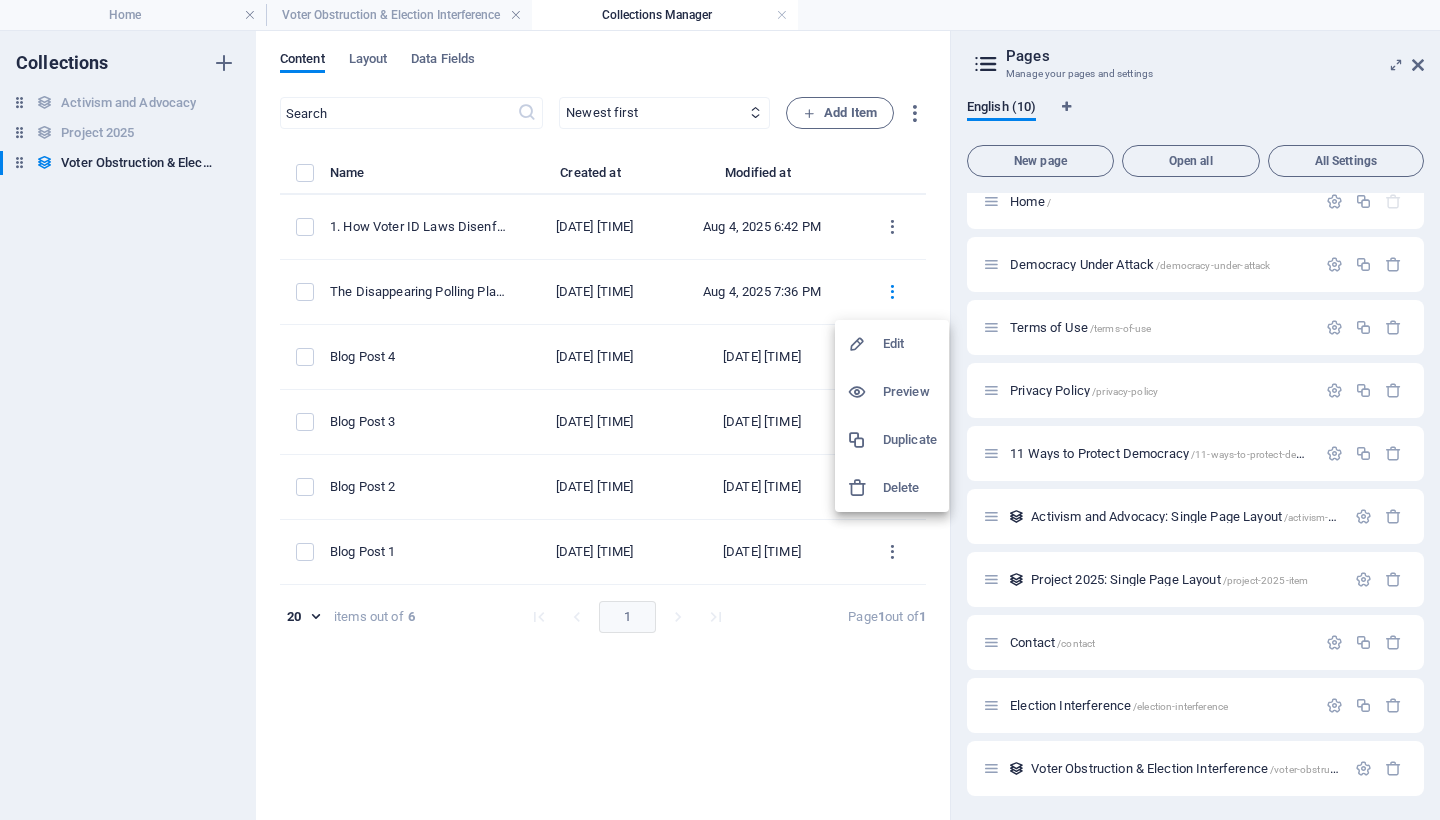 click on "Edit" at bounding box center [910, 344] 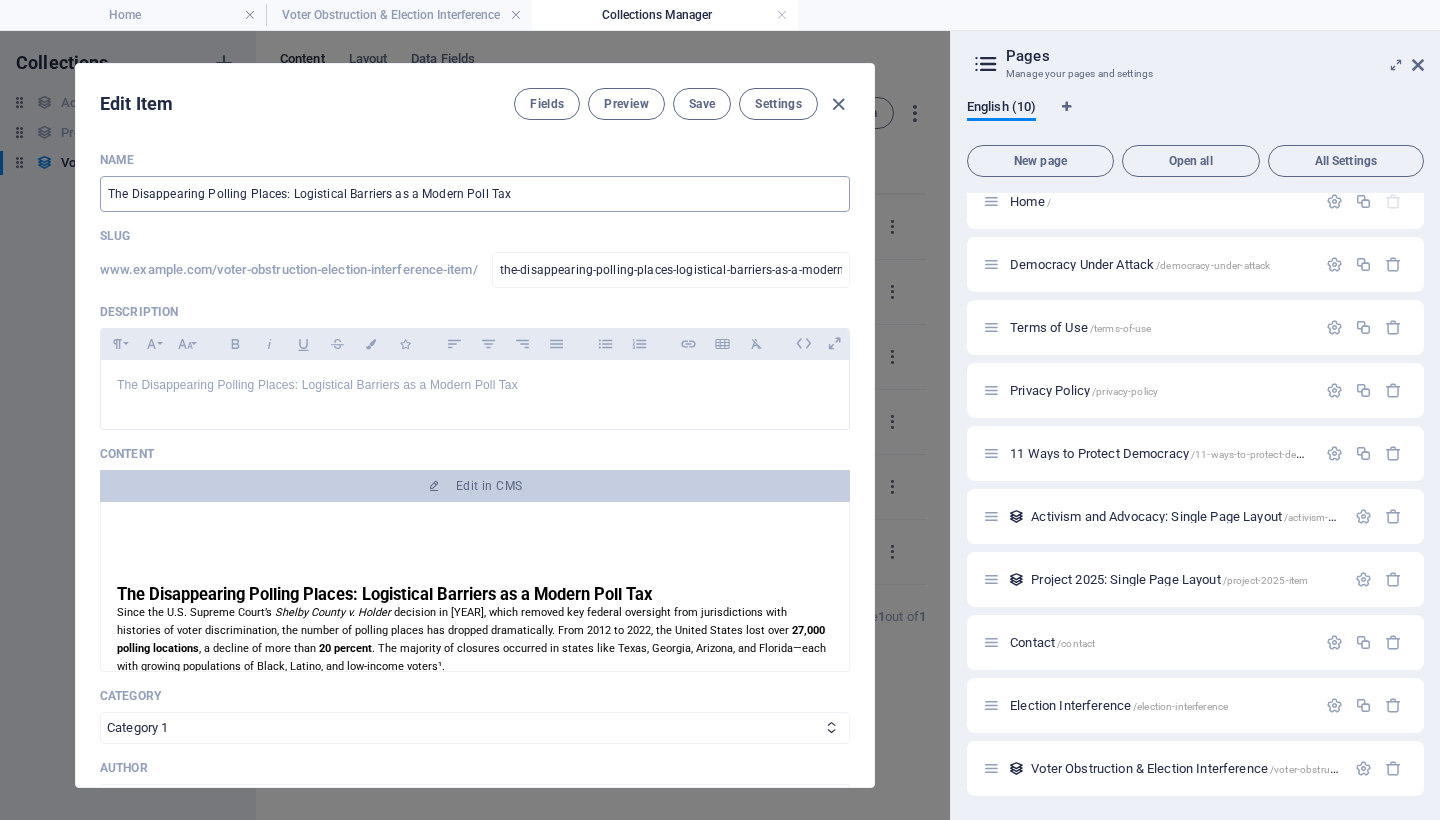click on "The Disappearing Polling Places: Logistical Barriers as a Modern Poll Tax" at bounding box center [475, 194] 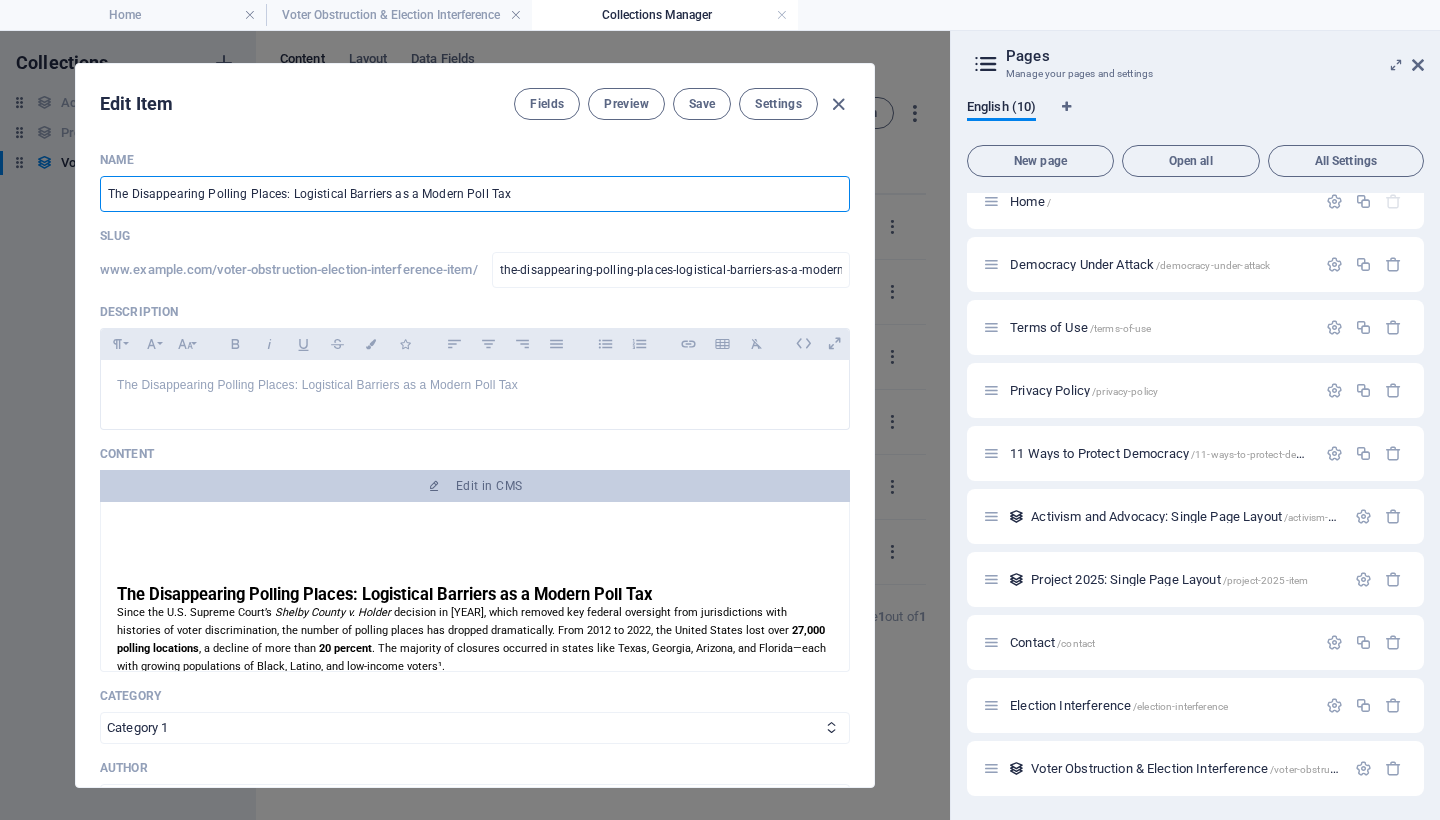 type on "2The Disappearing Polling Places: Logistical Barriers as a Modern Poll Tax" 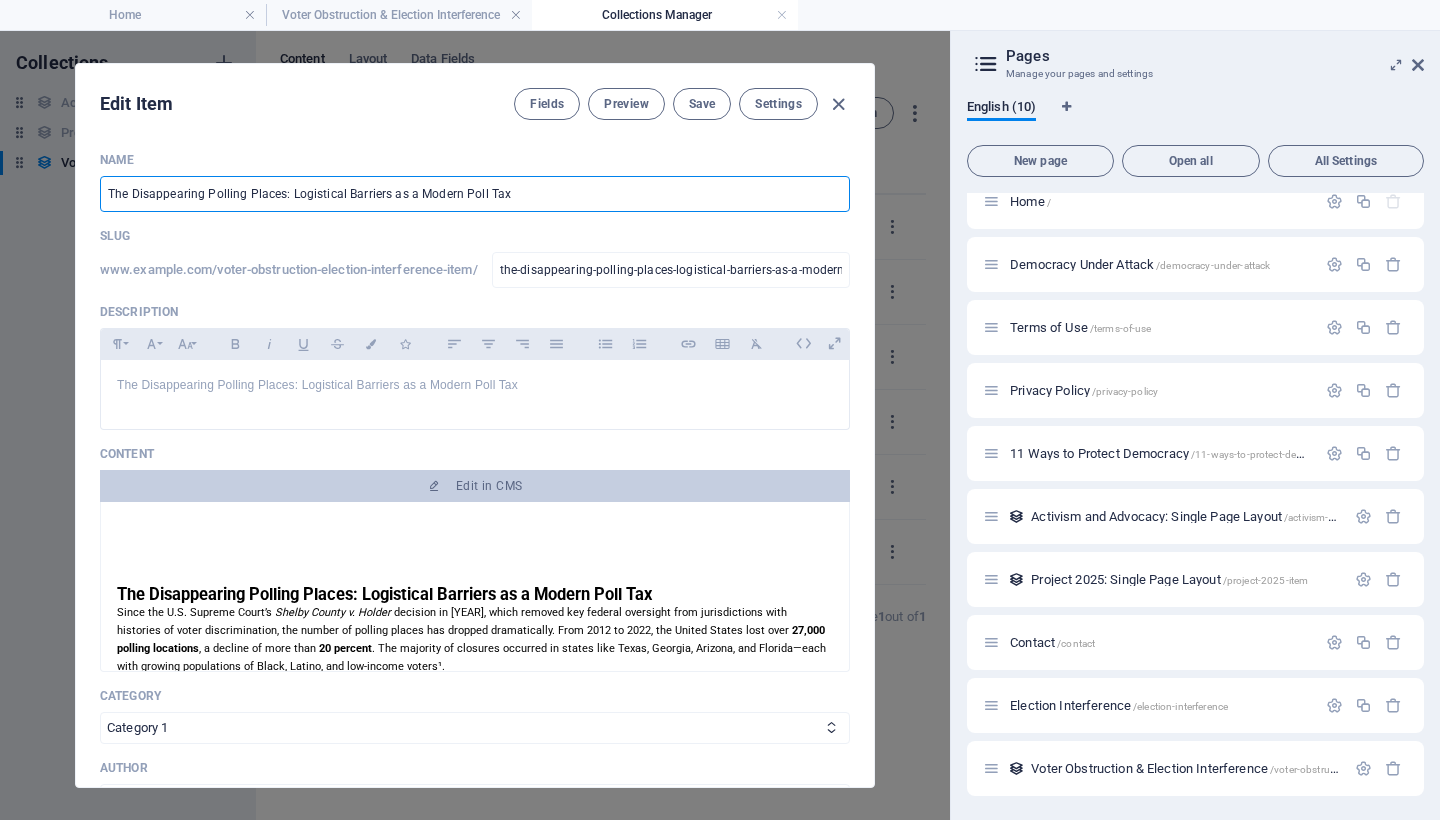 type on "2the-disappearing-polling-places-logistical-barriers-as-a-modern-poll-tax" 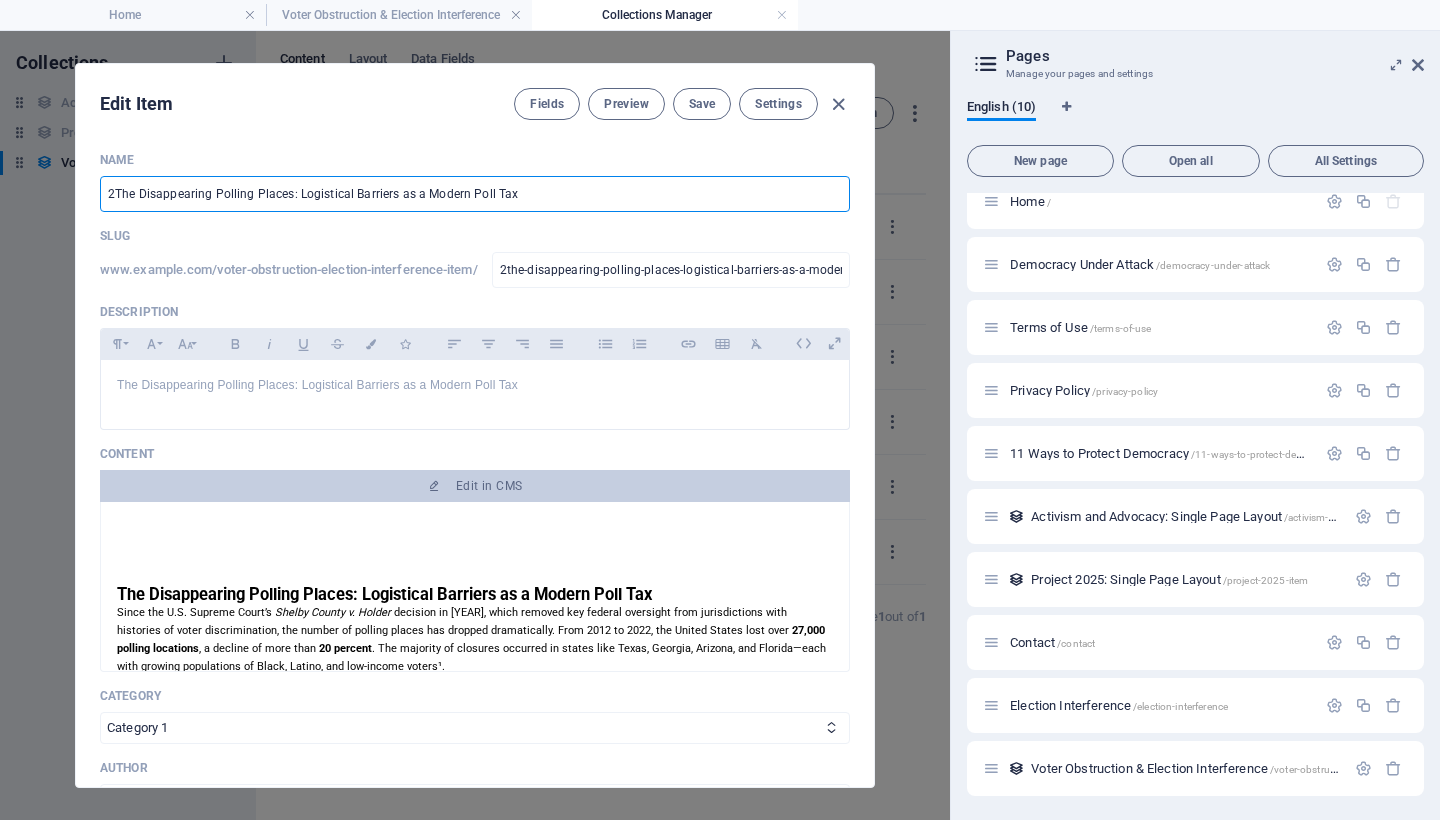 type on "2.The Disappearing Polling Places: Logistical Barriers as a Modern Poll Tax" 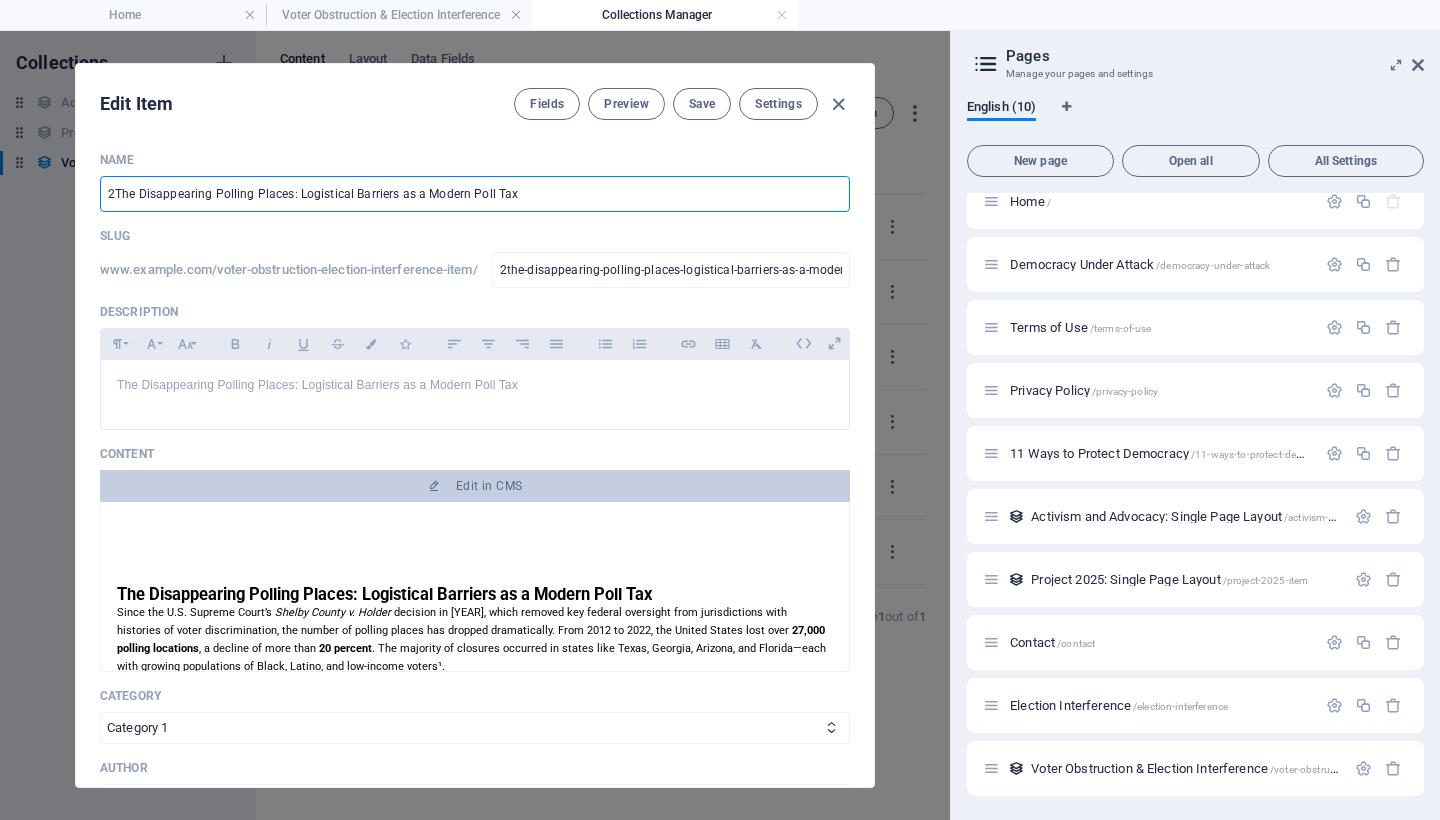 type on "2-the-disappearing-polling-places-logistical-barriers-as-a-modern-poll-tax" 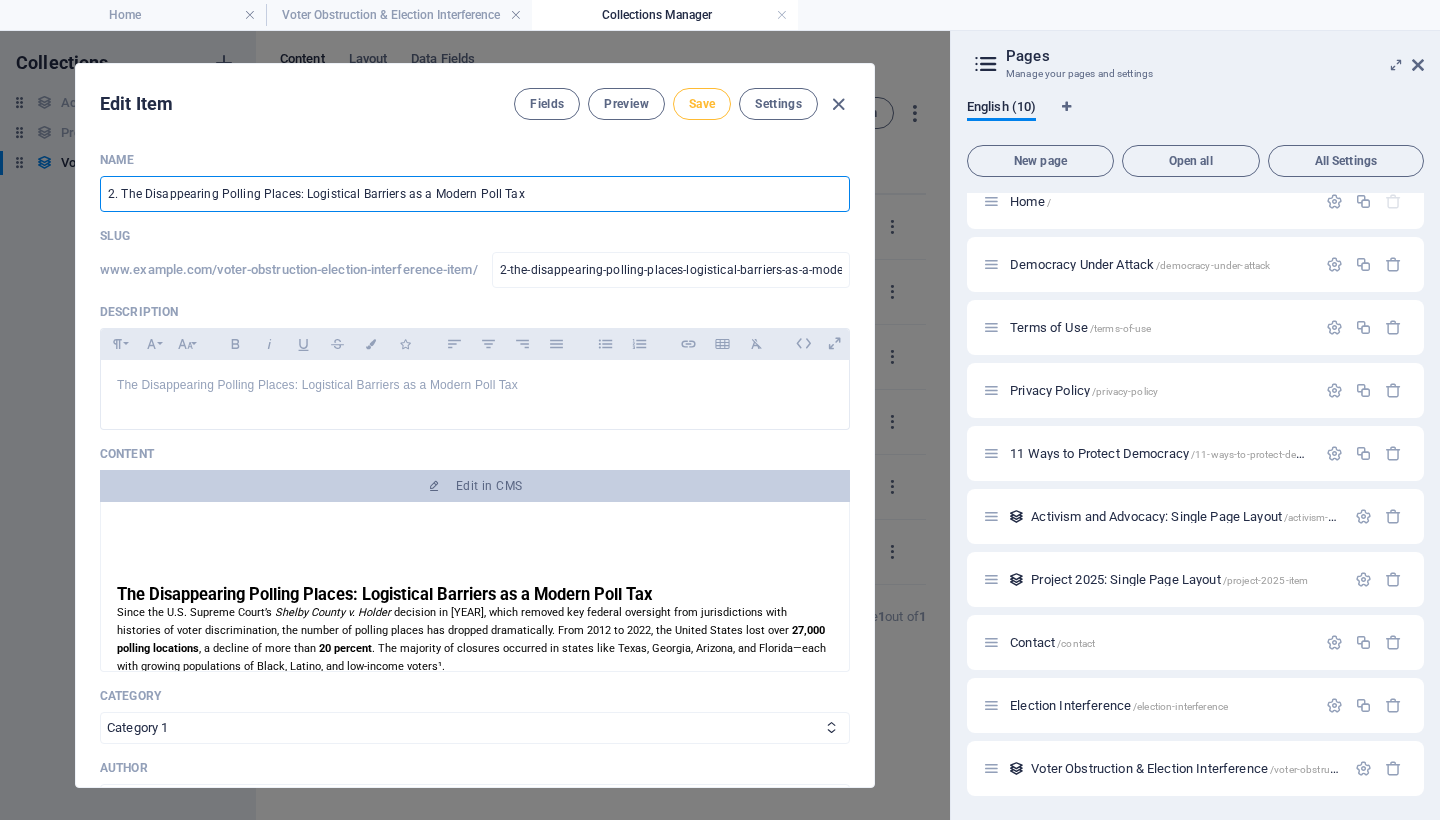 type on "2. The Disappearing Polling Places: Logistical Barriers as a Modern Poll Tax" 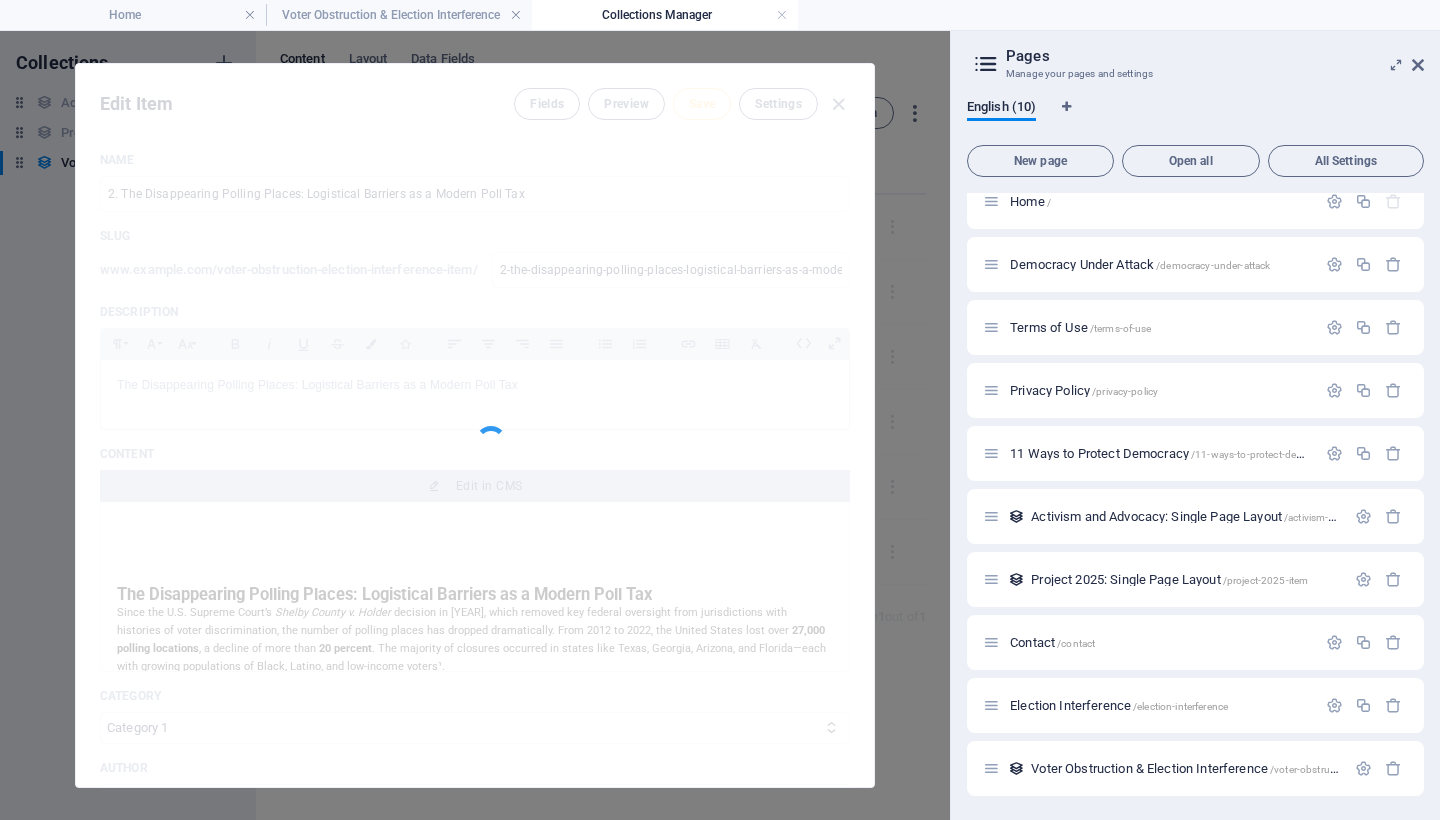 type on "2-the-disappearing-polling-places-logistical-barriers-as-a-modern-poll-tax" 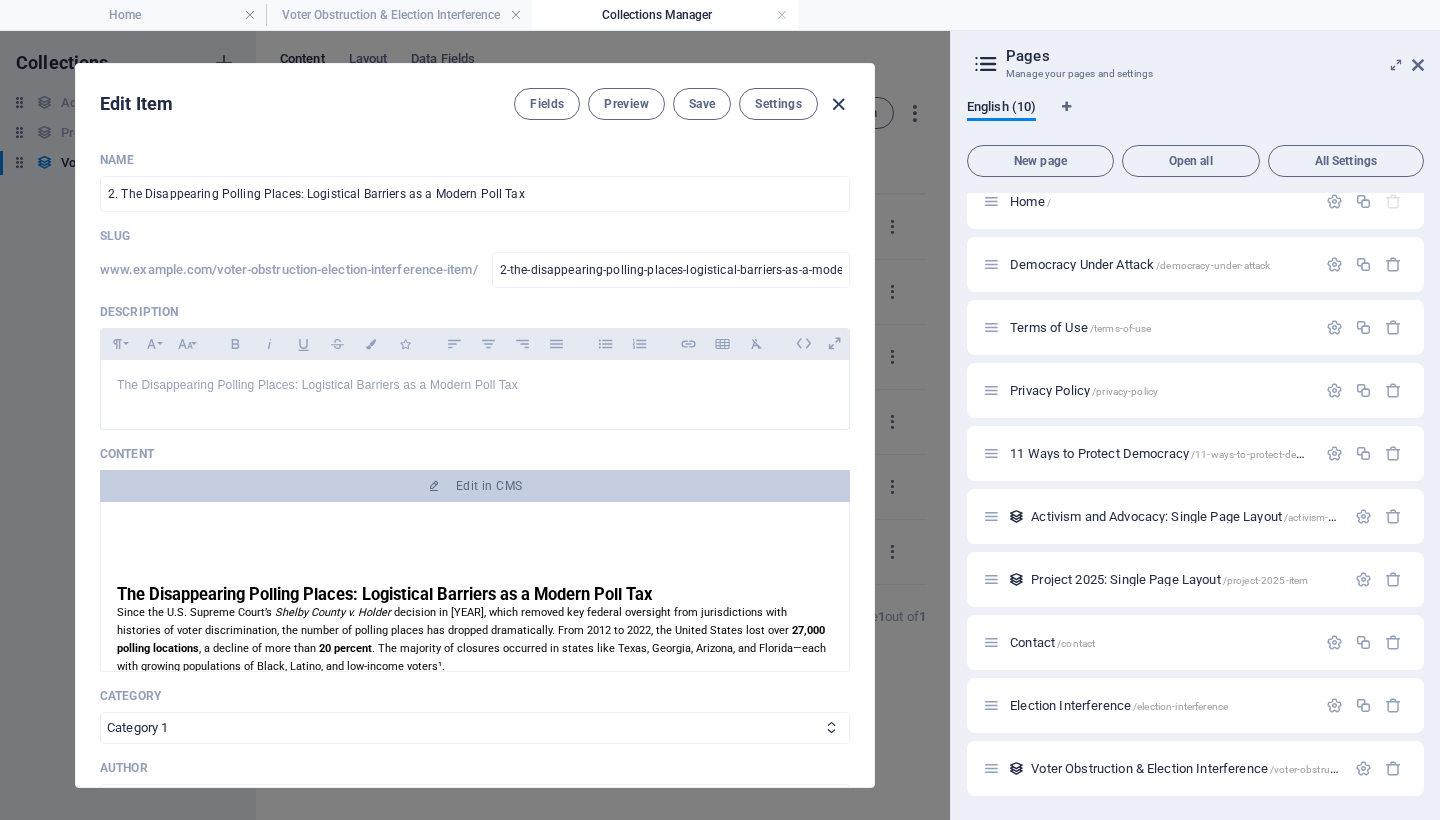 click at bounding box center (838, 104) 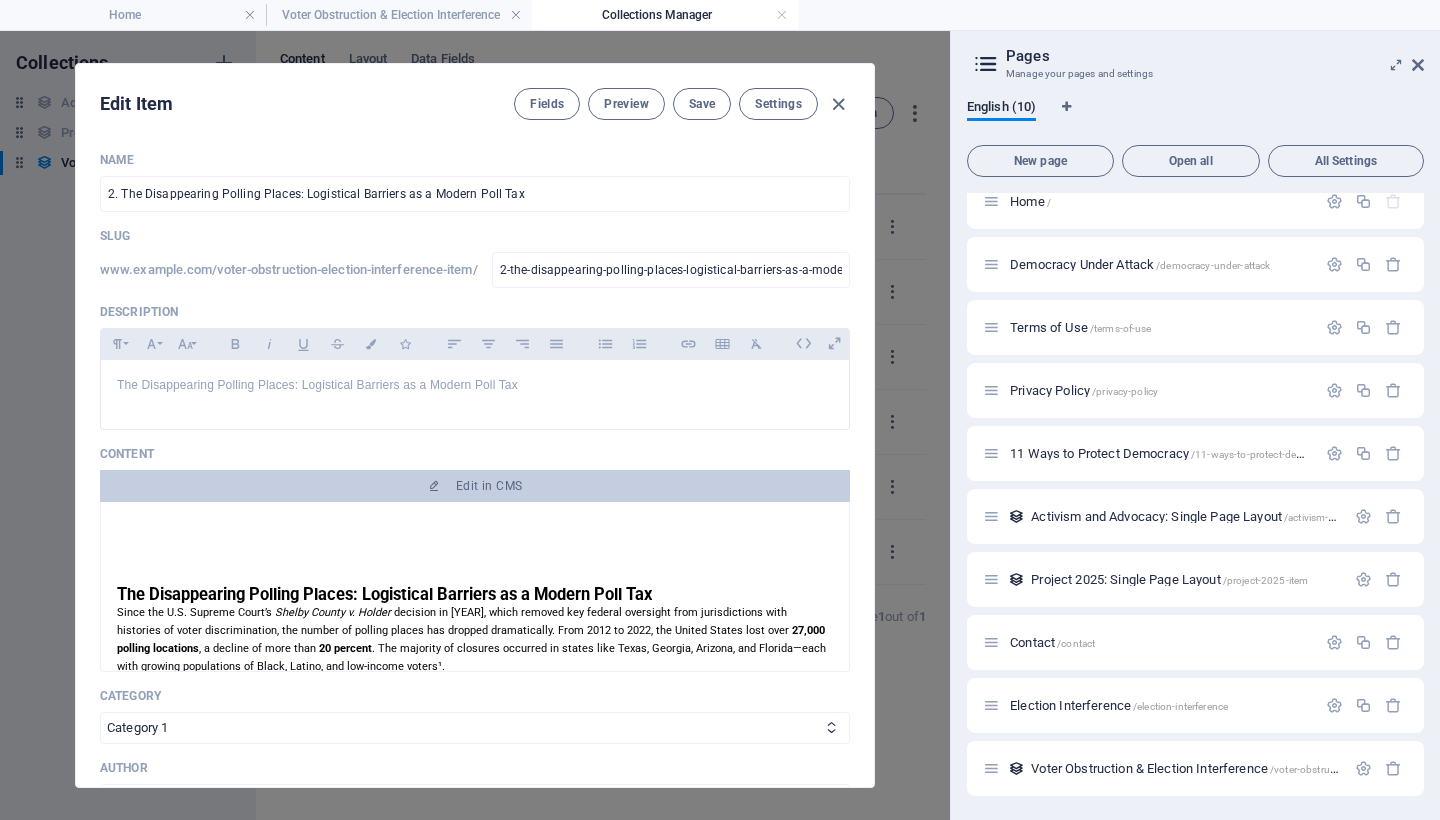 type on "2025-08-04" 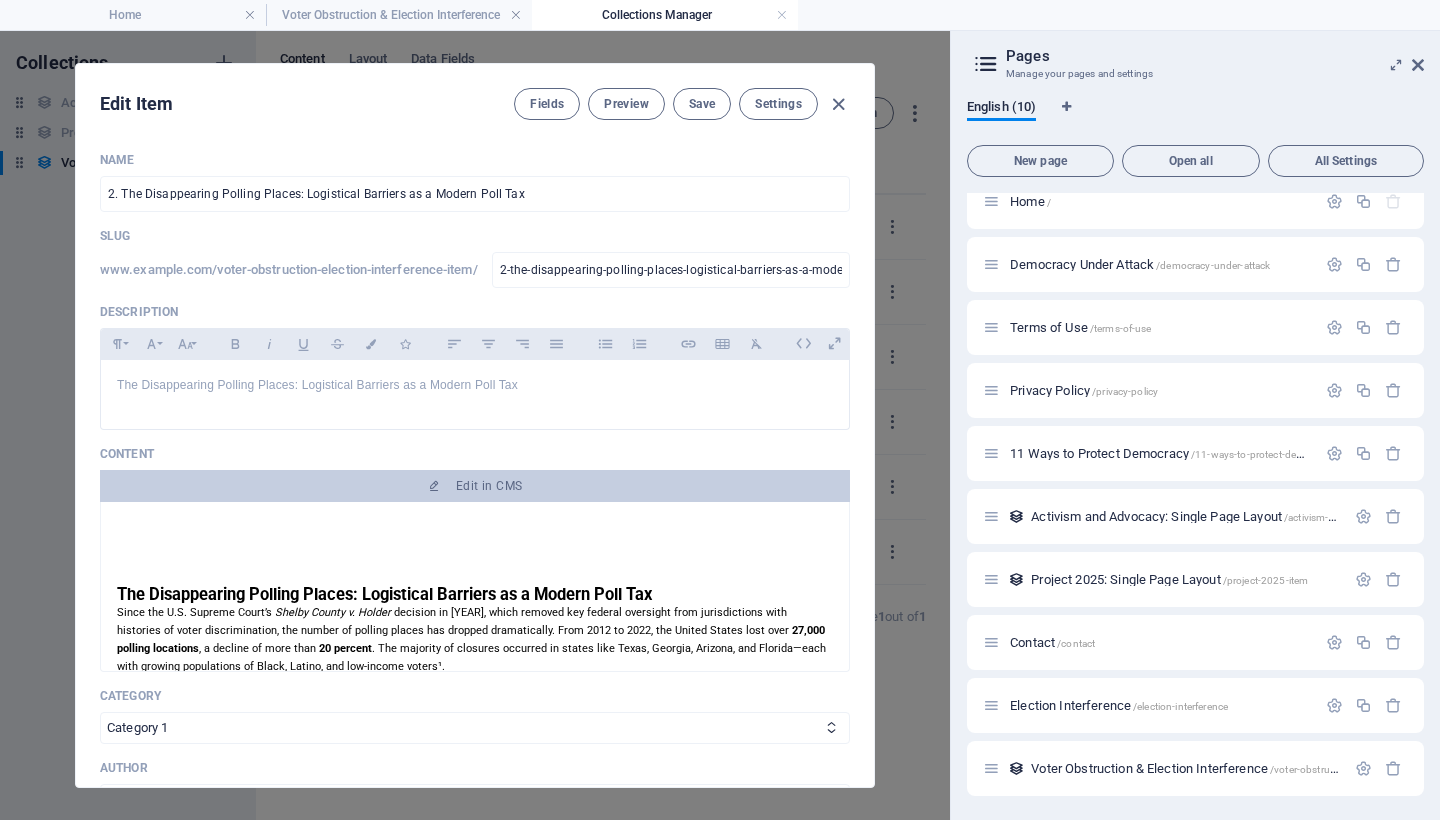 type on "2-the-disappearing-polling-places-logistical-barriers-as-a-modern-poll-tax" 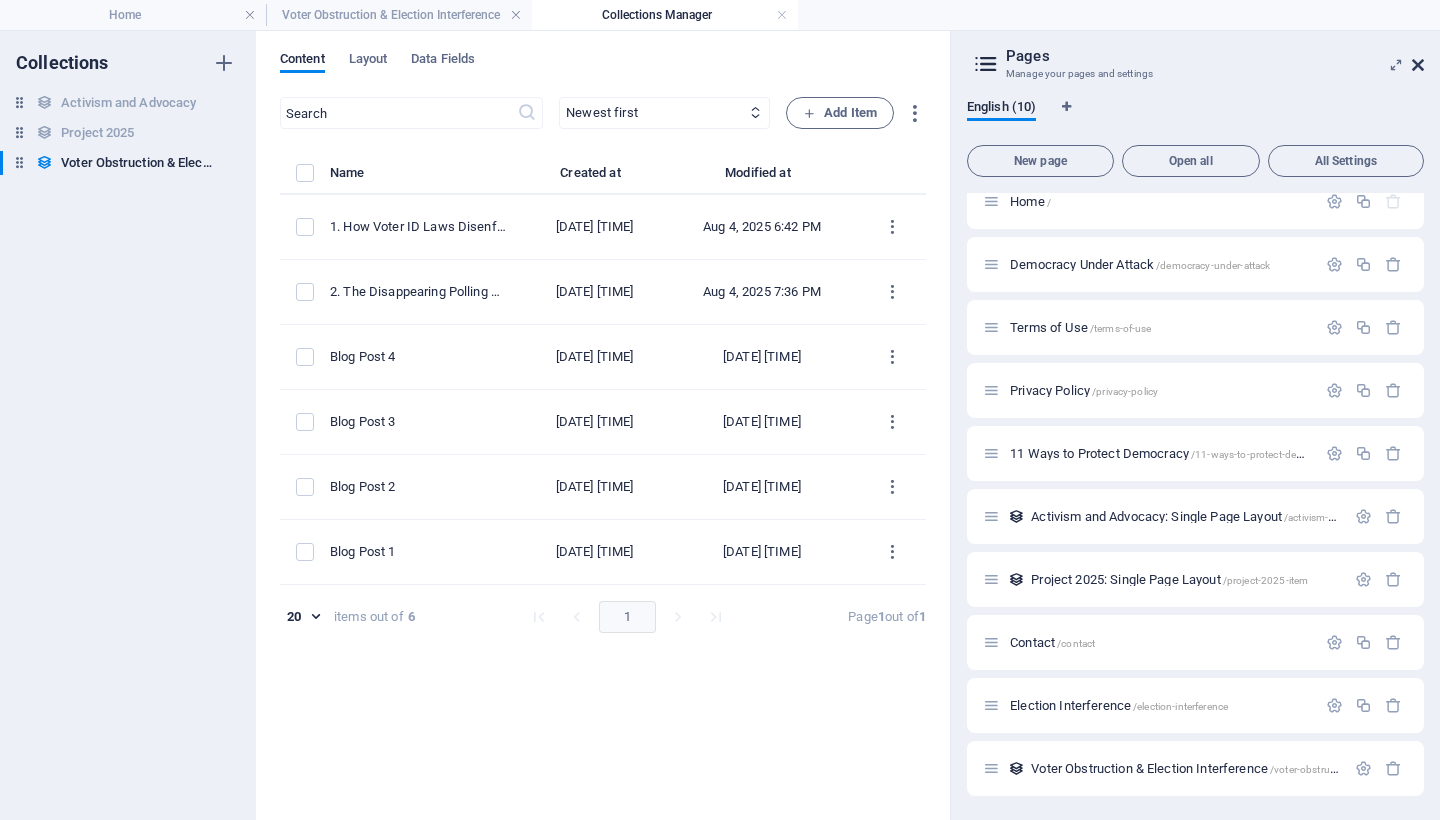 click at bounding box center [1418, 65] 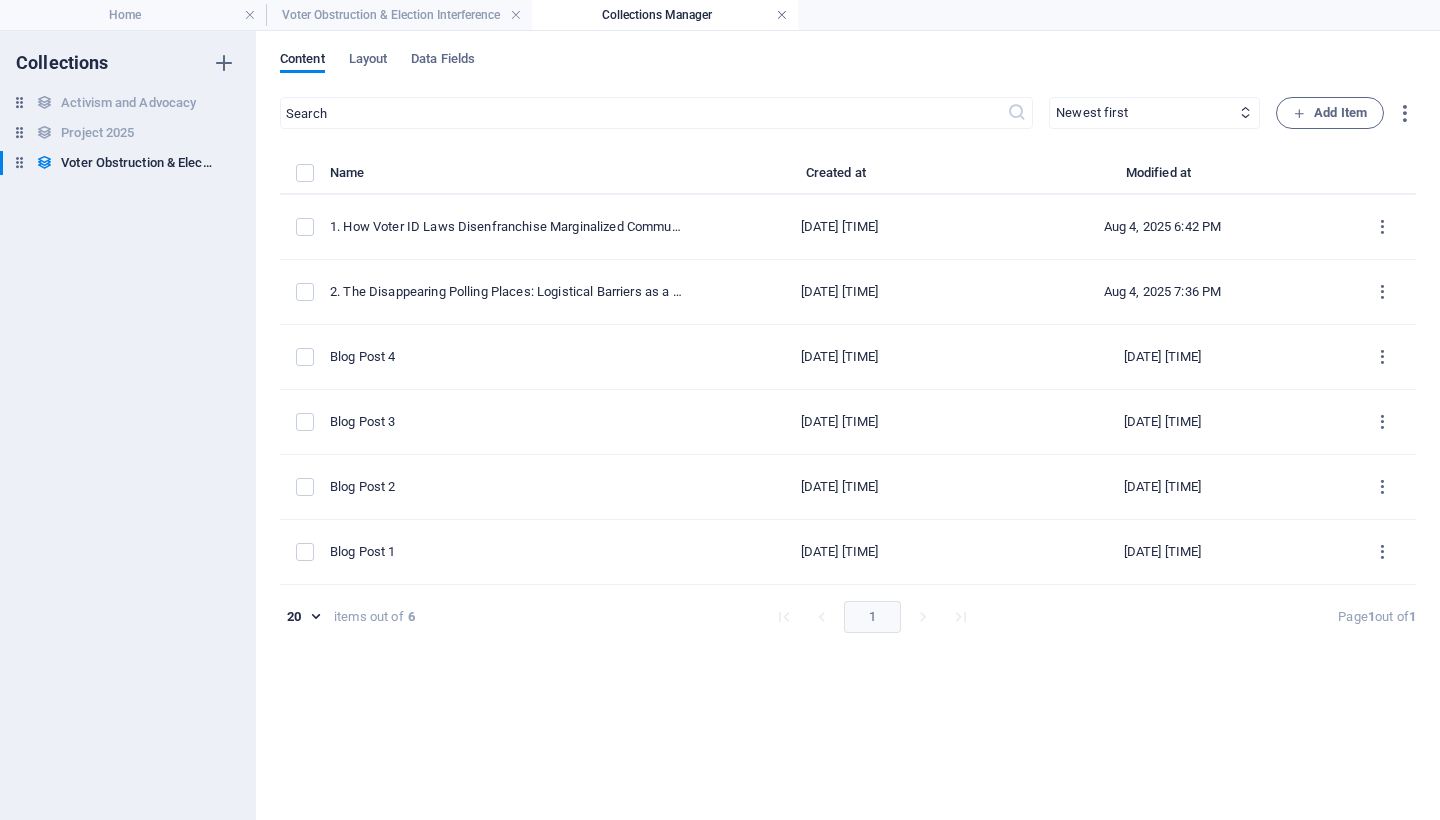 click at bounding box center (782, 15) 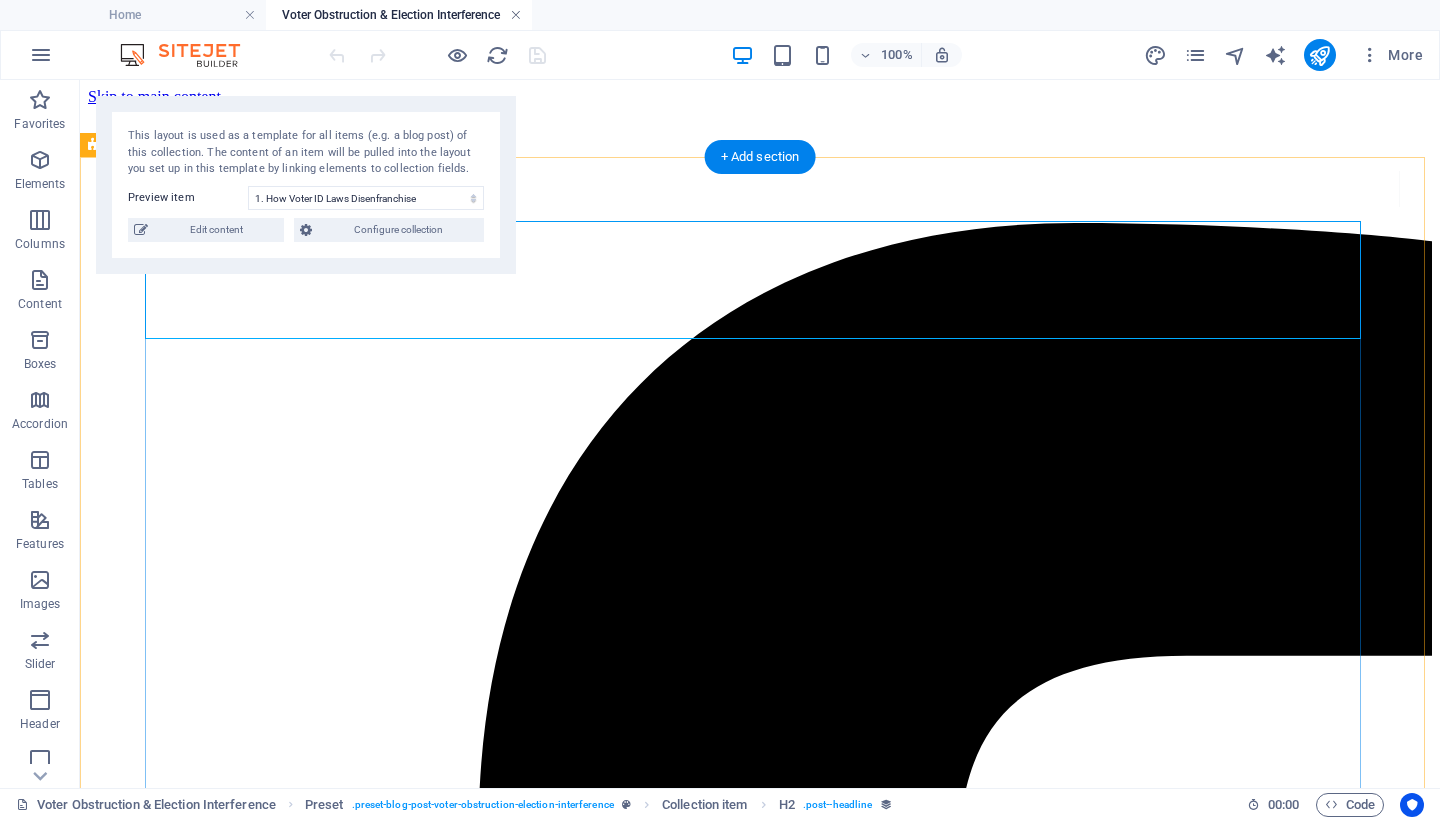 click at bounding box center [516, 15] 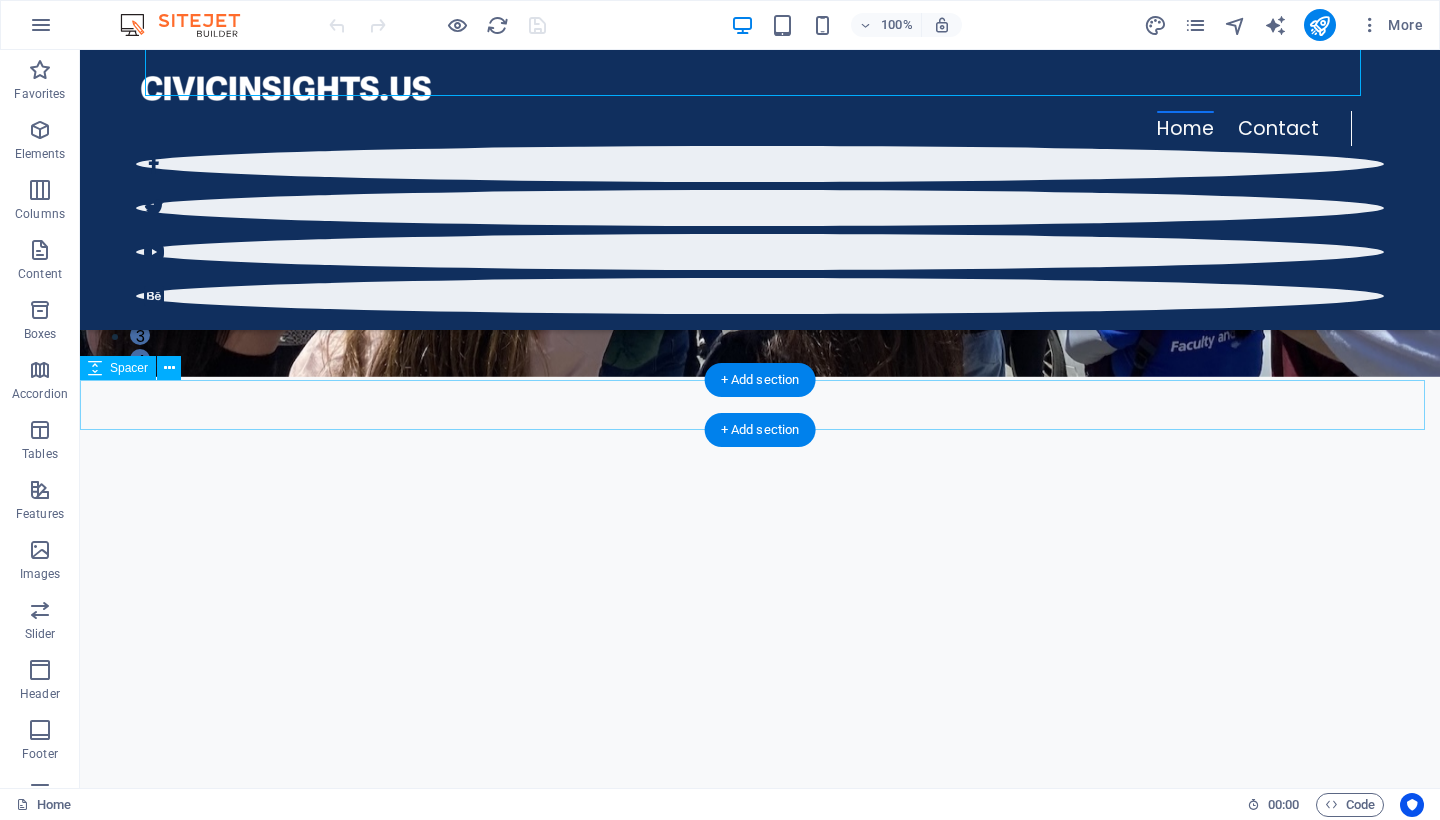 scroll, scrollTop: 0, scrollLeft: 0, axis: both 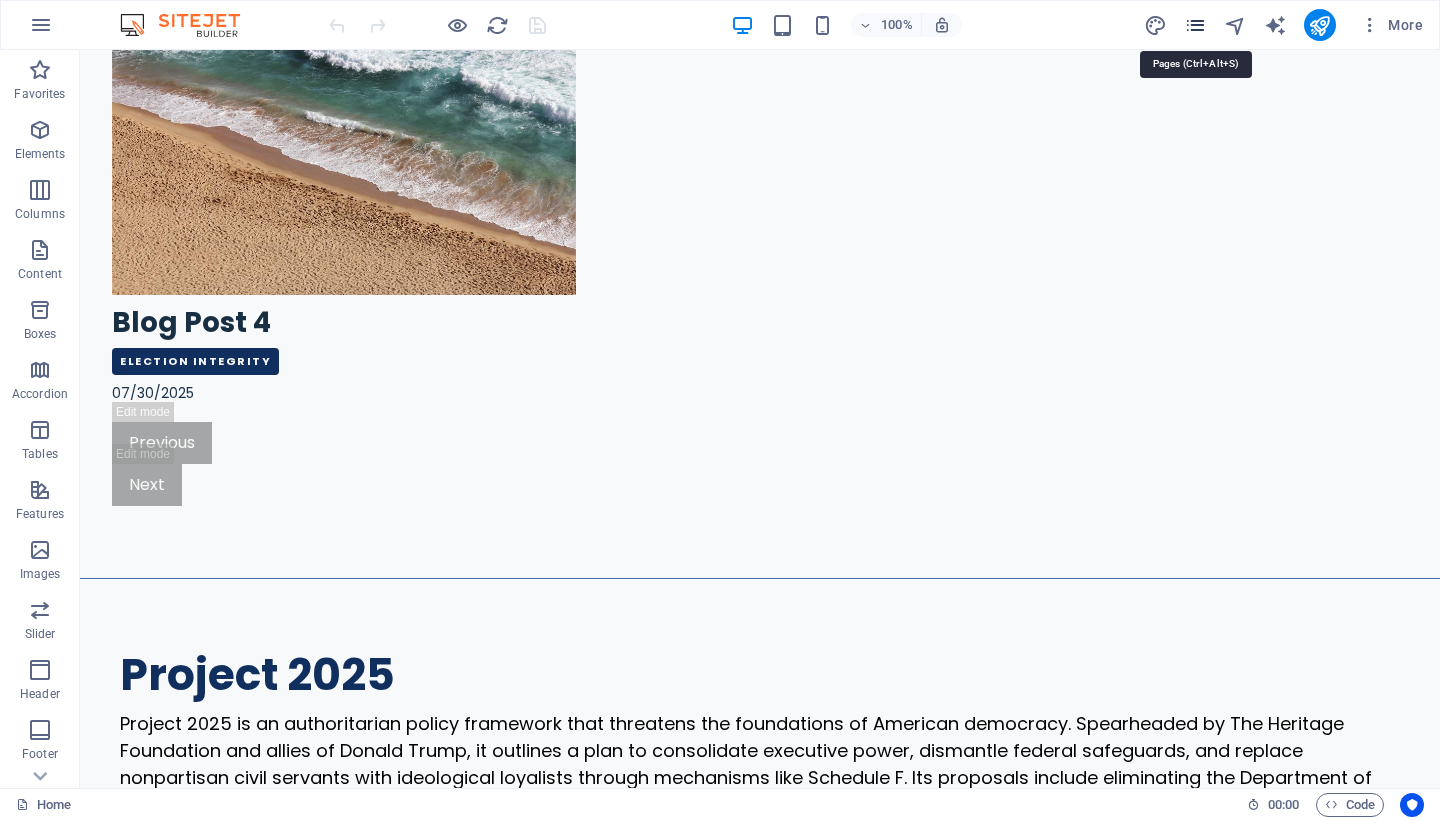 click at bounding box center [1195, 25] 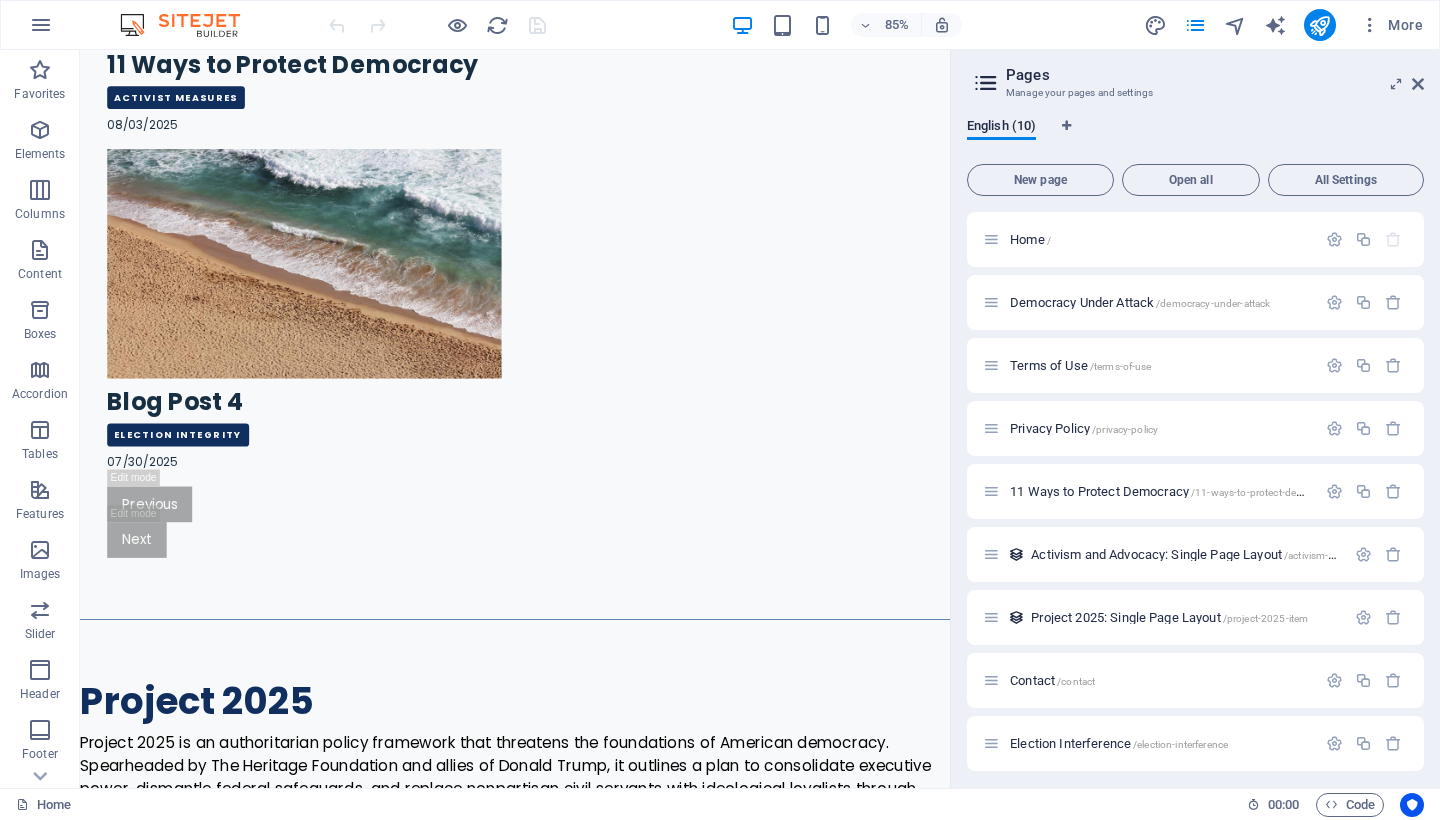 scroll, scrollTop: 70, scrollLeft: 0, axis: vertical 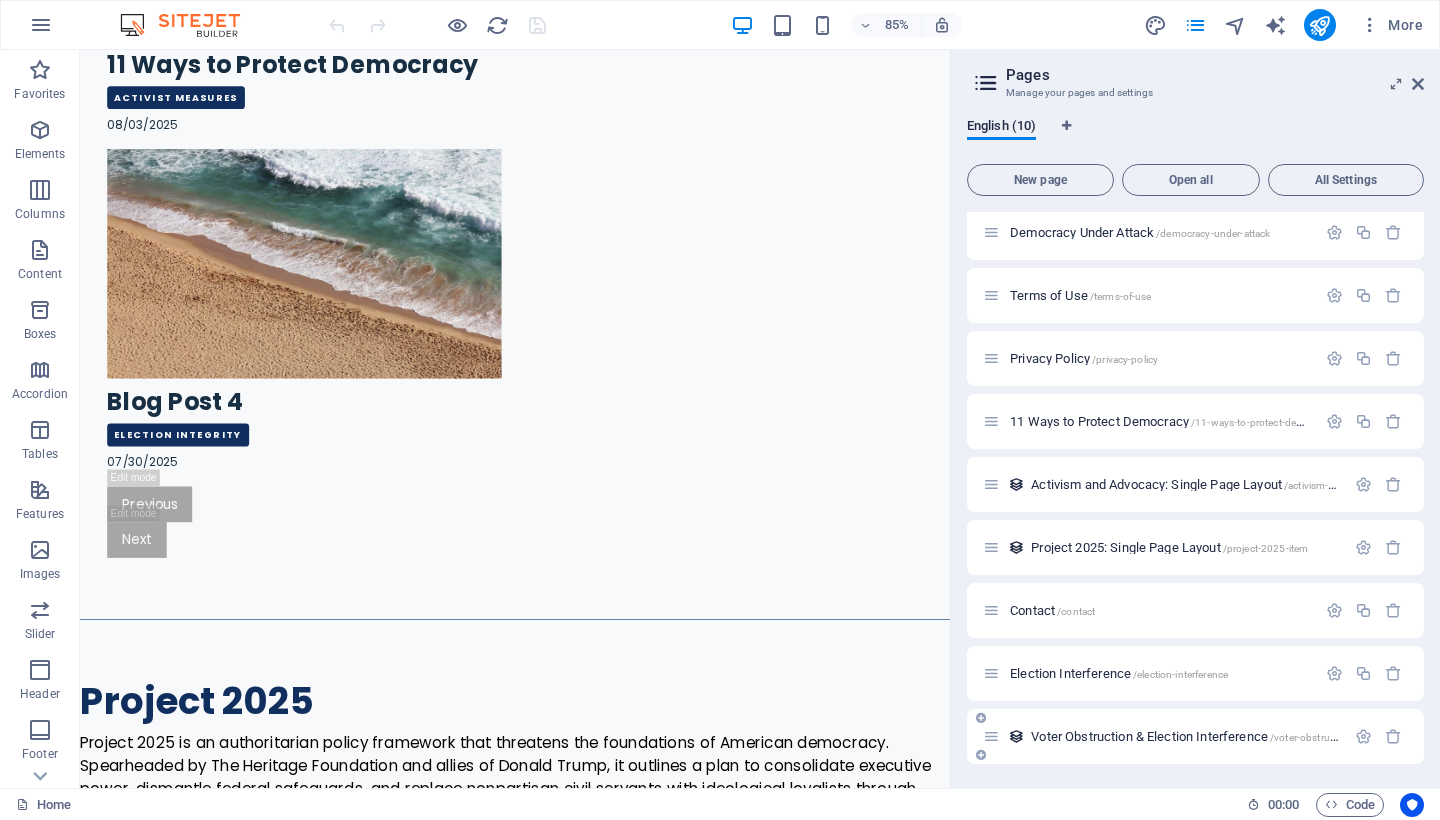 click on "Voter Obstruction & Election Interference /voter-obstruction-election-interference-item" at bounding box center (1250, 736) 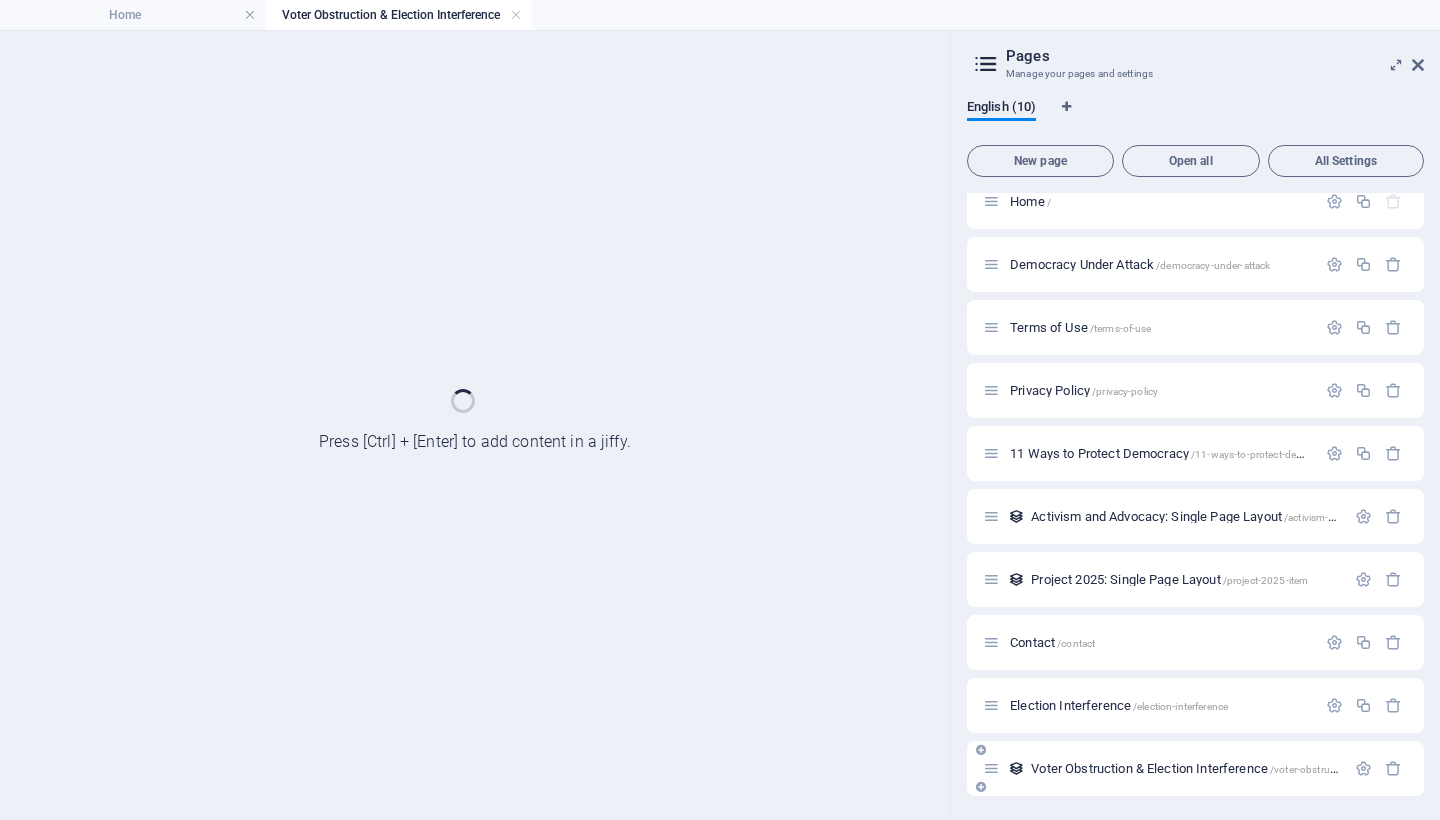 scroll, scrollTop: 19, scrollLeft: 0, axis: vertical 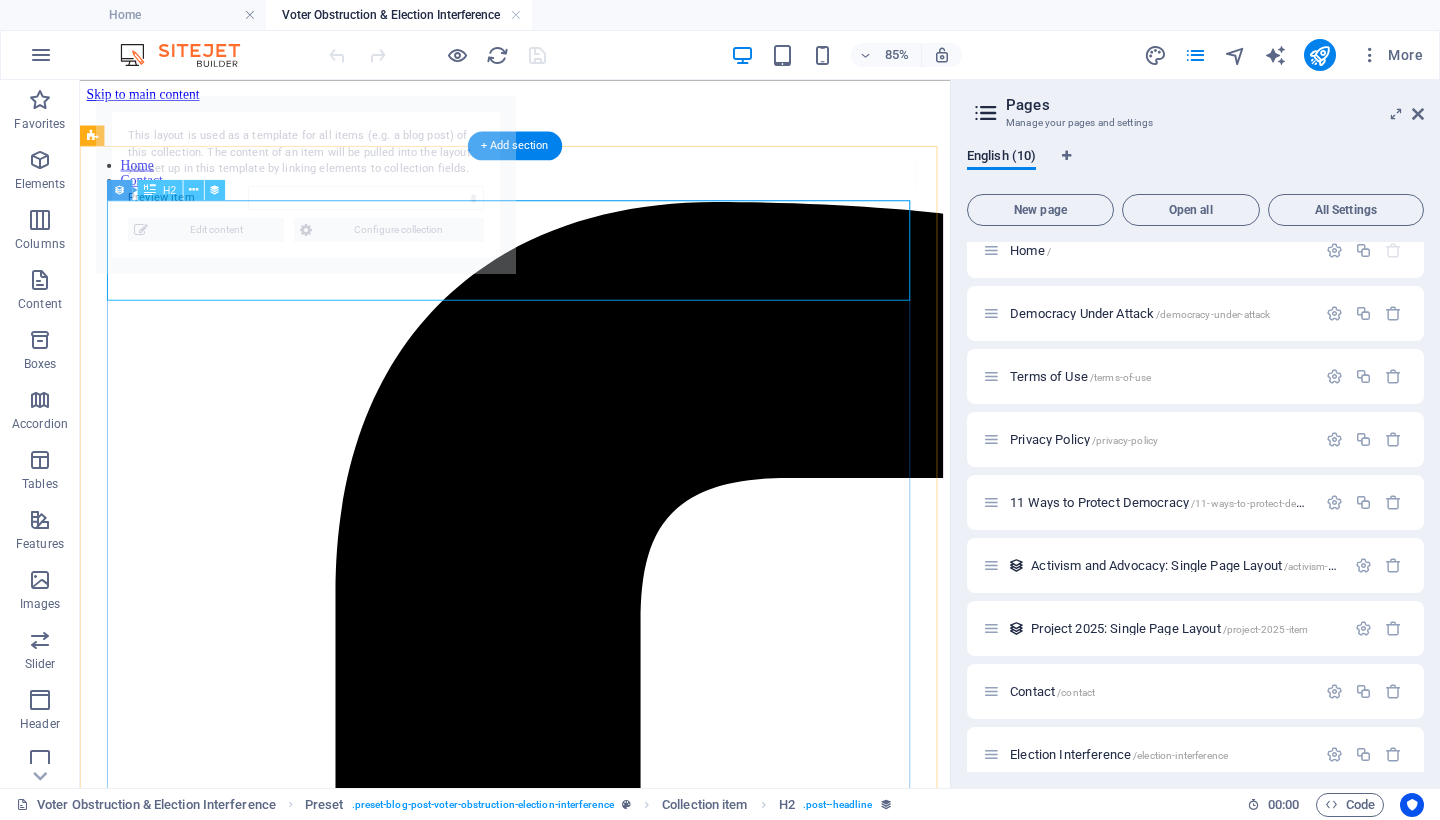 select on "6891565671f54722fd0a32ab" 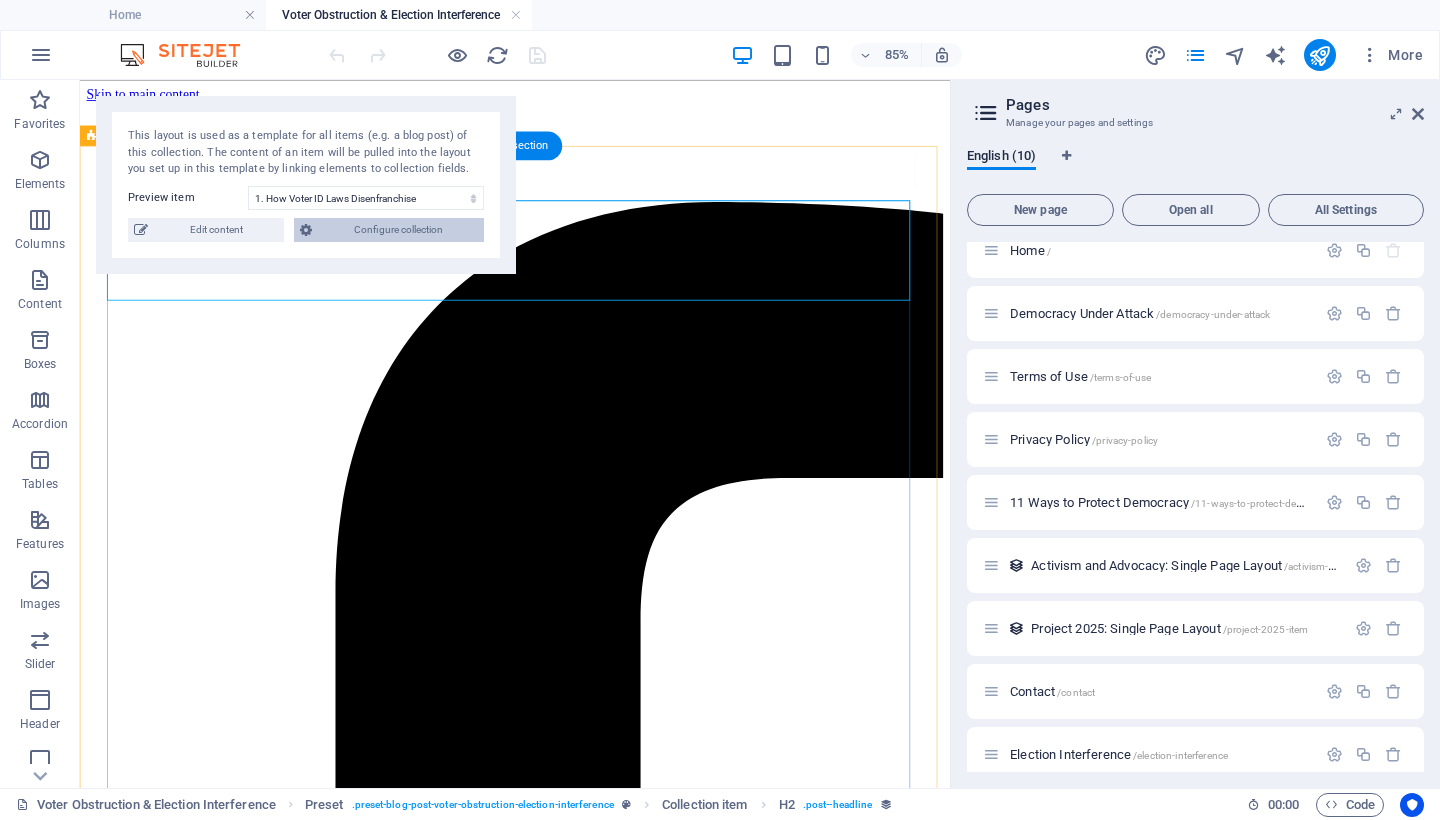 click on "Configure collection" at bounding box center (398, 230) 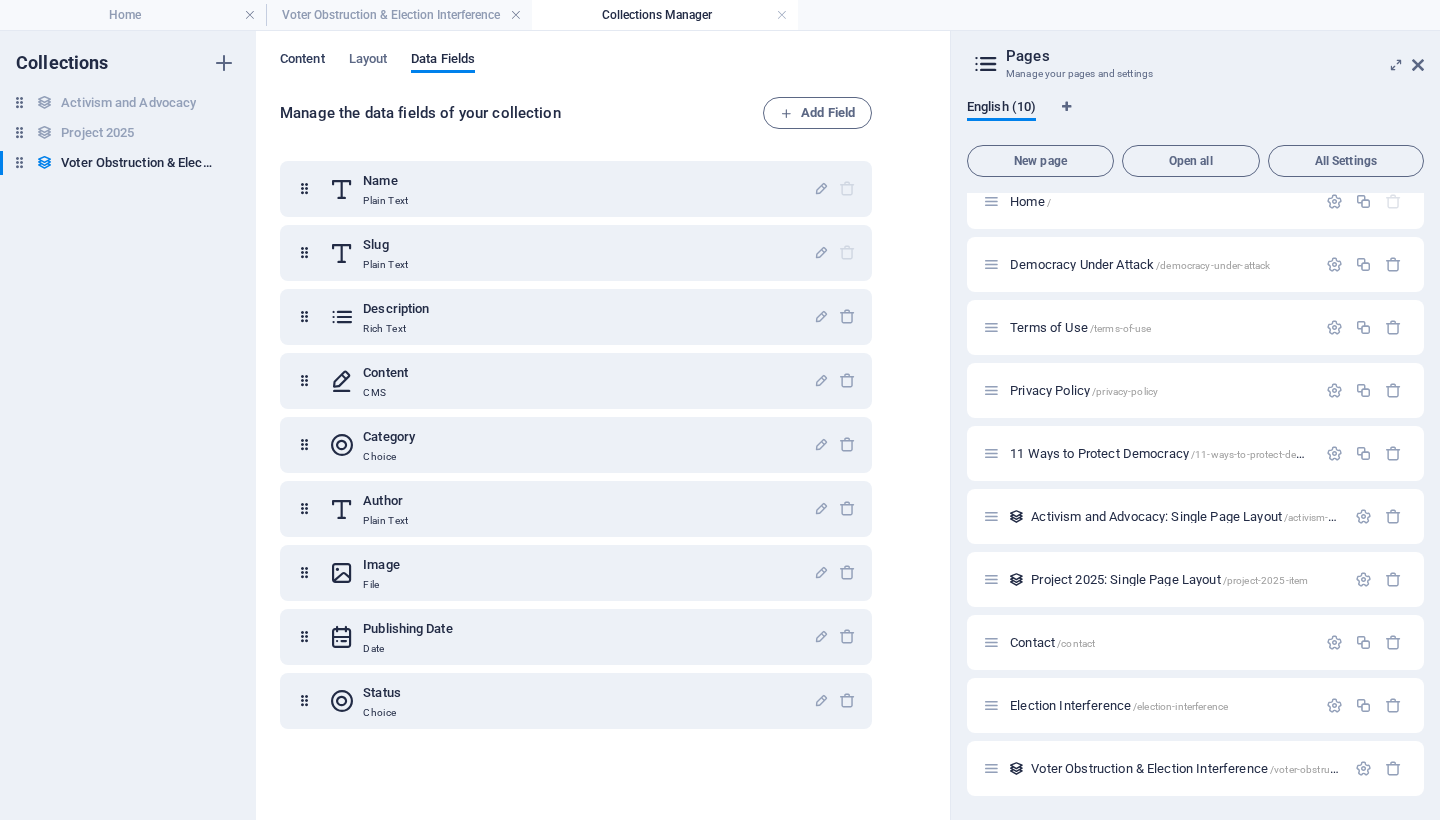 click on "Content" at bounding box center [302, 61] 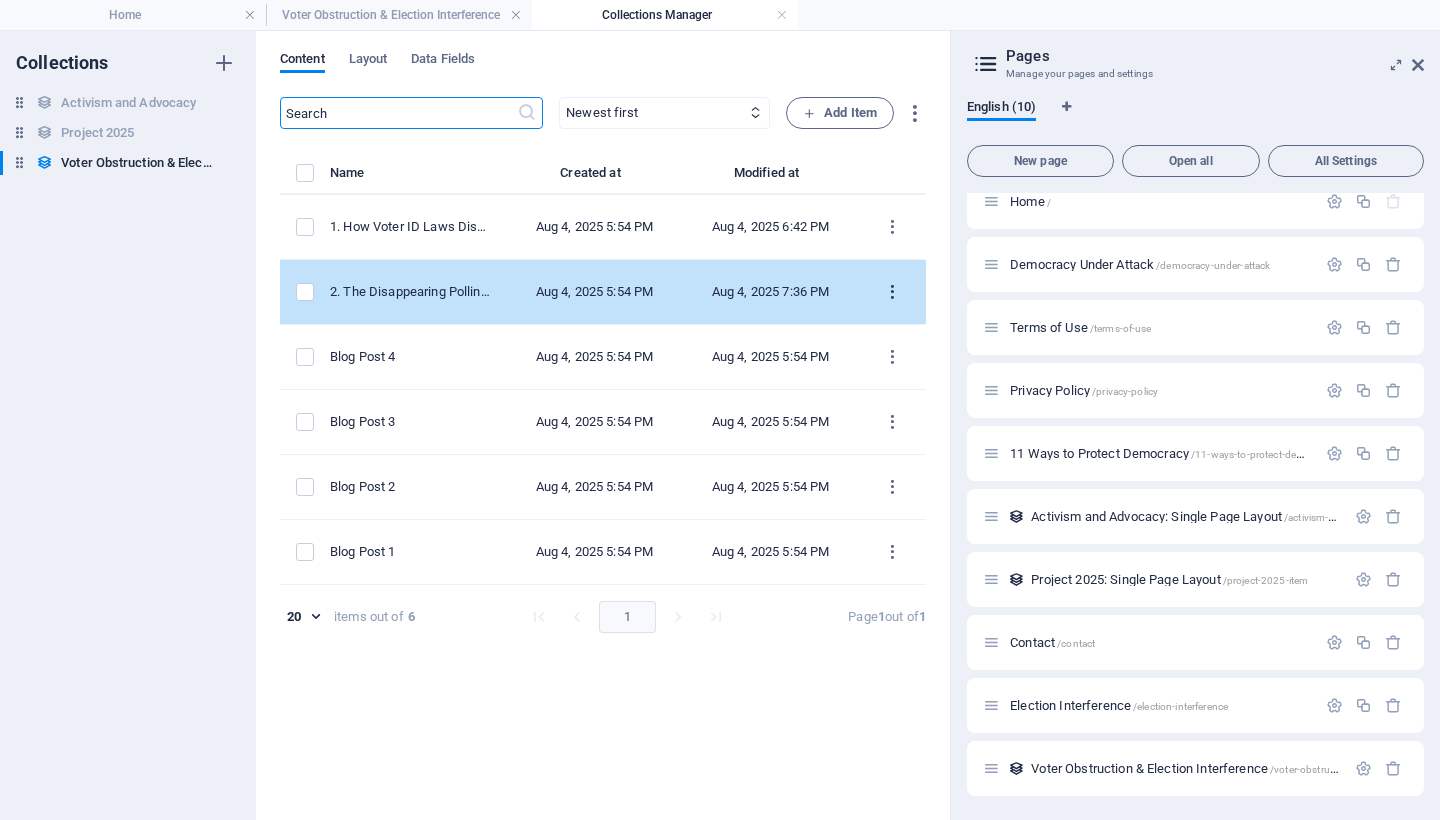 click at bounding box center (892, 292) 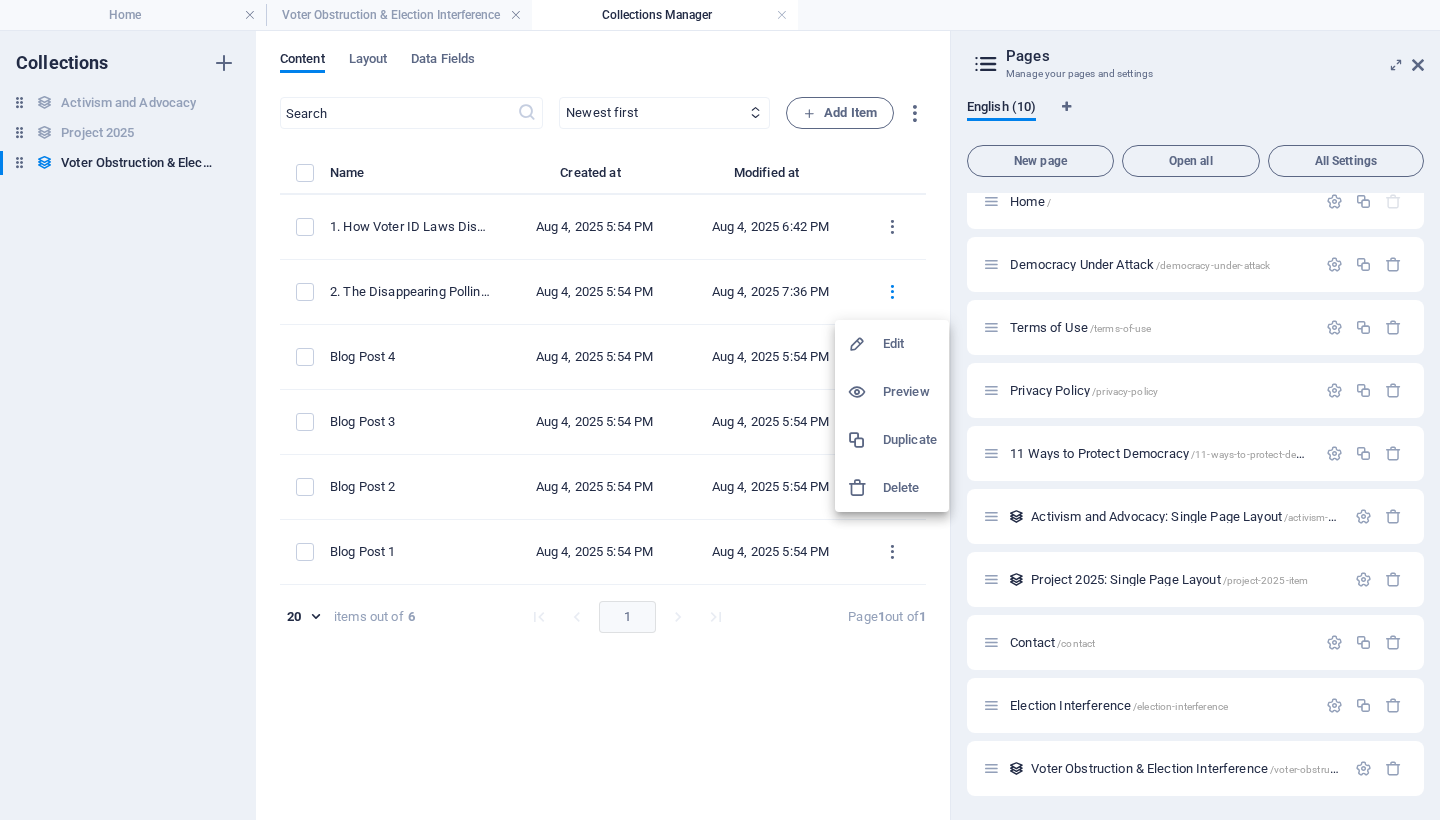 click on "Edit" at bounding box center (910, 344) 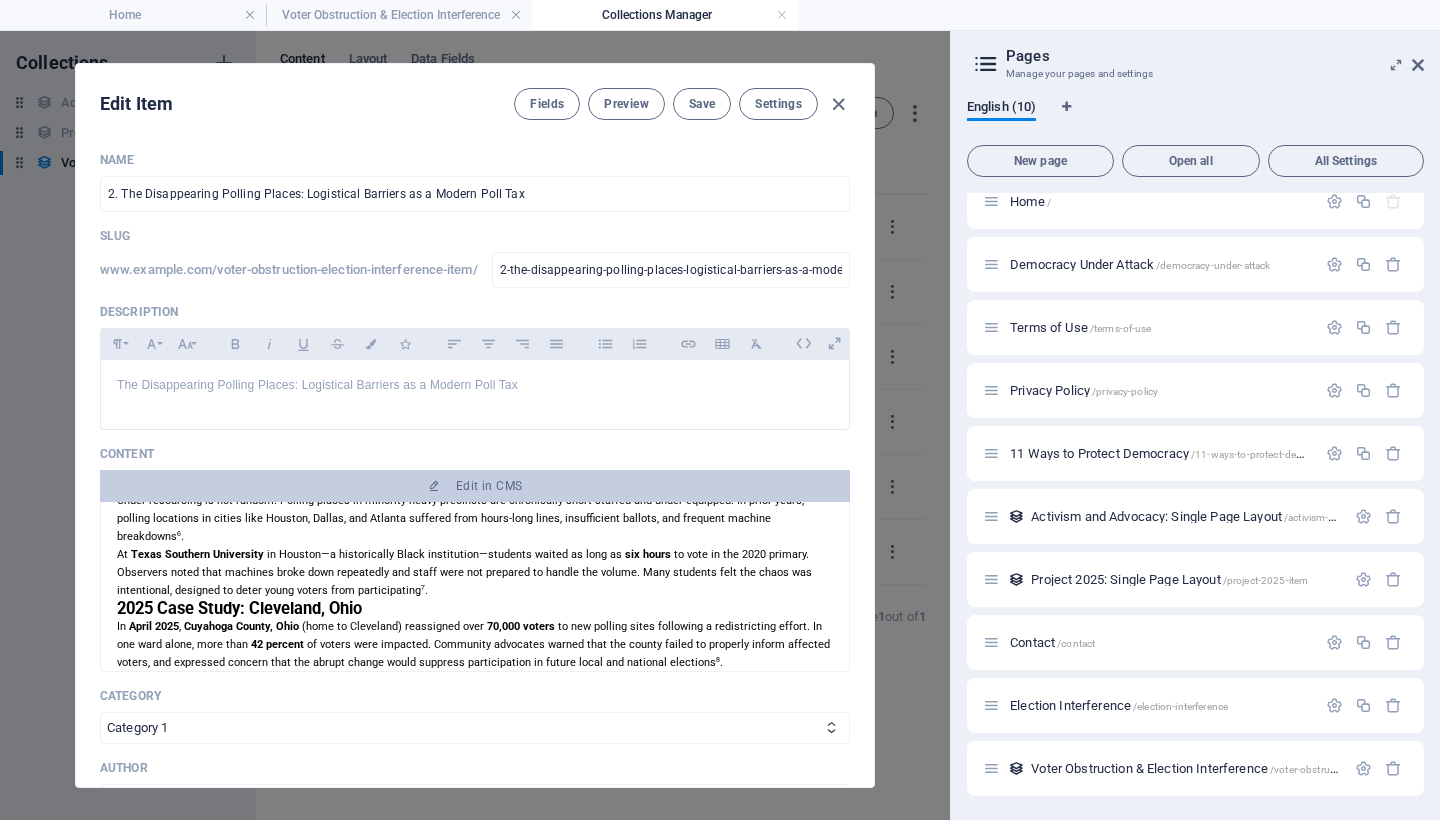 scroll, scrollTop: 647, scrollLeft: 0, axis: vertical 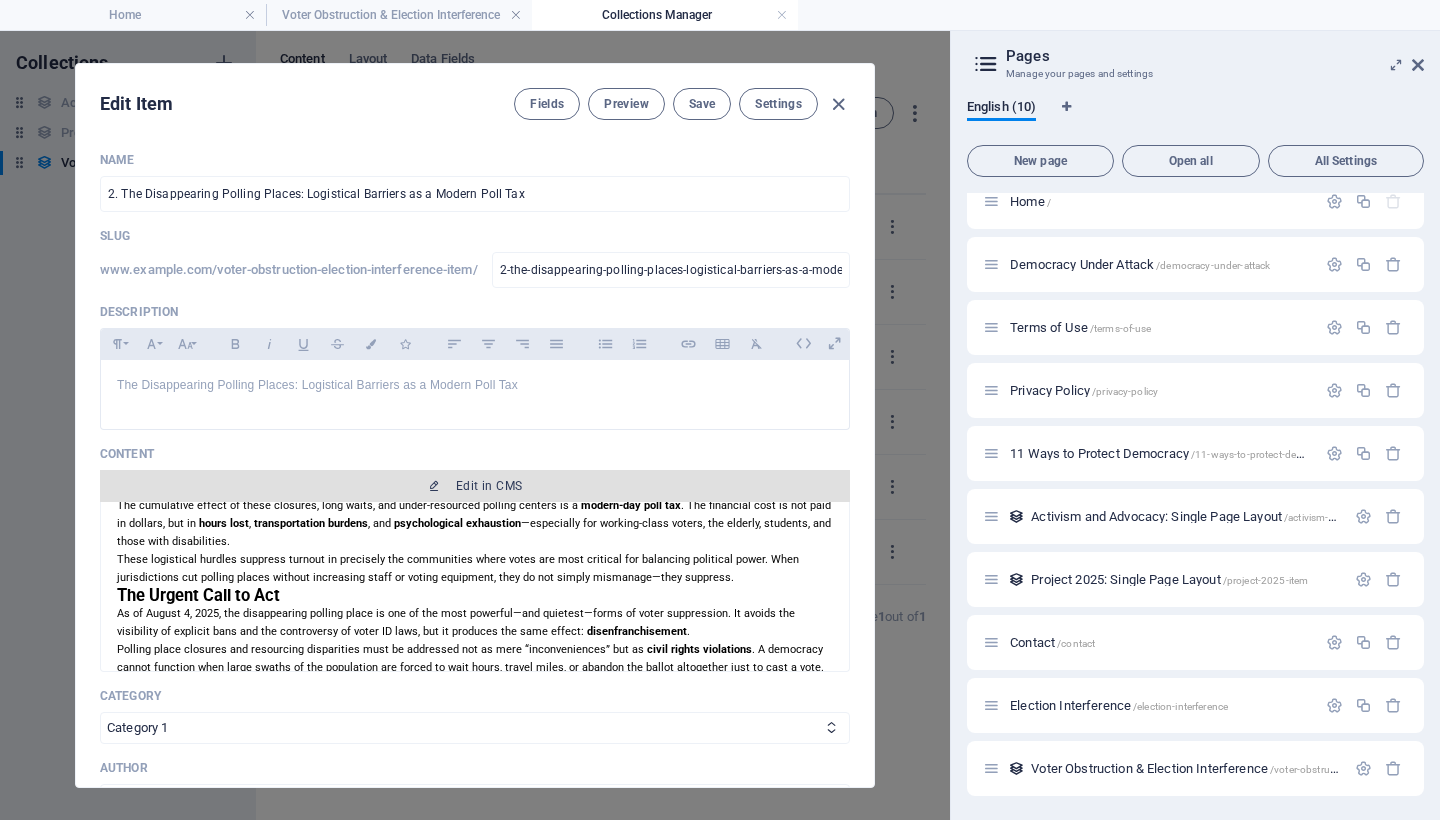 click on "Edit in CMS" at bounding box center (489, 486) 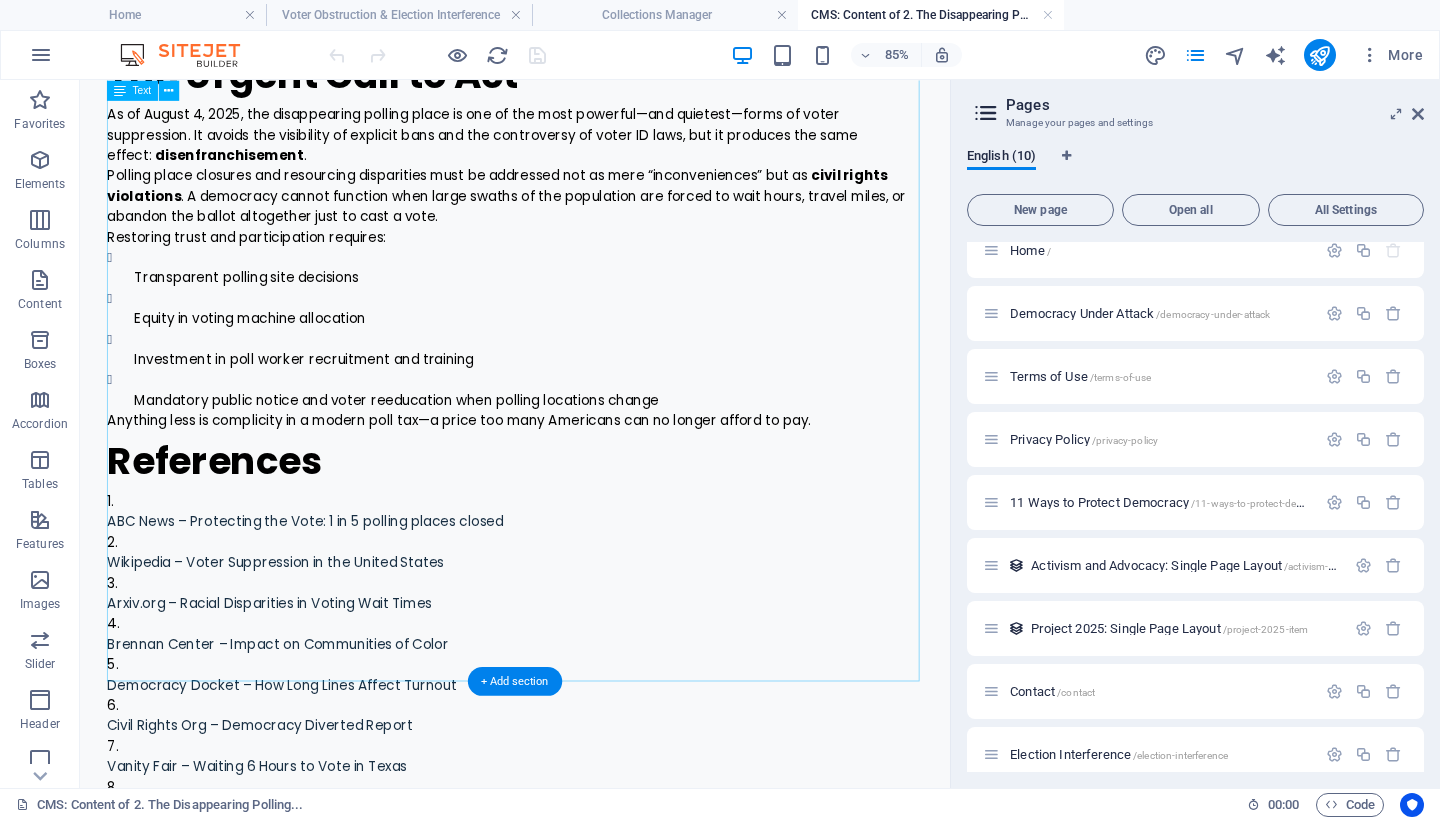 scroll, scrollTop: 1768, scrollLeft: 0, axis: vertical 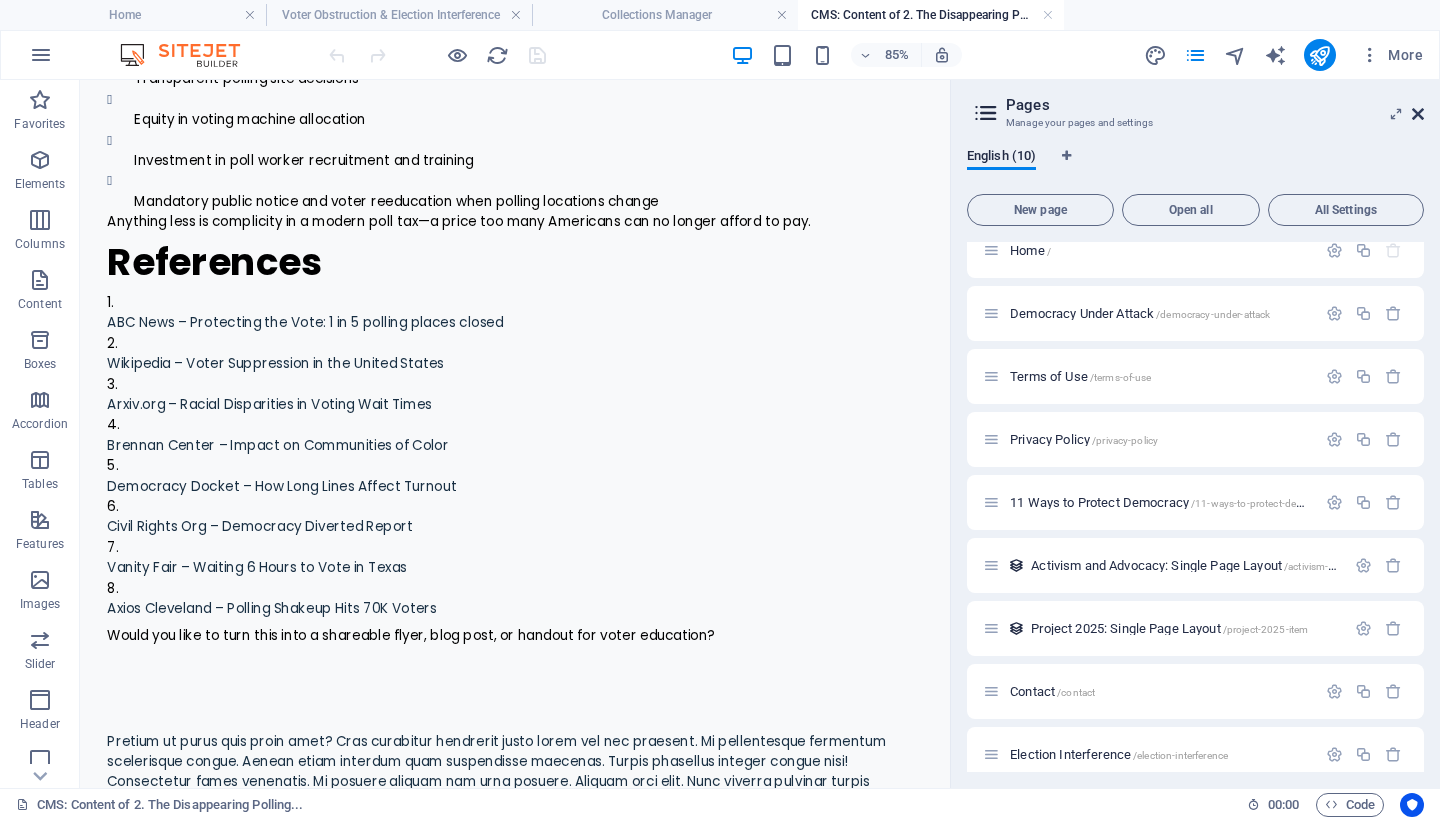click at bounding box center (1418, 114) 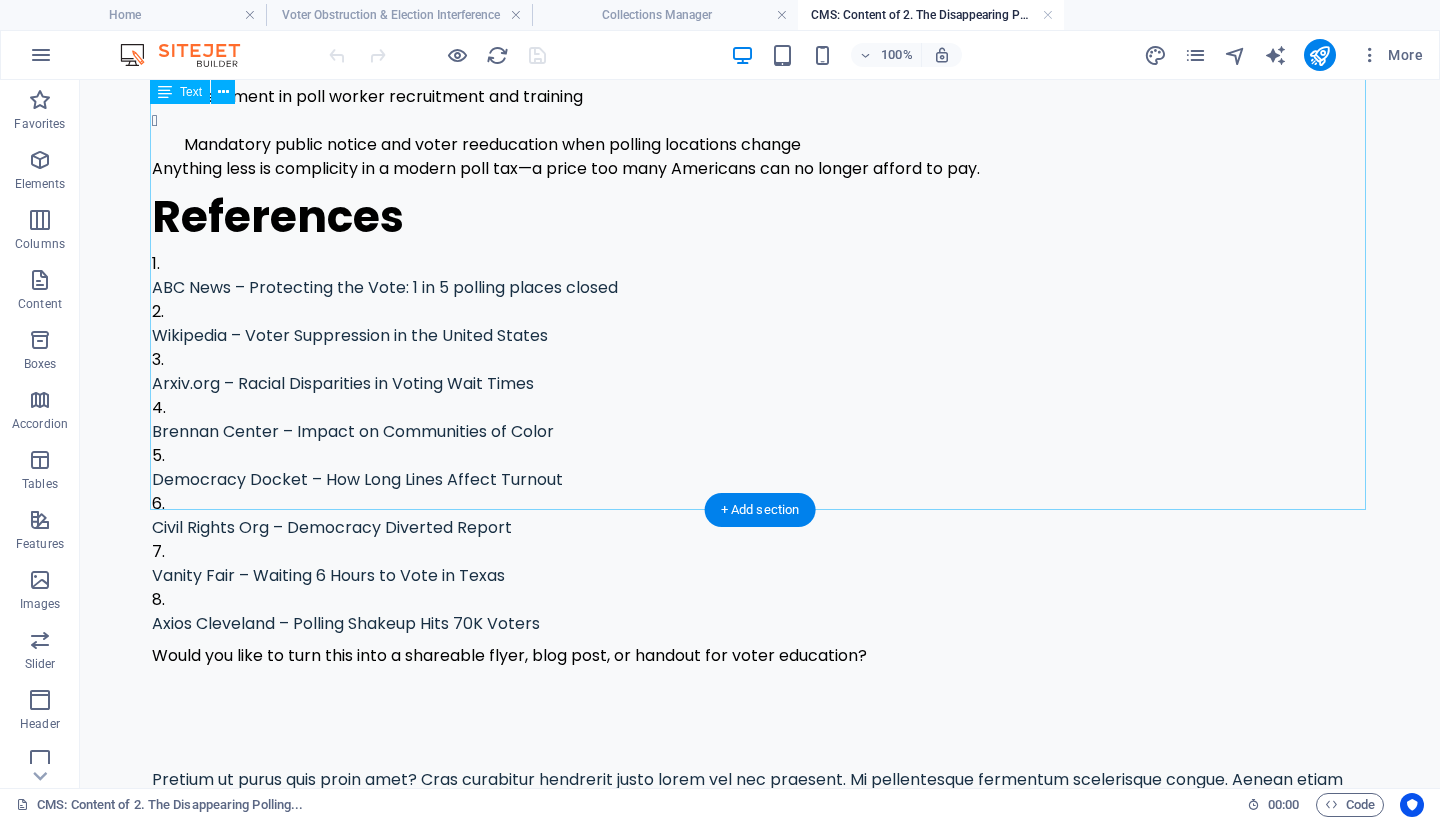 scroll, scrollTop: 1599, scrollLeft: 0, axis: vertical 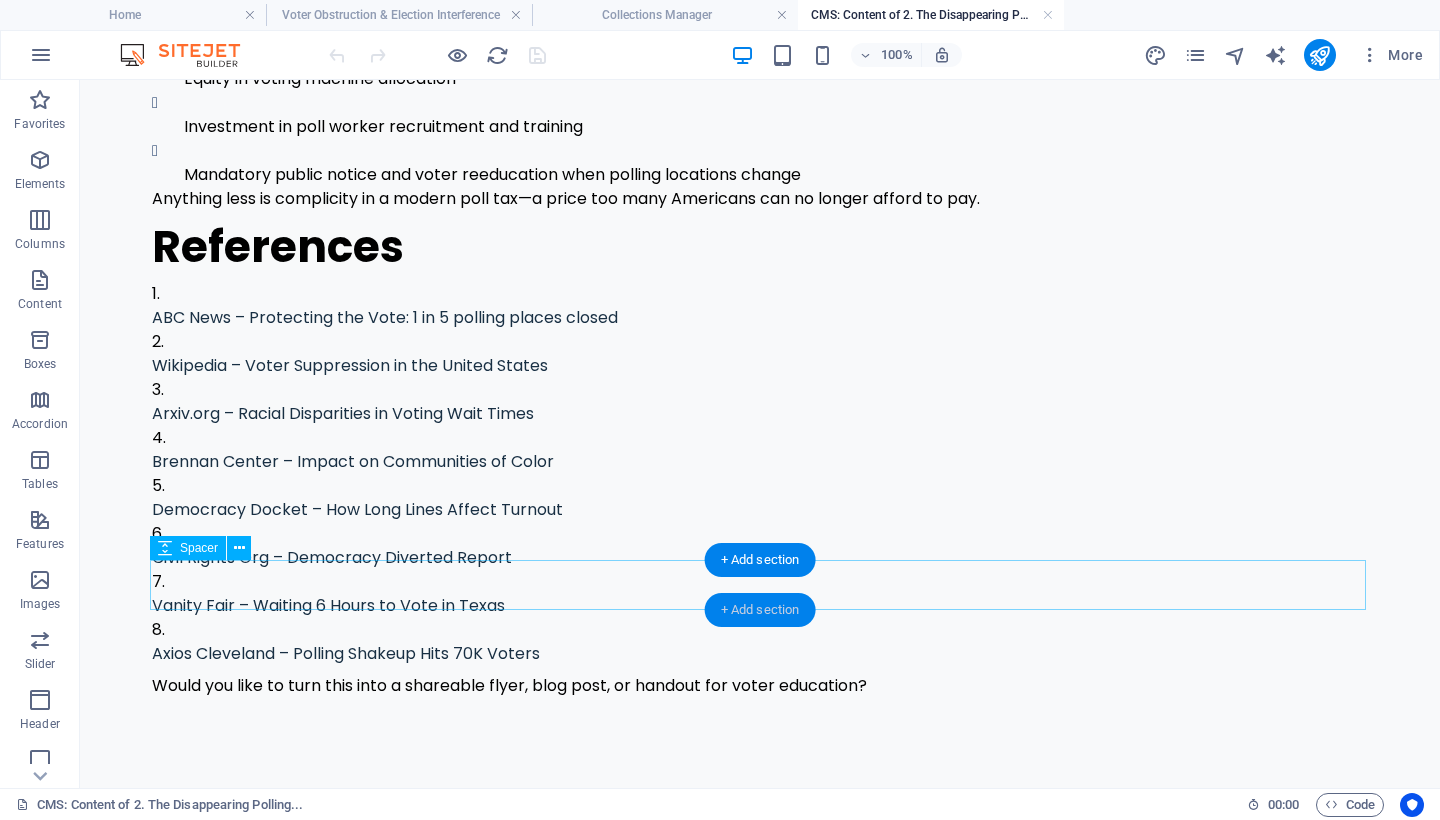 click on "+ Add section" at bounding box center (760, 610) 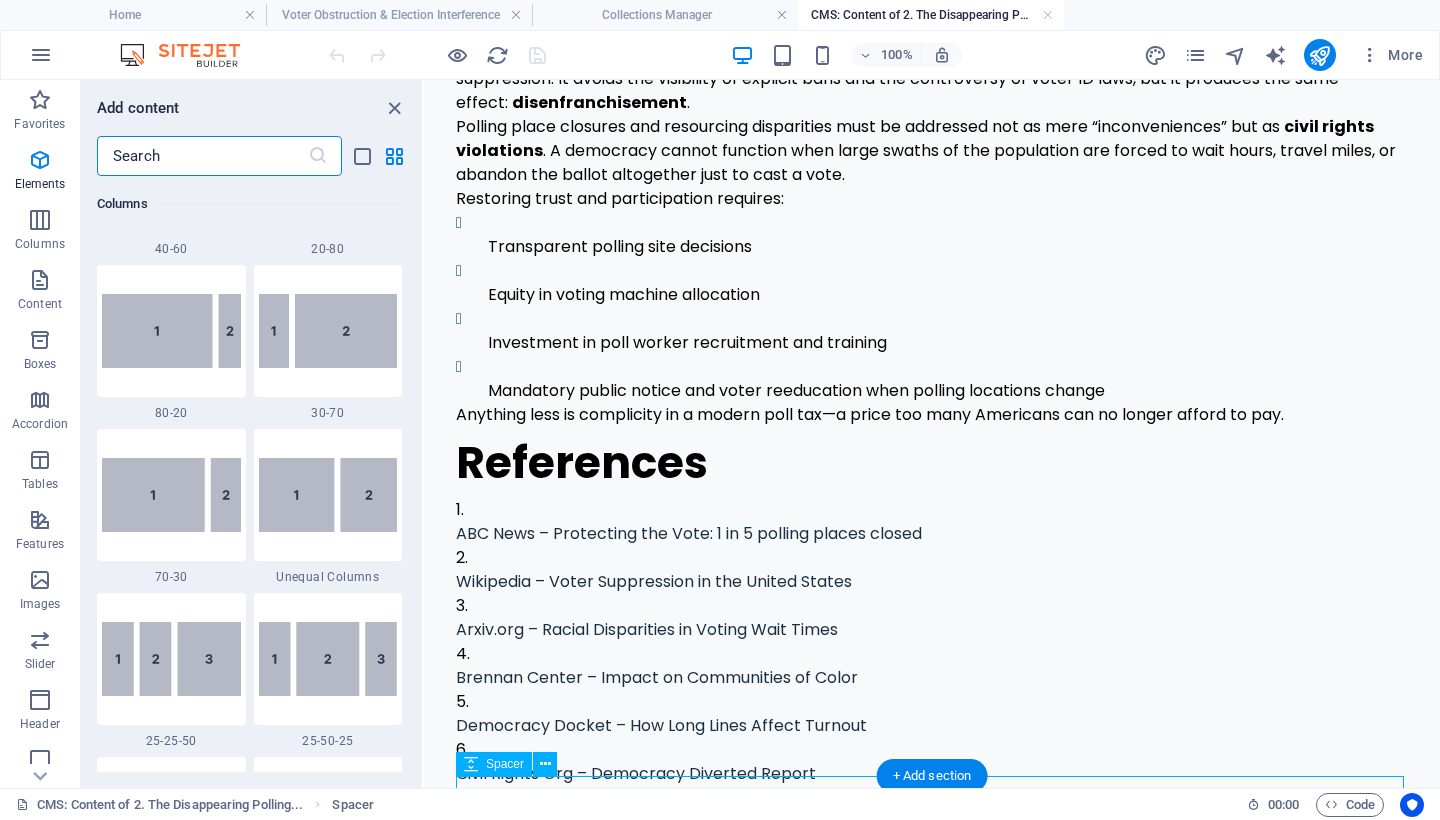 scroll, scrollTop: 3499, scrollLeft: 0, axis: vertical 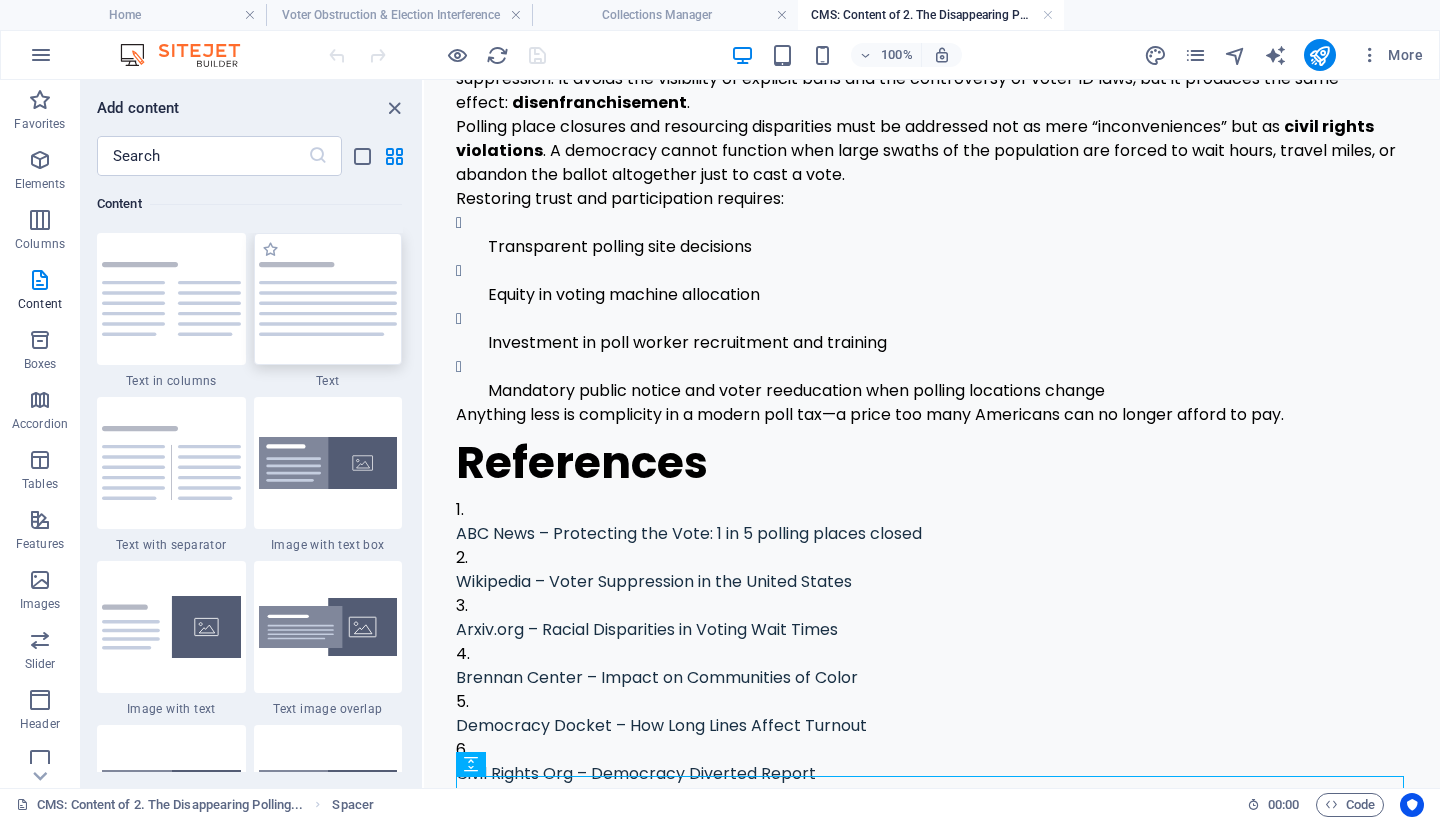click at bounding box center (328, 299) 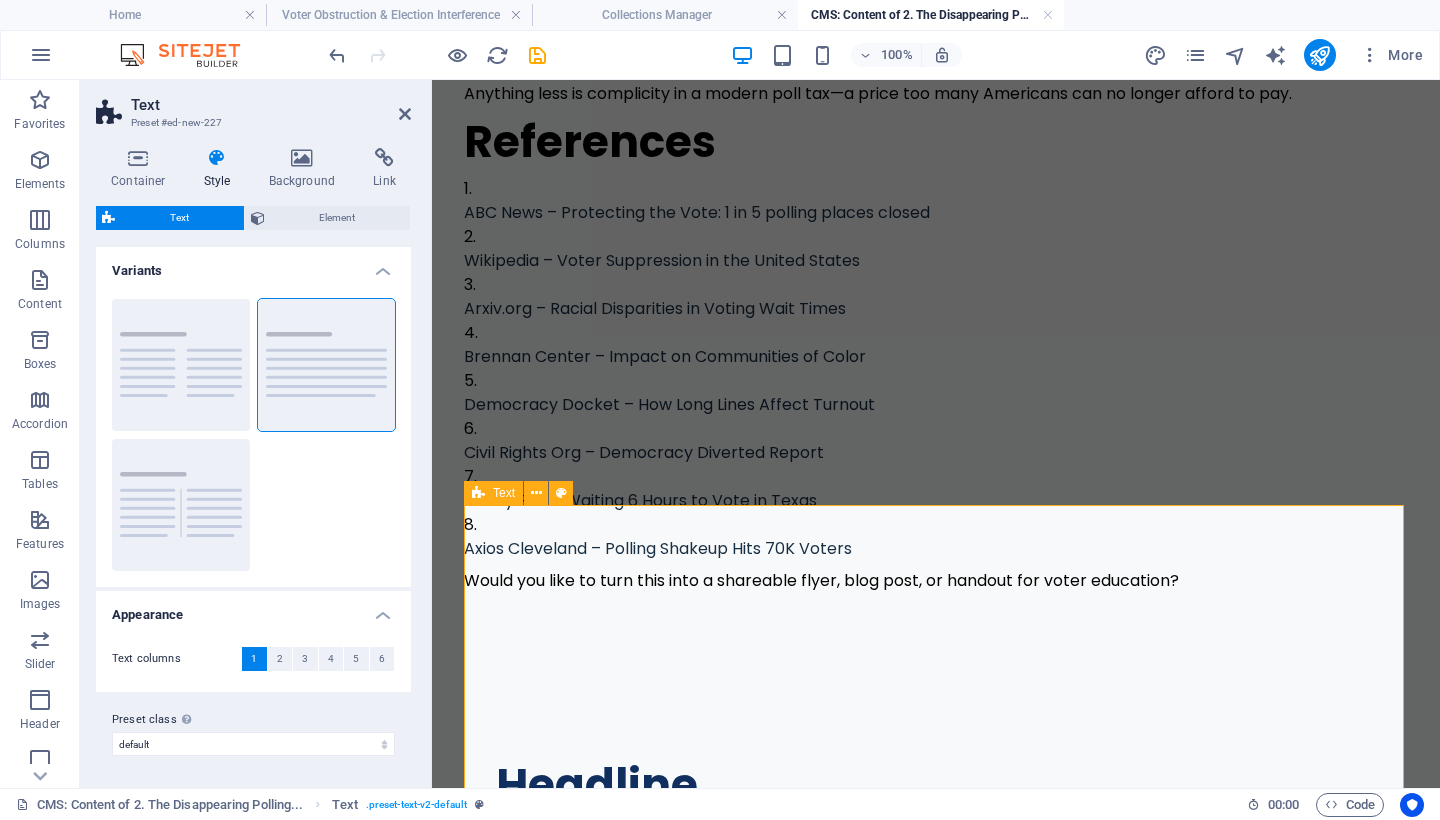 scroll, scrollTop: 2244, scrollLeft: 0, axis: vertical 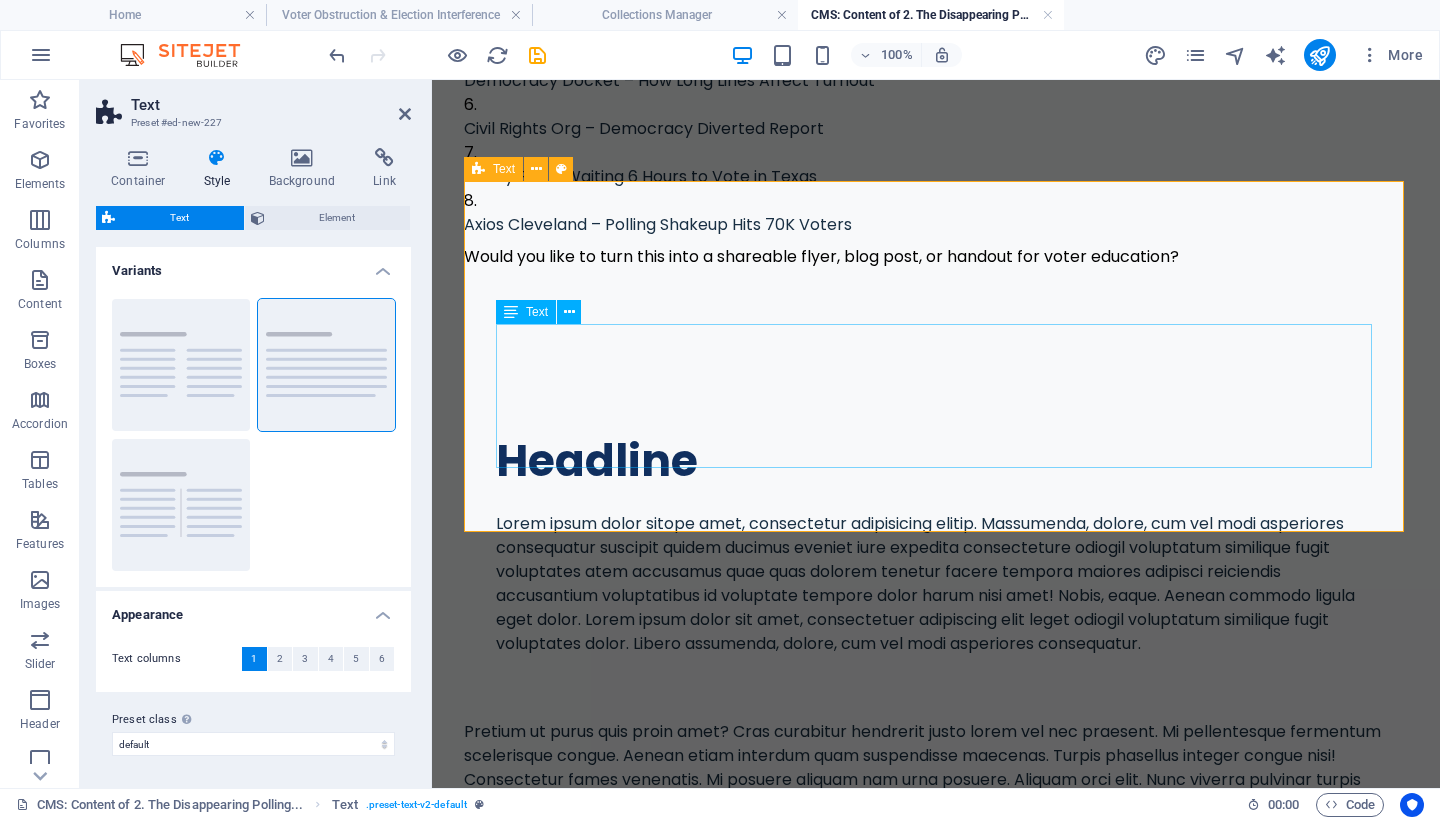 click on "Lorem ipsum dolor sitope amet, consectetur adipisicing elitip. Massumenda, dolore, cum vel modi asperiores consequatur suscipit quidem ducimus eveniet iure expedita consecteture odiogil voluptatum similique fugit voluptates atem accusamus quae quas dolorem tenetur facere tempora maiores adipisci reiciendis accusantium voluptatibus id voluptate tempore dolor harum nisi amet! Nobis, eaque. Aenean commodo ligula eget dolor. Lorem ipsum dolor sit amet, consectetuer adipiscing elit leget odiogil voluptatum similique fugit voluptates dolor. Libero assumenda, dolore, cum vel modi asperiores consequatur." at bounding box center [936, 584] 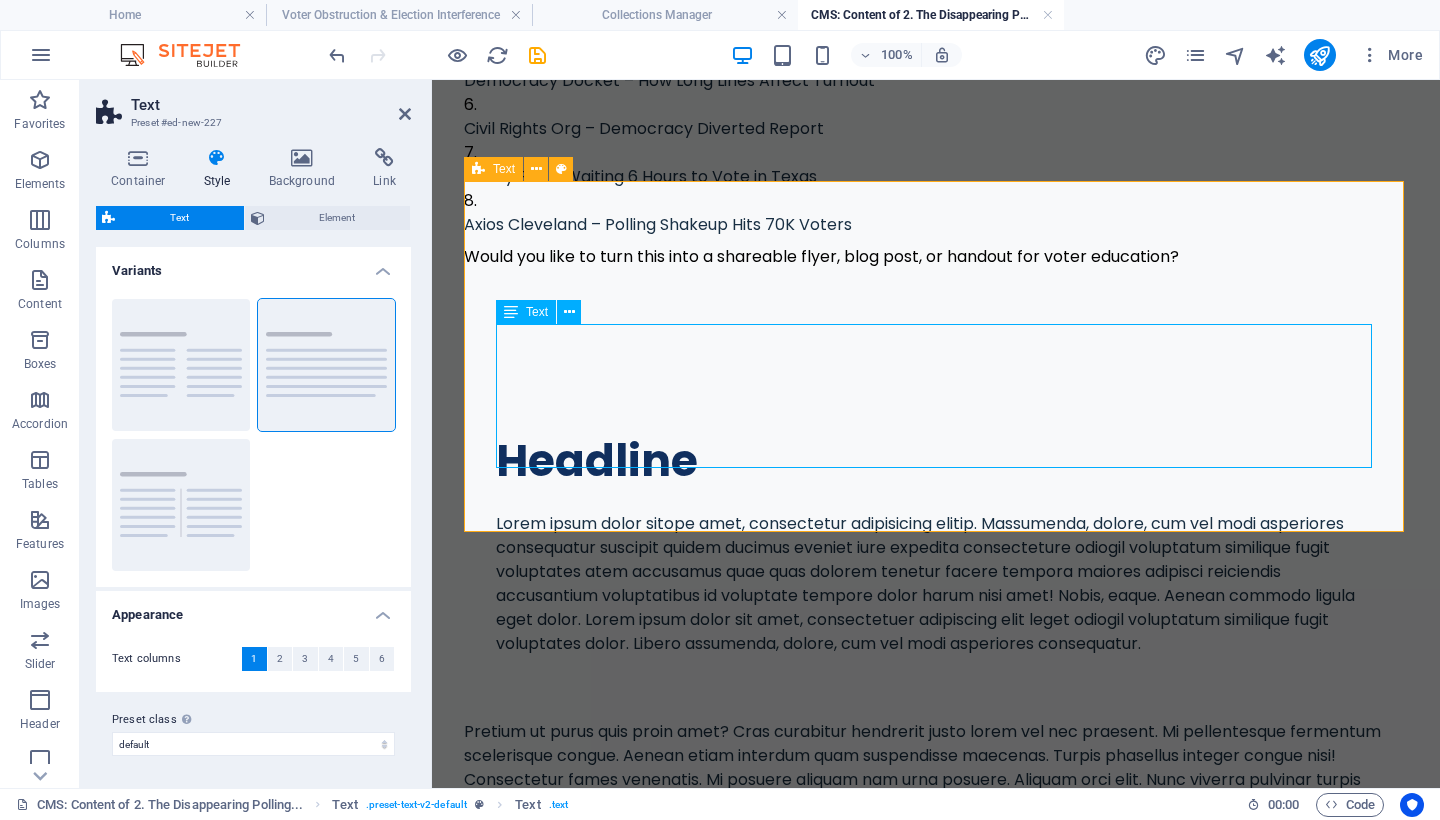 click on "Lorem ipsum dolor sitope amet, consectetur adipisicing elitip. Massumenda, dolore, cum vel modi asperiores consequatur suscipit quidem ducimus eveniet iure expedita consecteture odiogil voluptatum similique fugit voluptates atem accusamus quae quas dolorem tenetur facere tempora maiores adipisci reiciendis accusantium voluptatibus id voluptate tempore dolor harum nisi amet! Nobis, eaque. Aenean commodo ligula eget dolor. Lorem ipsum dolor sit amet, consectetuer adipiscing elit leget odiogil voluptatum similique fugit voluptates dolor. Libero assumenda, dolore, cum vel modi asperiores consequatur." at bounding box center [936, 584] 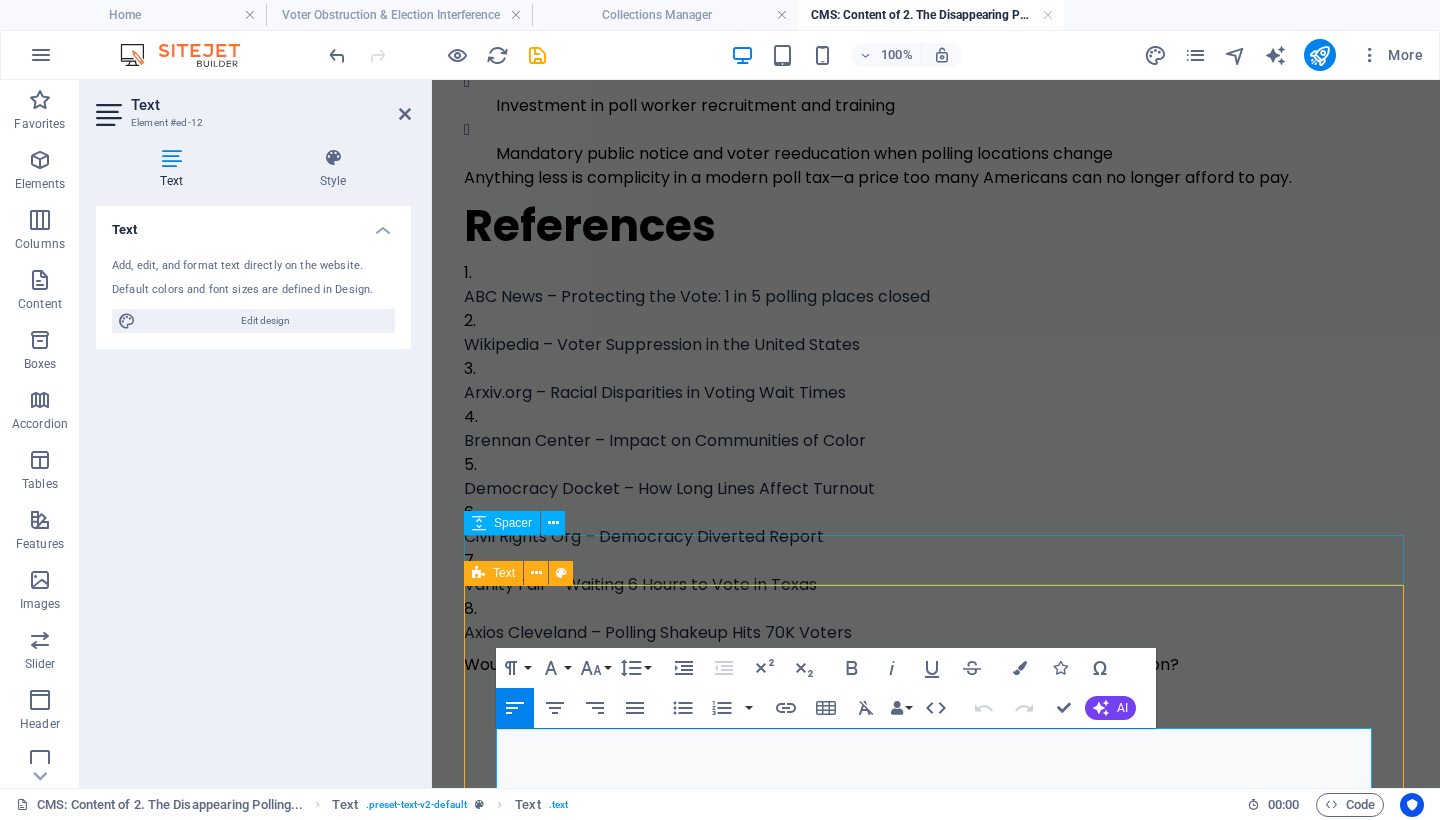 scroll, scrollTop: 2244, scrollLeft: 0, axis: vertical 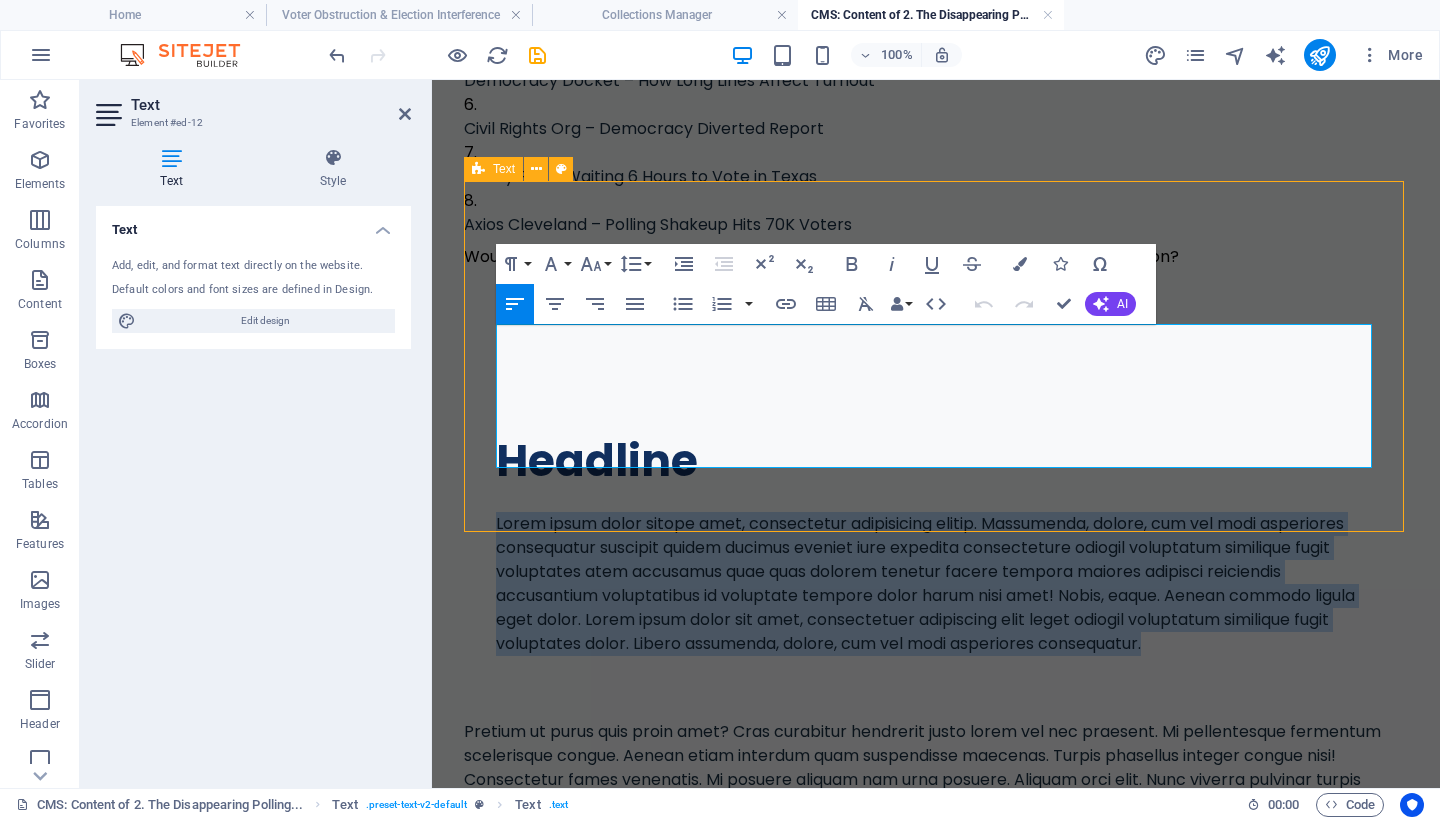 drag, startPoint x: 1217, startPoint y: 450, endPoint x: 475, endPoint y: 336, distance: 750.70636 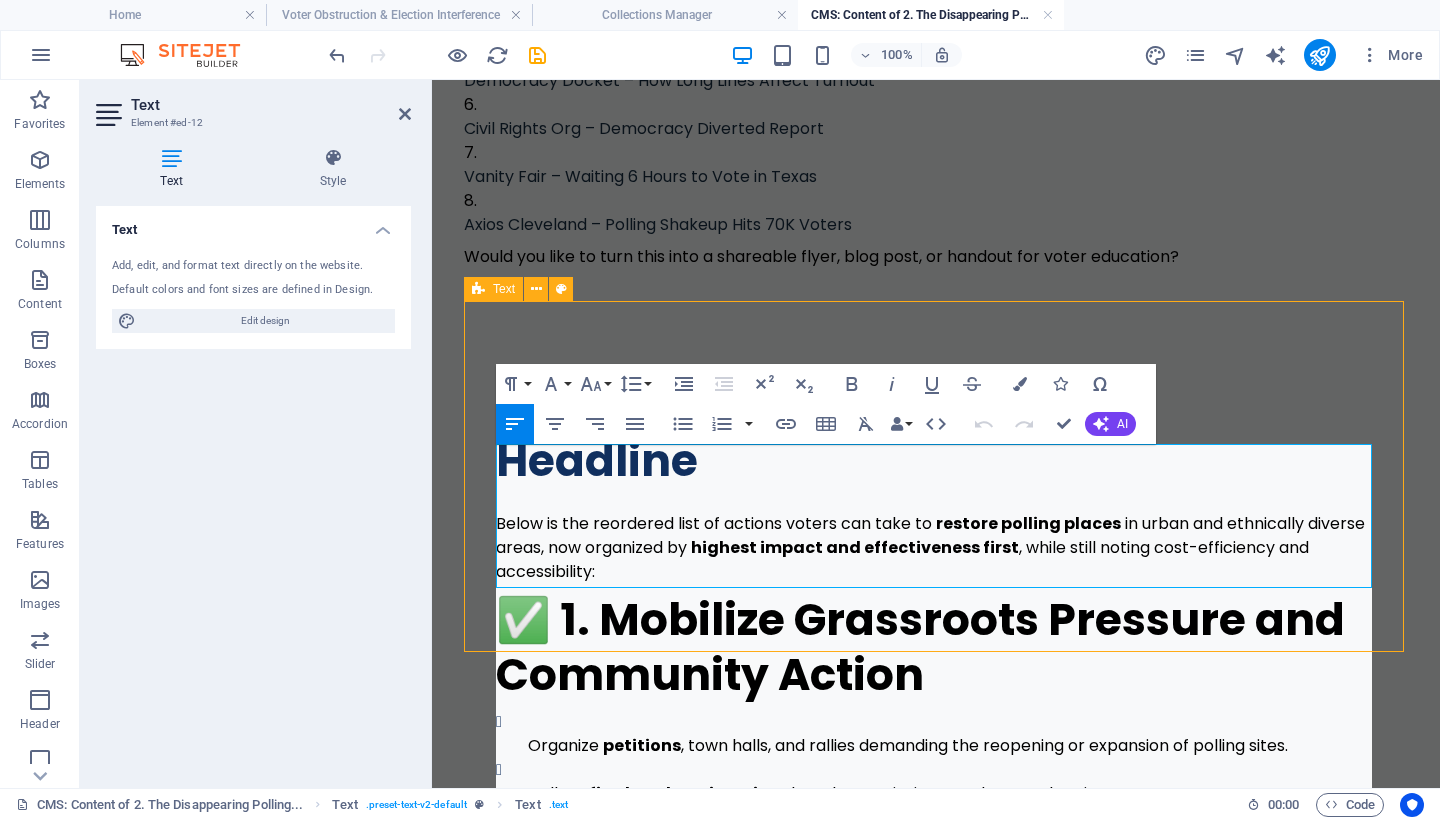 scroll, scrollTop: 2124, scrollLeft: 0, axis: vertical 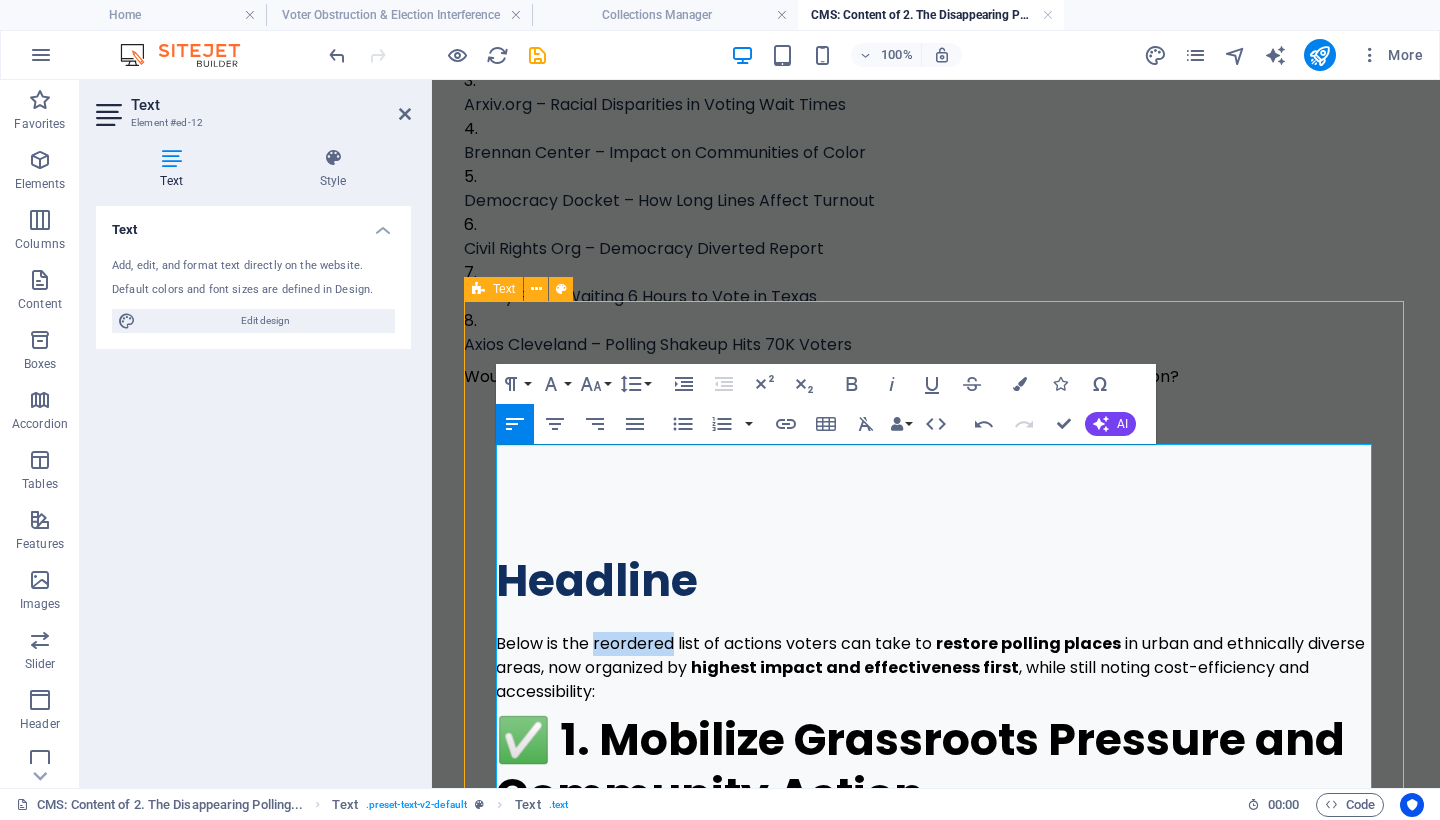 drag, startPoint x: 675, startPoint y: 459, endPoint x: 594, endPoint y: 459, distance: 81 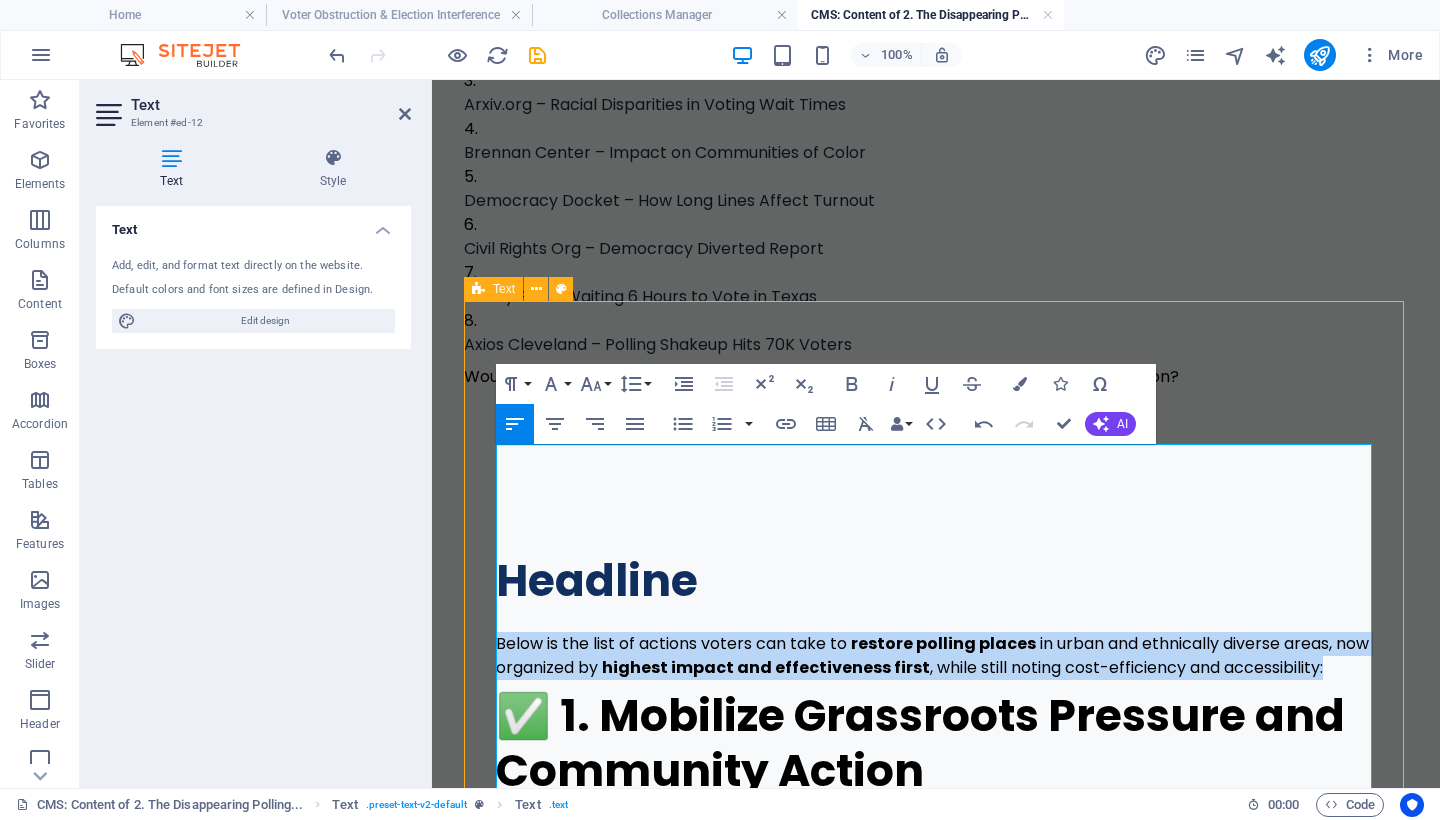 drag, startPoint x: 1322, startPoint y: 482, endPoint x: 492, endPoint y: 452, distance: 830.542 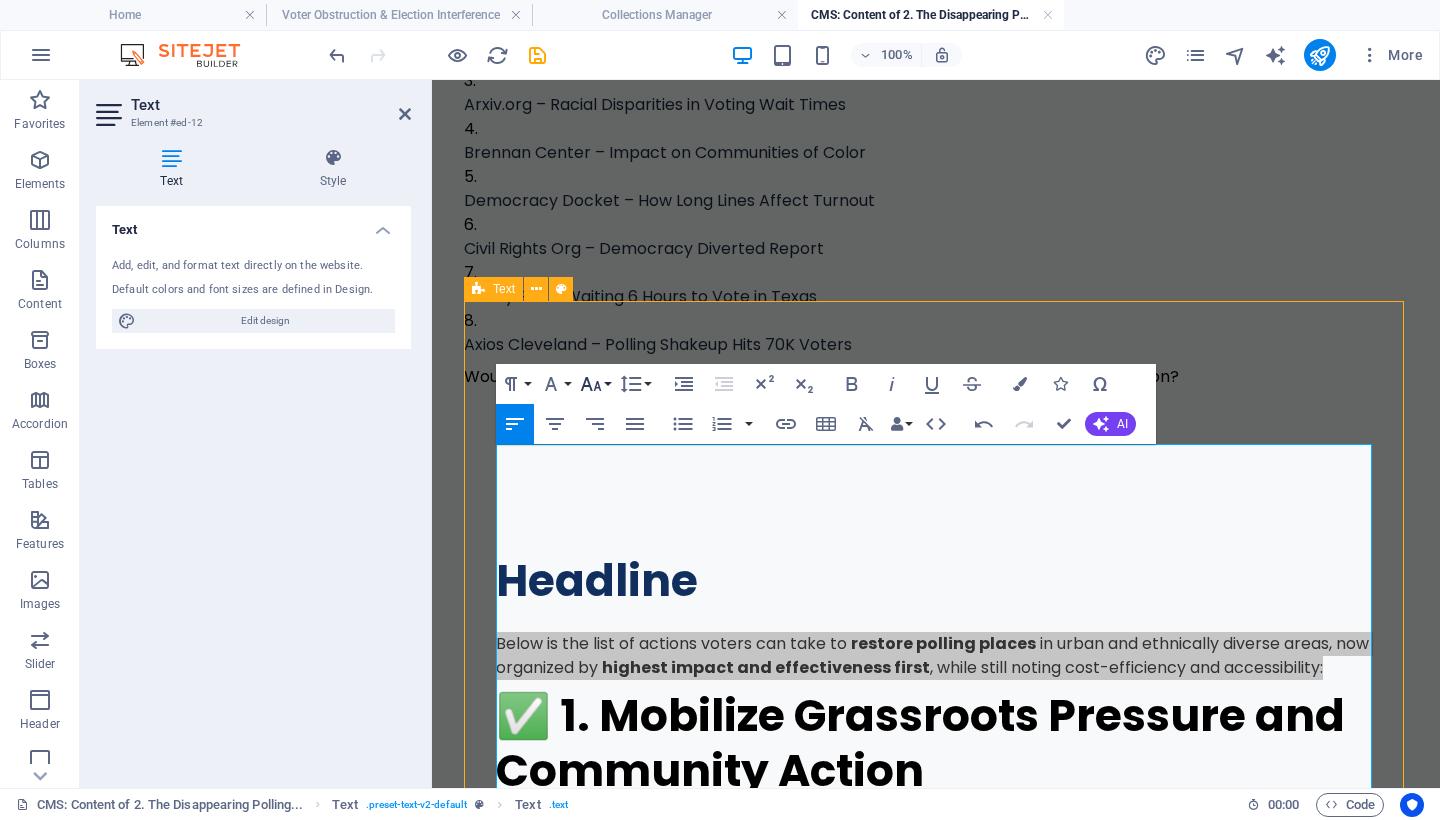 click 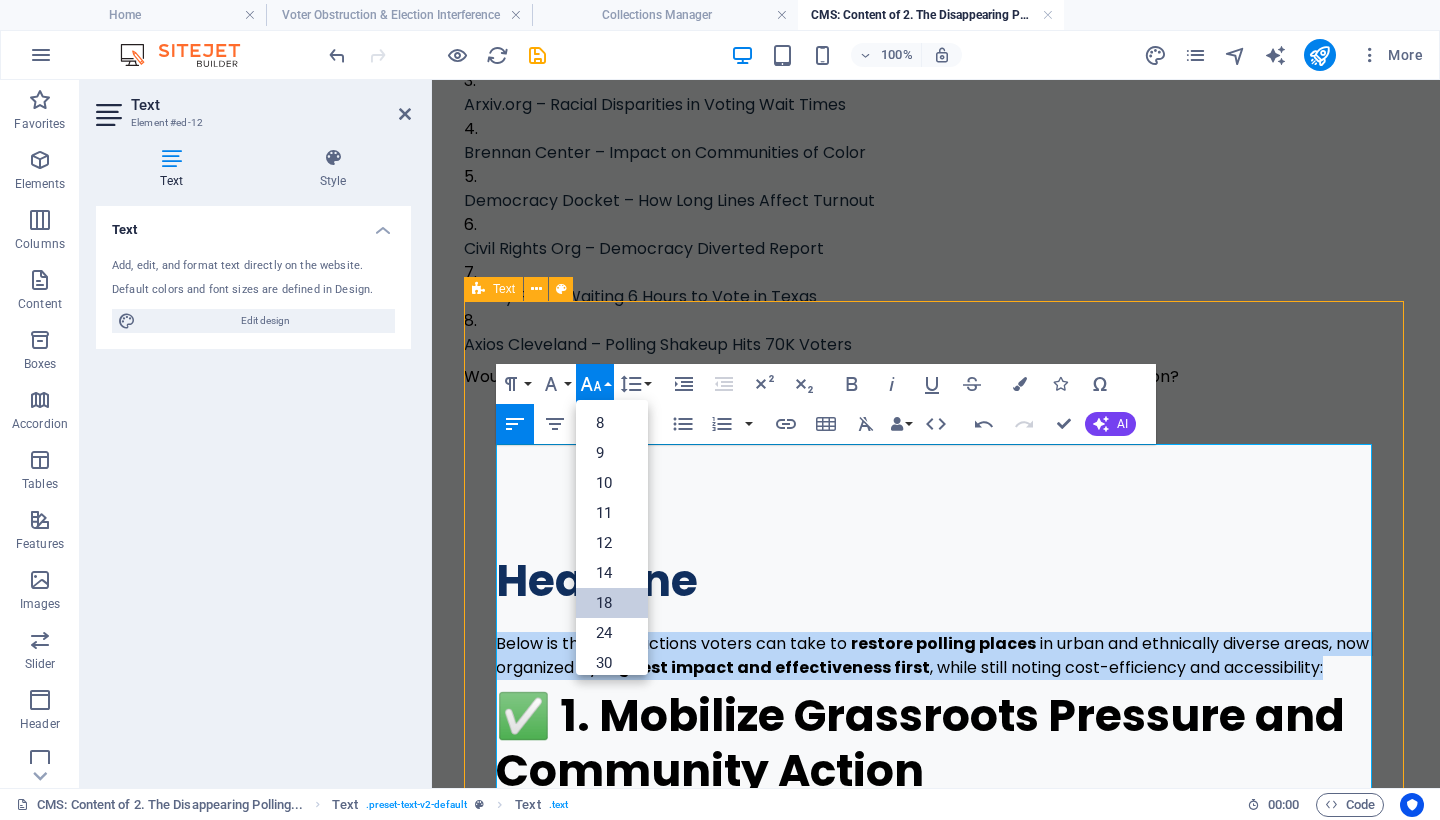 click on "18" at bounding box center (612, 603) 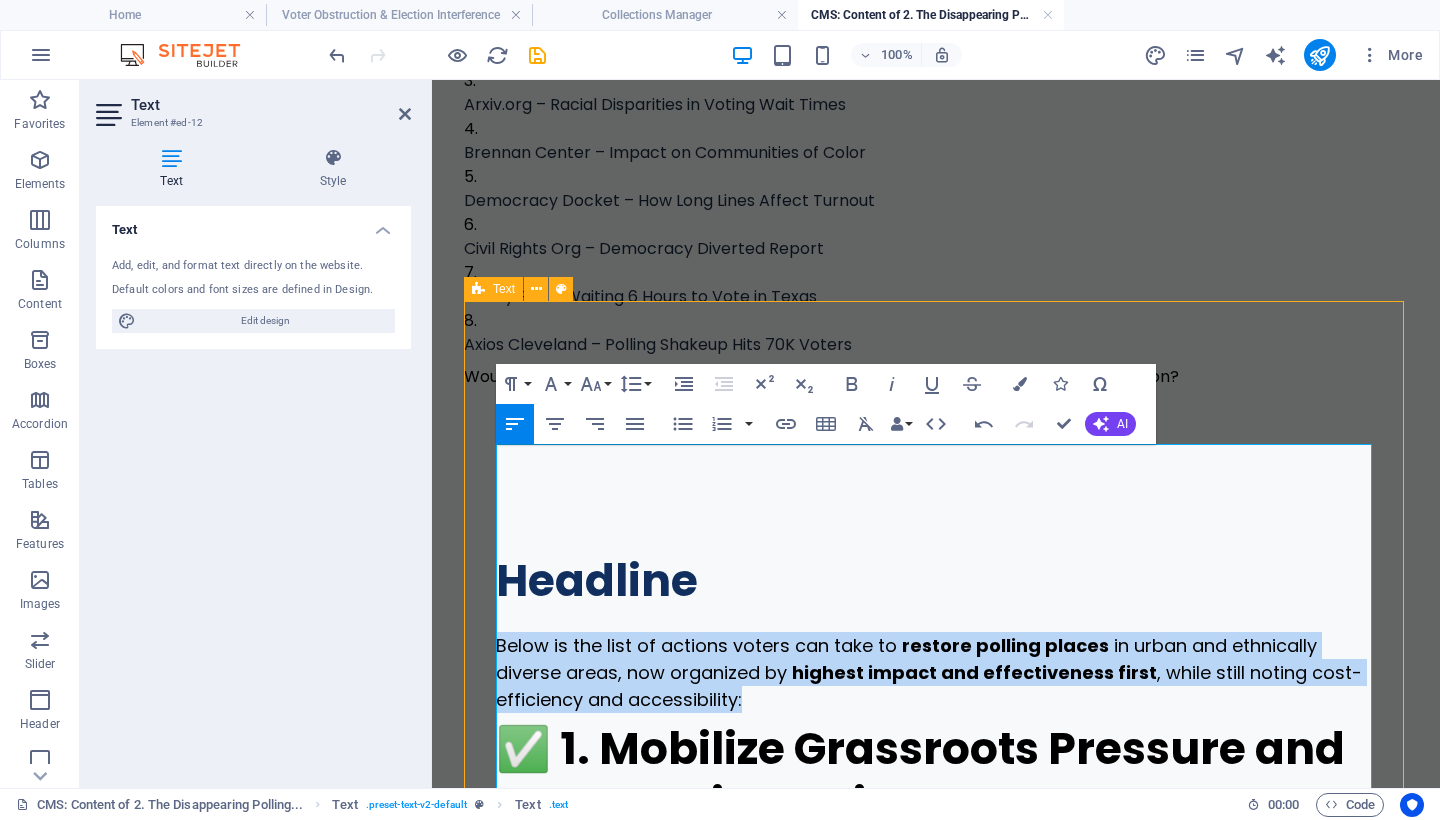 click on "Below is the list of actions voters can take to   restore polling places   in urban and ethnically diverse areas, now organized by   highest impact and effectiveness first , while still noting cost-efficiency and accessibility:" at bounding box center [936, 672] 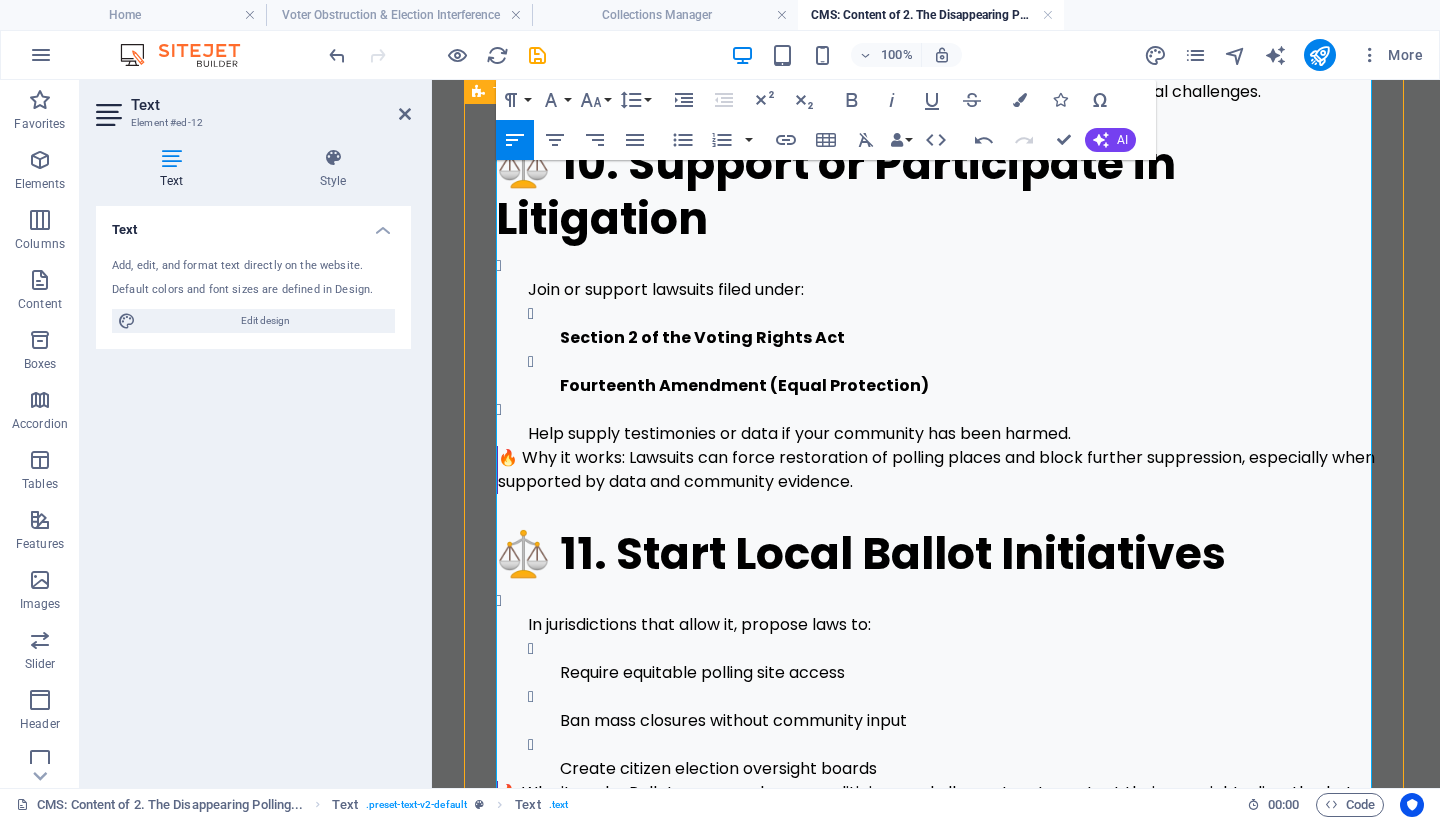 scroll, scrollTop: 6504, scrollLeft: 0, axis: vertical 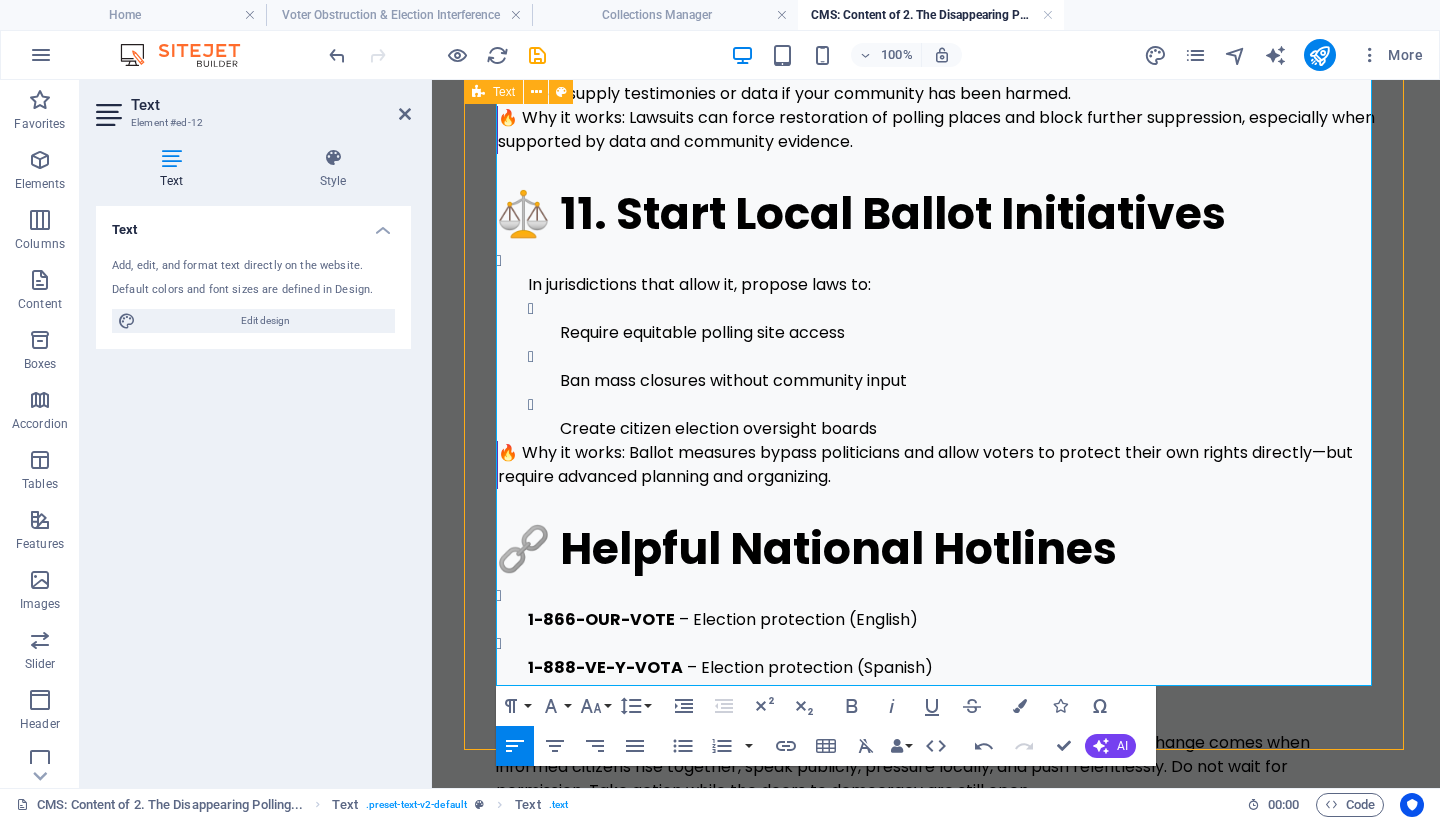 drag, startPoint x: 937, startPoint y: 654, endPoint x: 1123, endPoint y: 672, distance: 186.86894 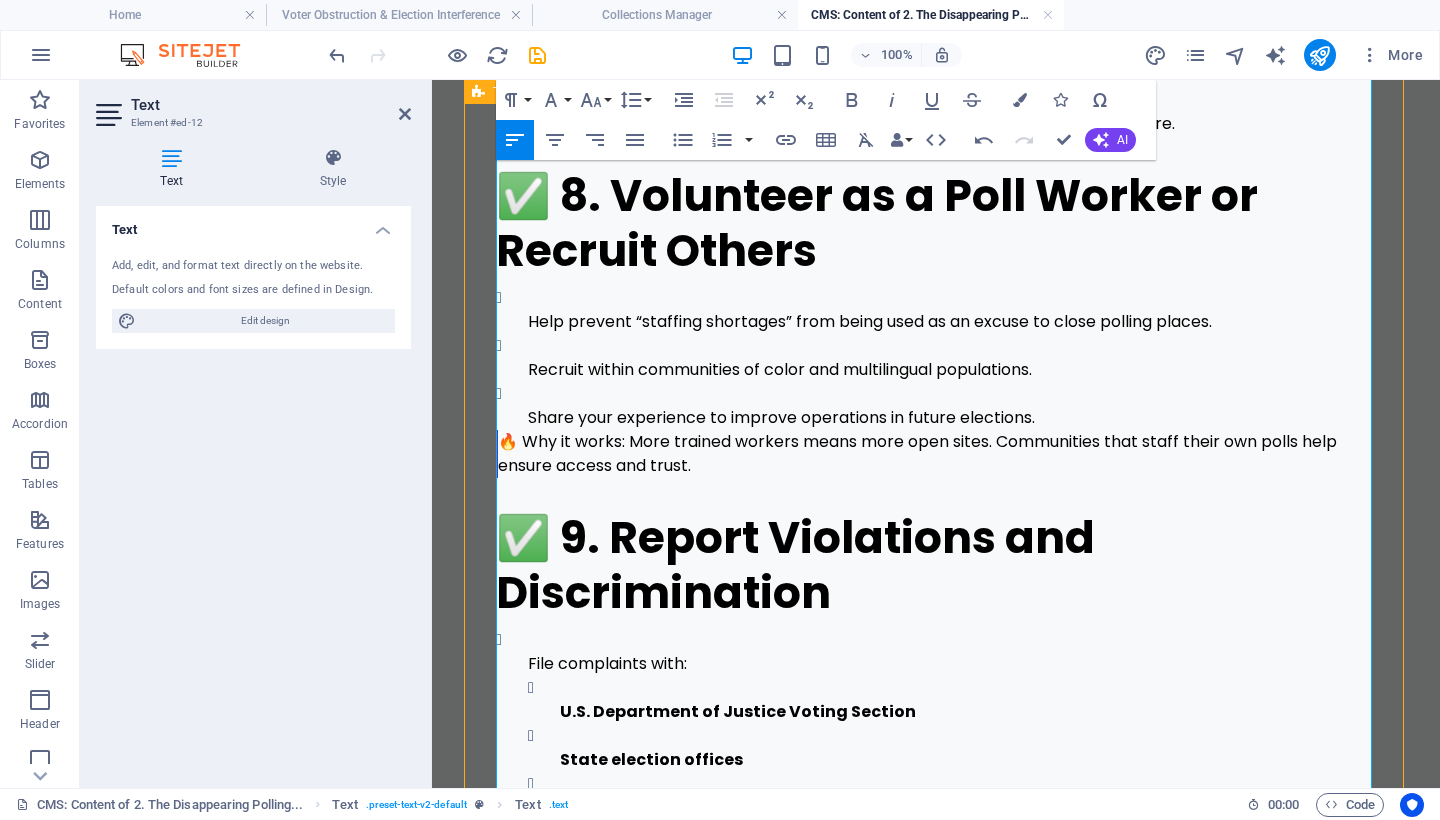 scroll, scrollTop: 5347, scrollLeft: 0, axis: vertical 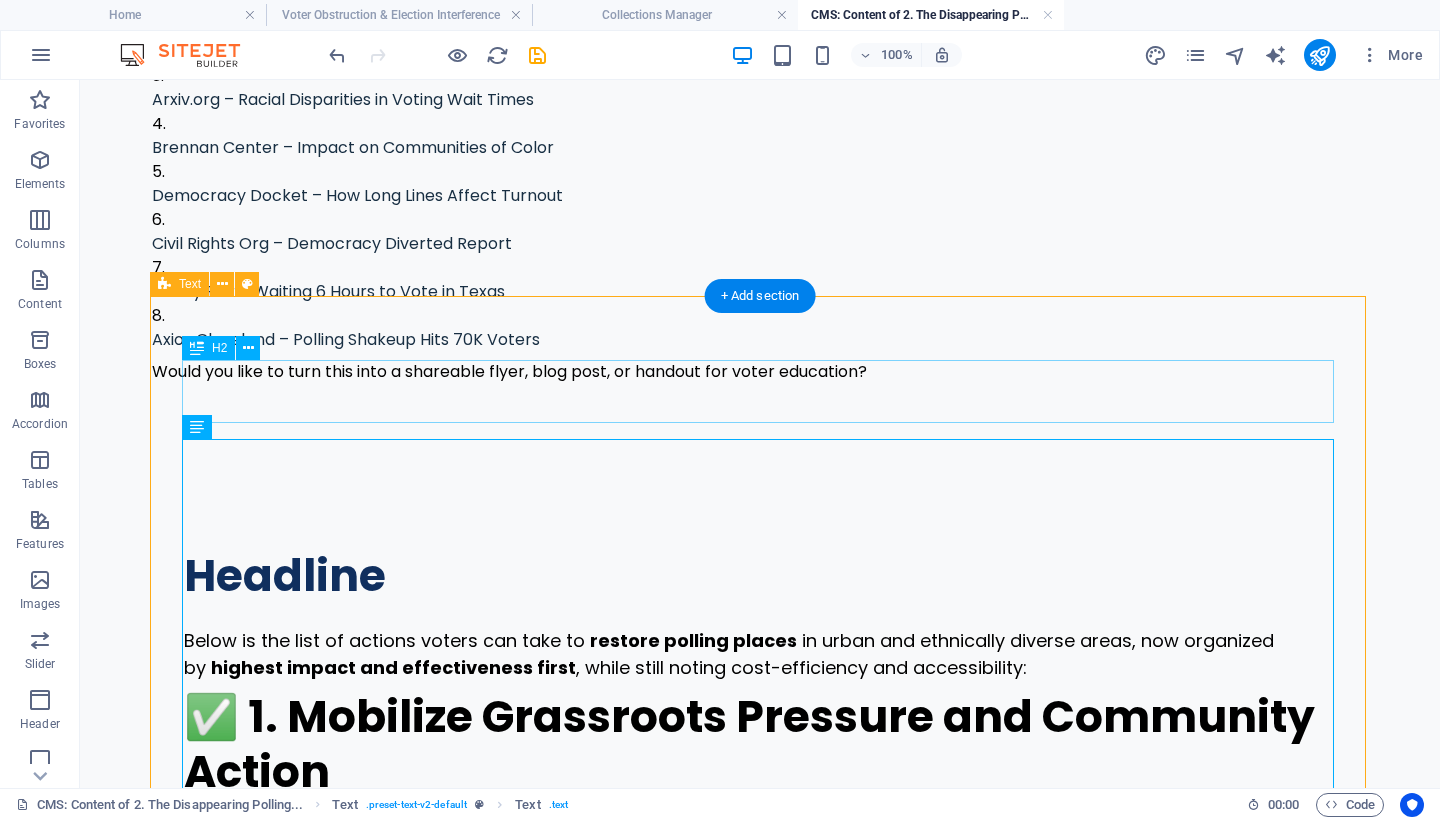 click on "Headline" at bounding box center (760, 575) 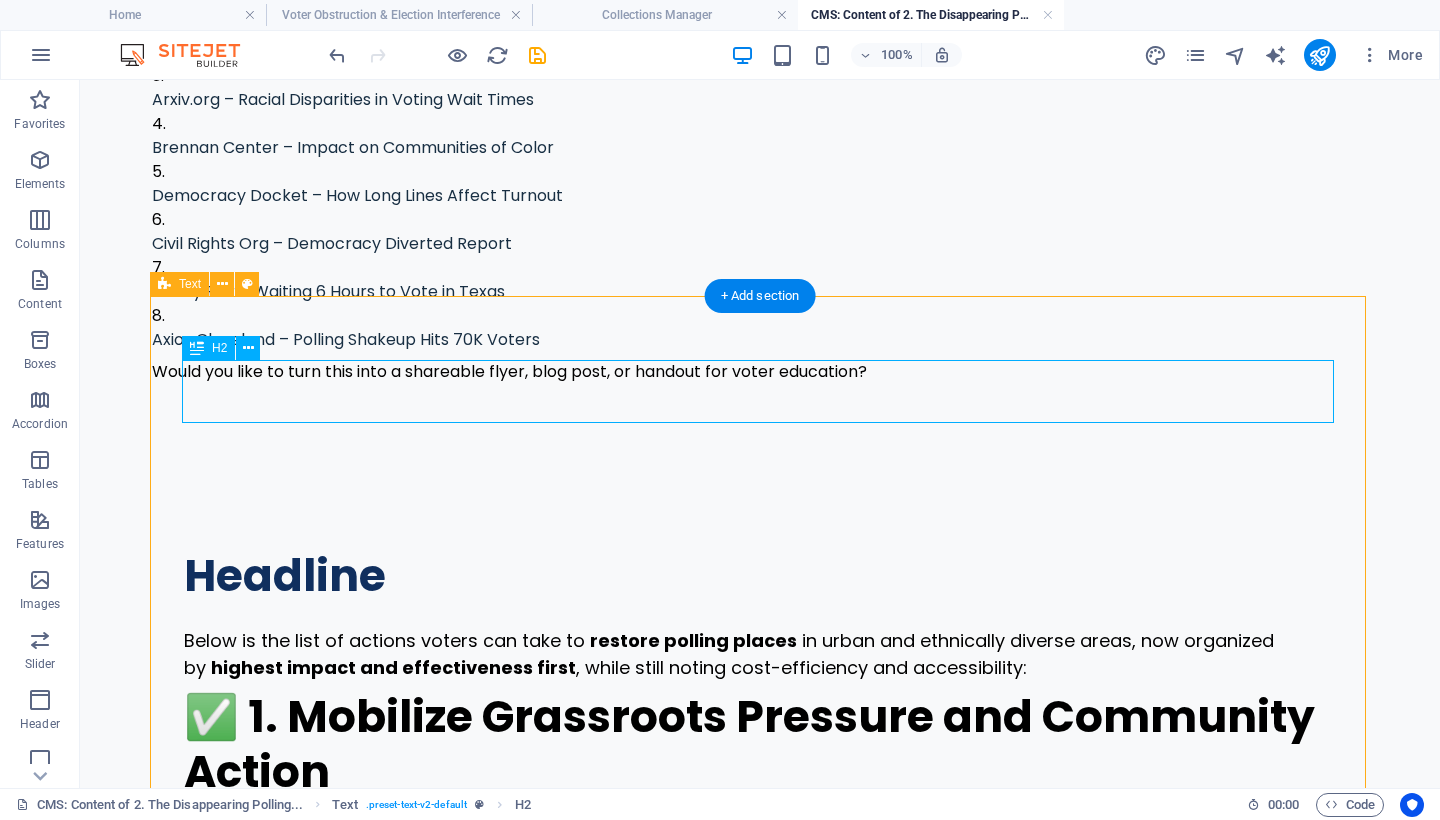 click on "Headline" at bounding box center (760, 575) 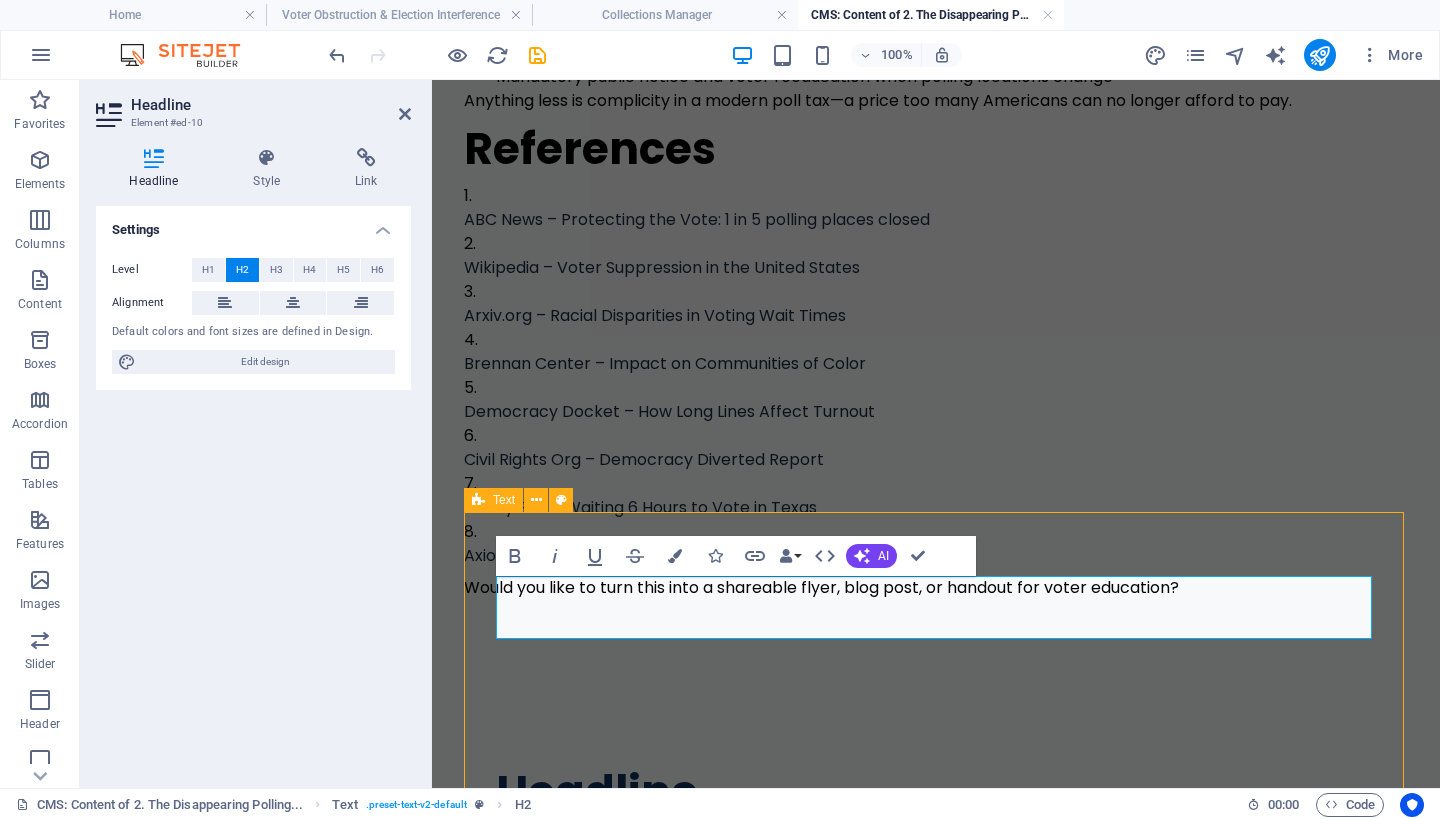 type 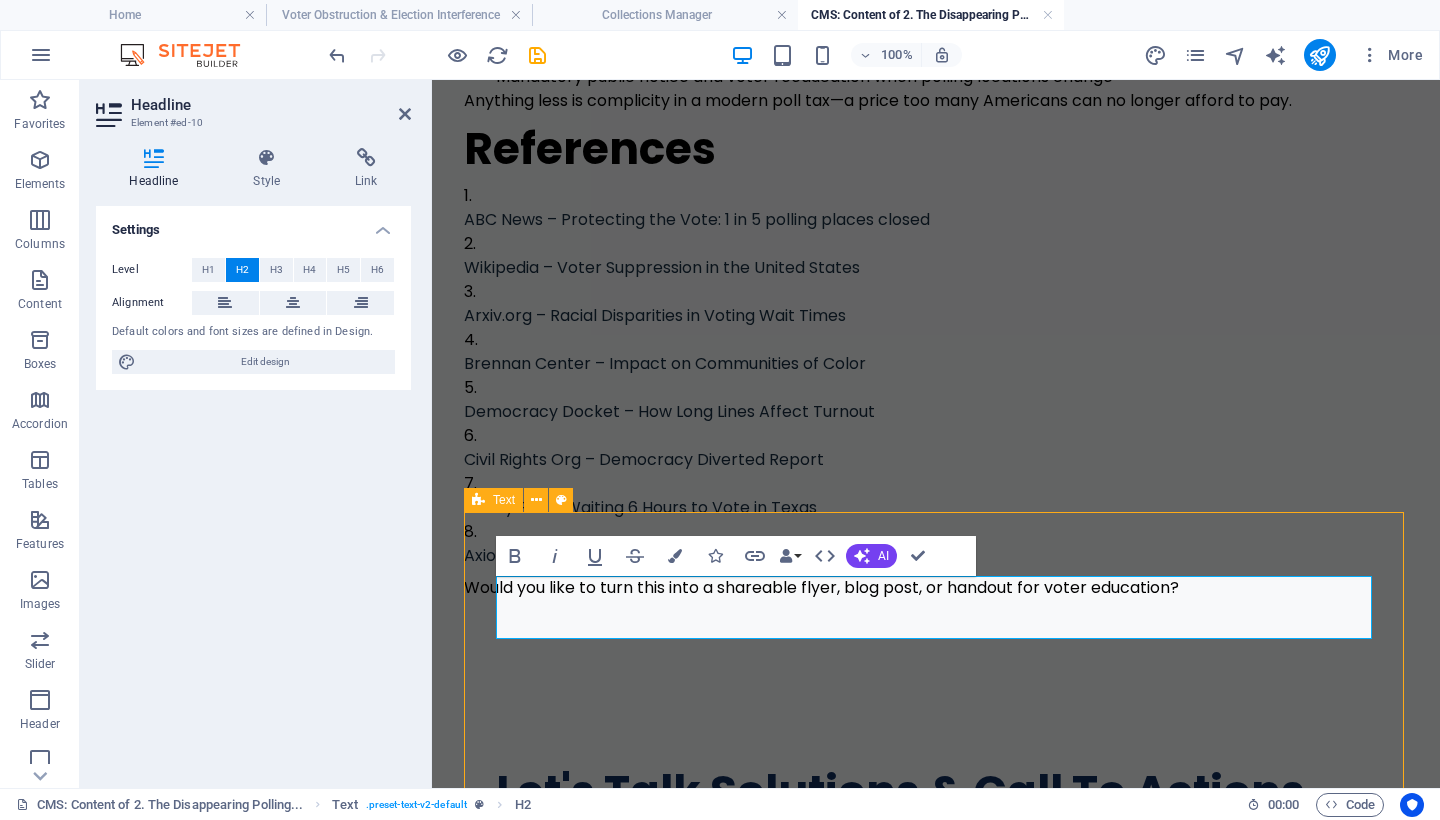 click on "​Let's Talk Solutions & Call To Actions" at bounding box center [936, 791] 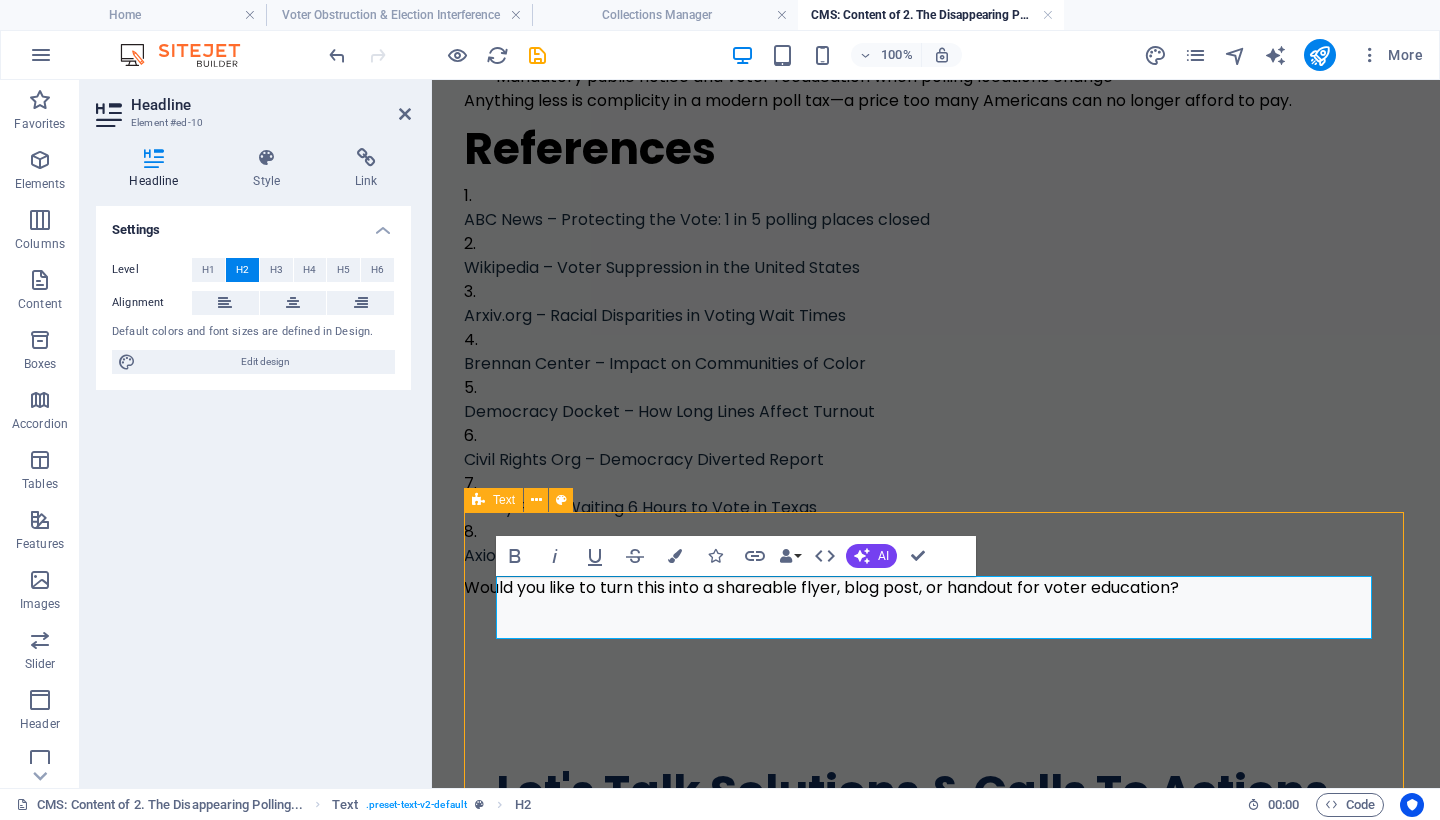 click on "Let's Talk Solutions & Calls To Actions" at bounding box center [936, 791] 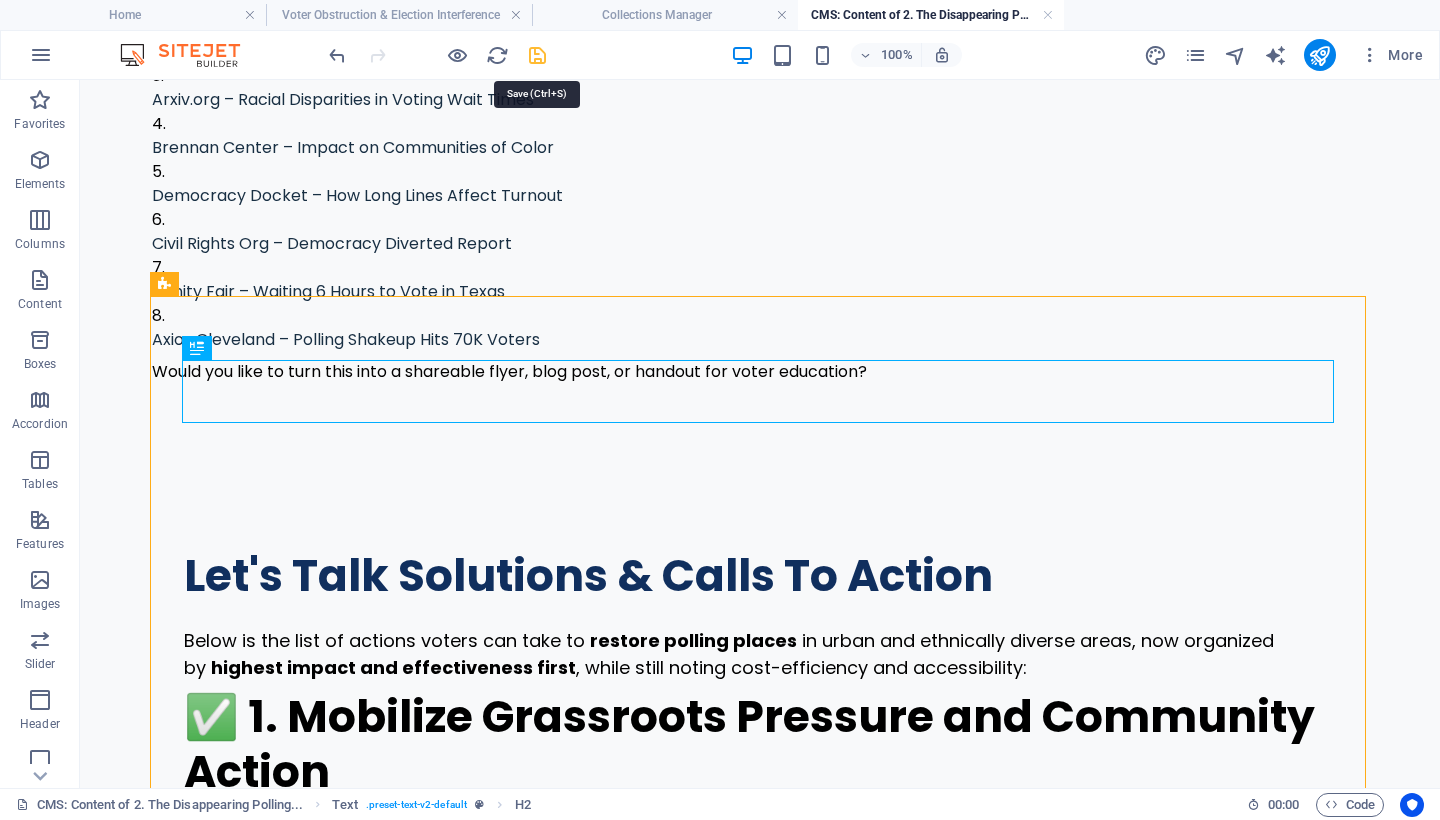 click at bounding box center (537, 55) 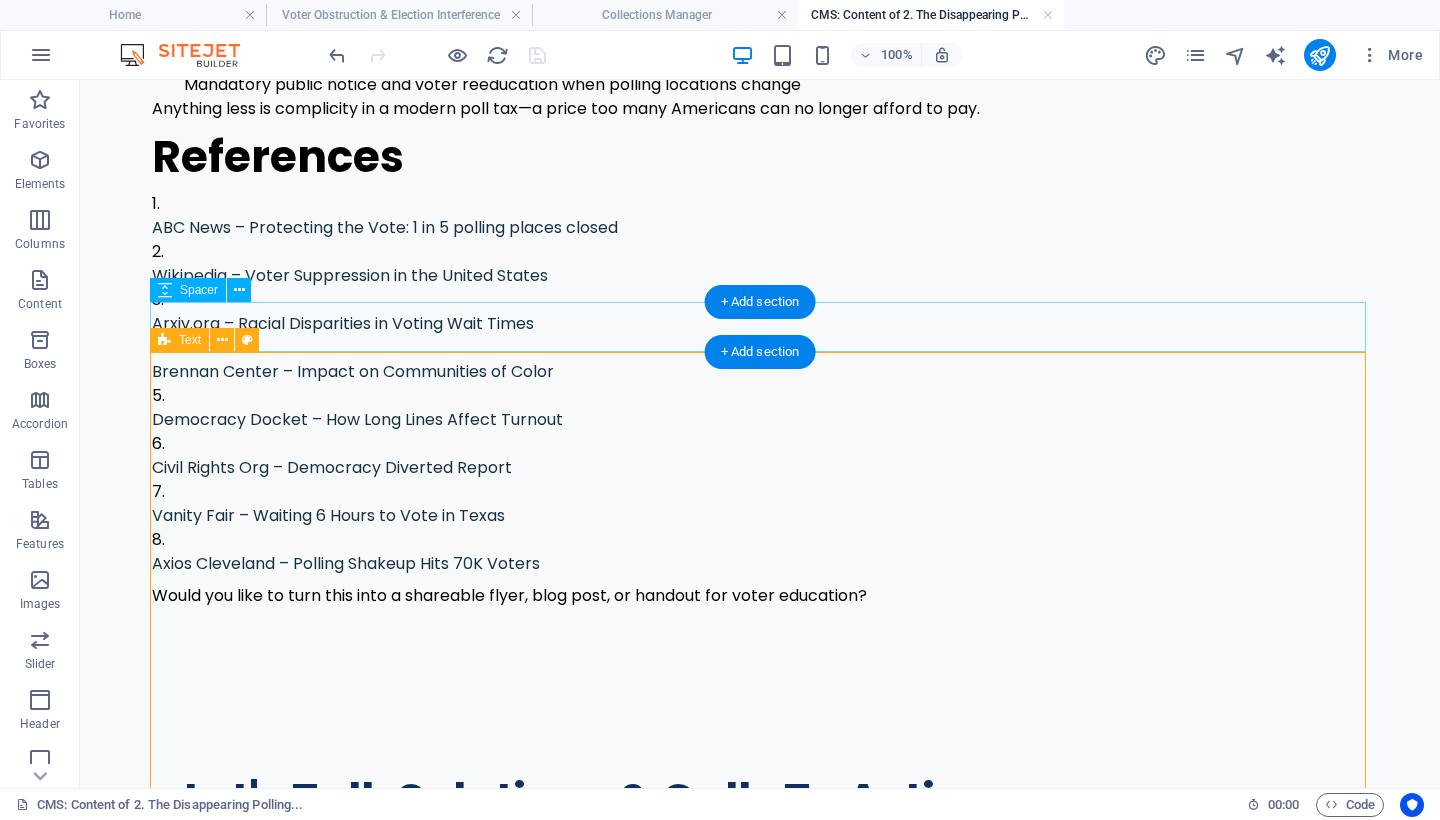 scroll, scrollTop: 1857, scrollLeft: 0, axis: vertical 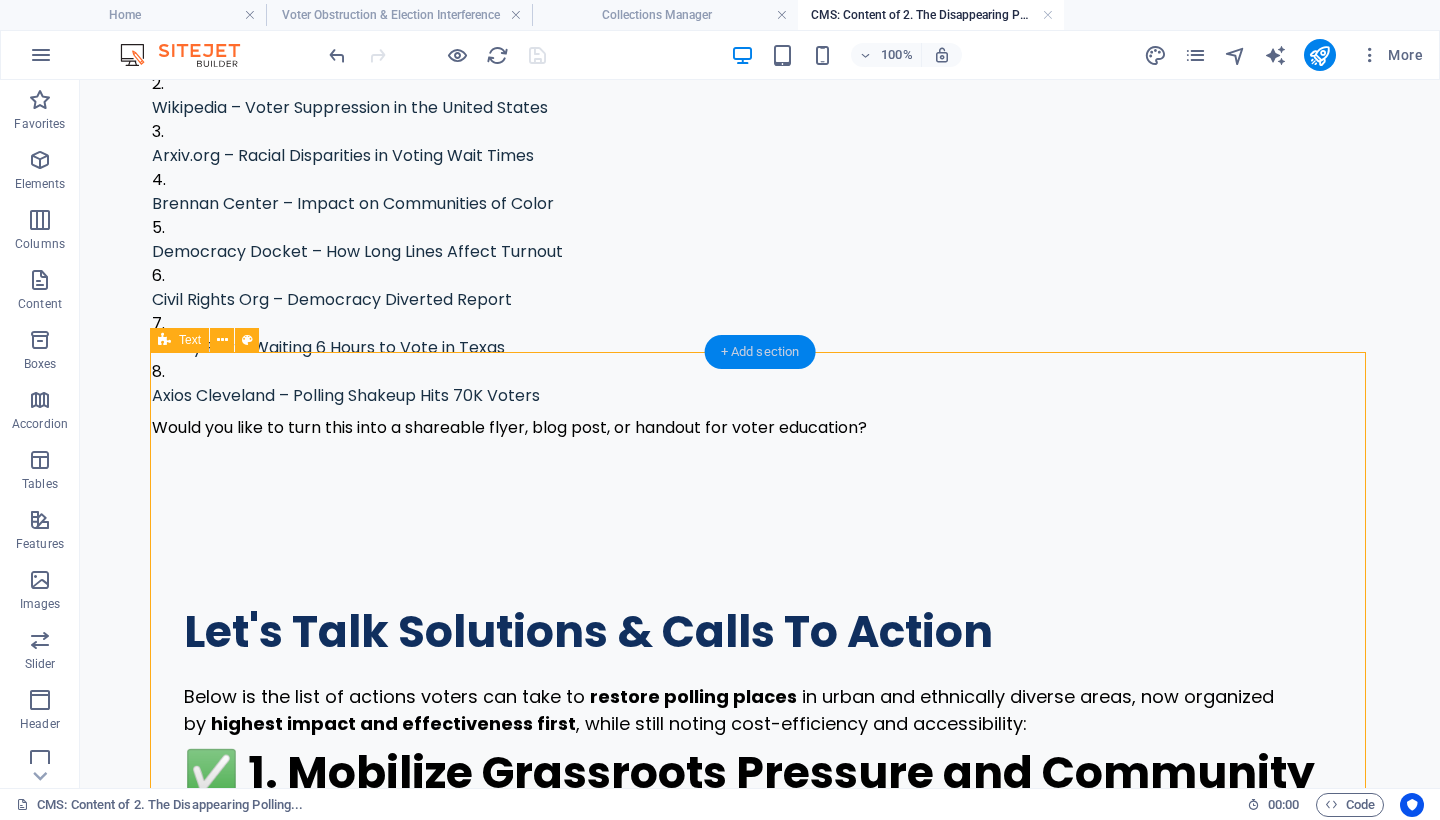 click on "+ Add section" at bounding box center (760, 352) 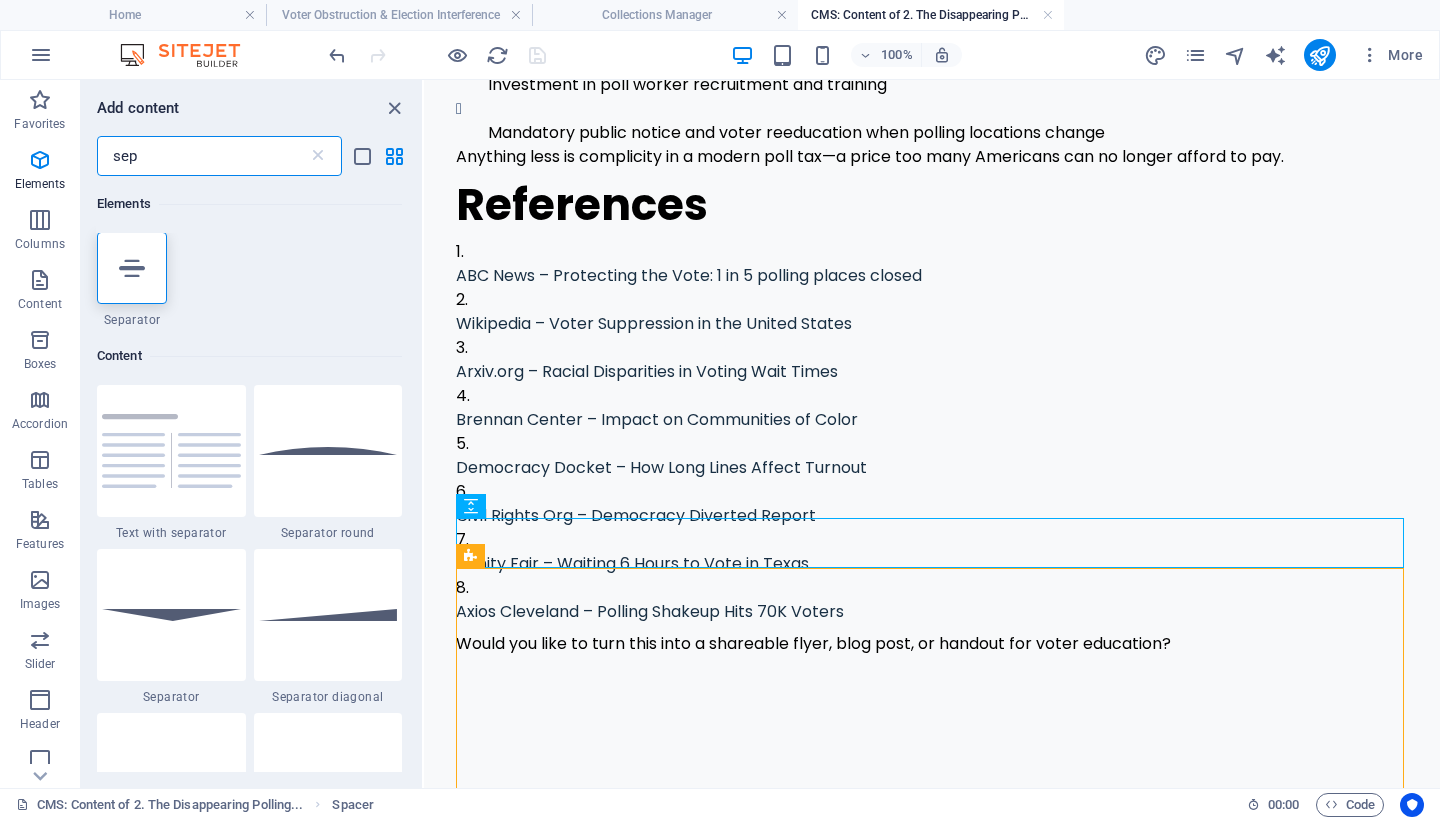 scroll, scrollTop: 0, scrollLeft: 0, axis: both 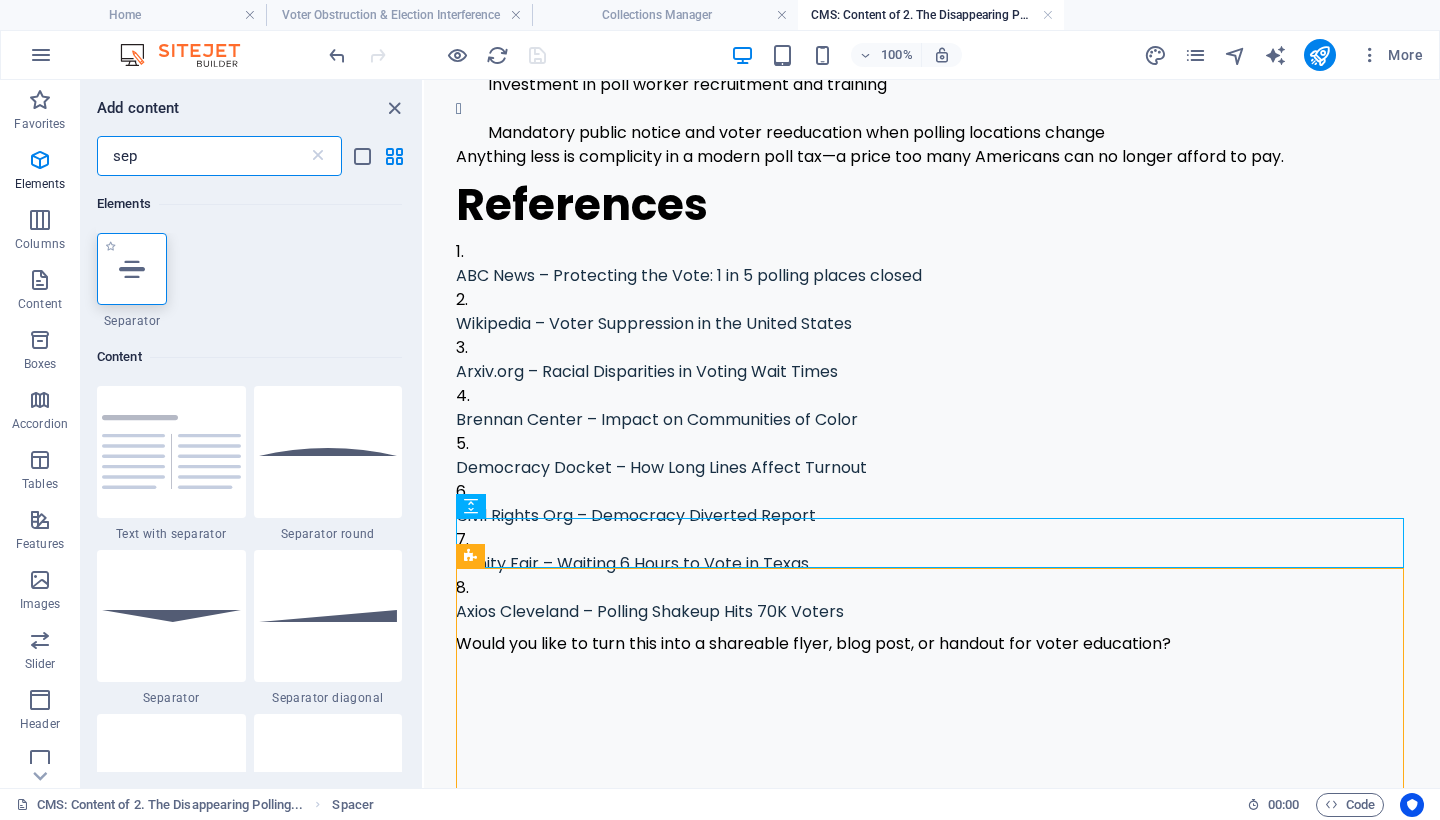 type on "sep" 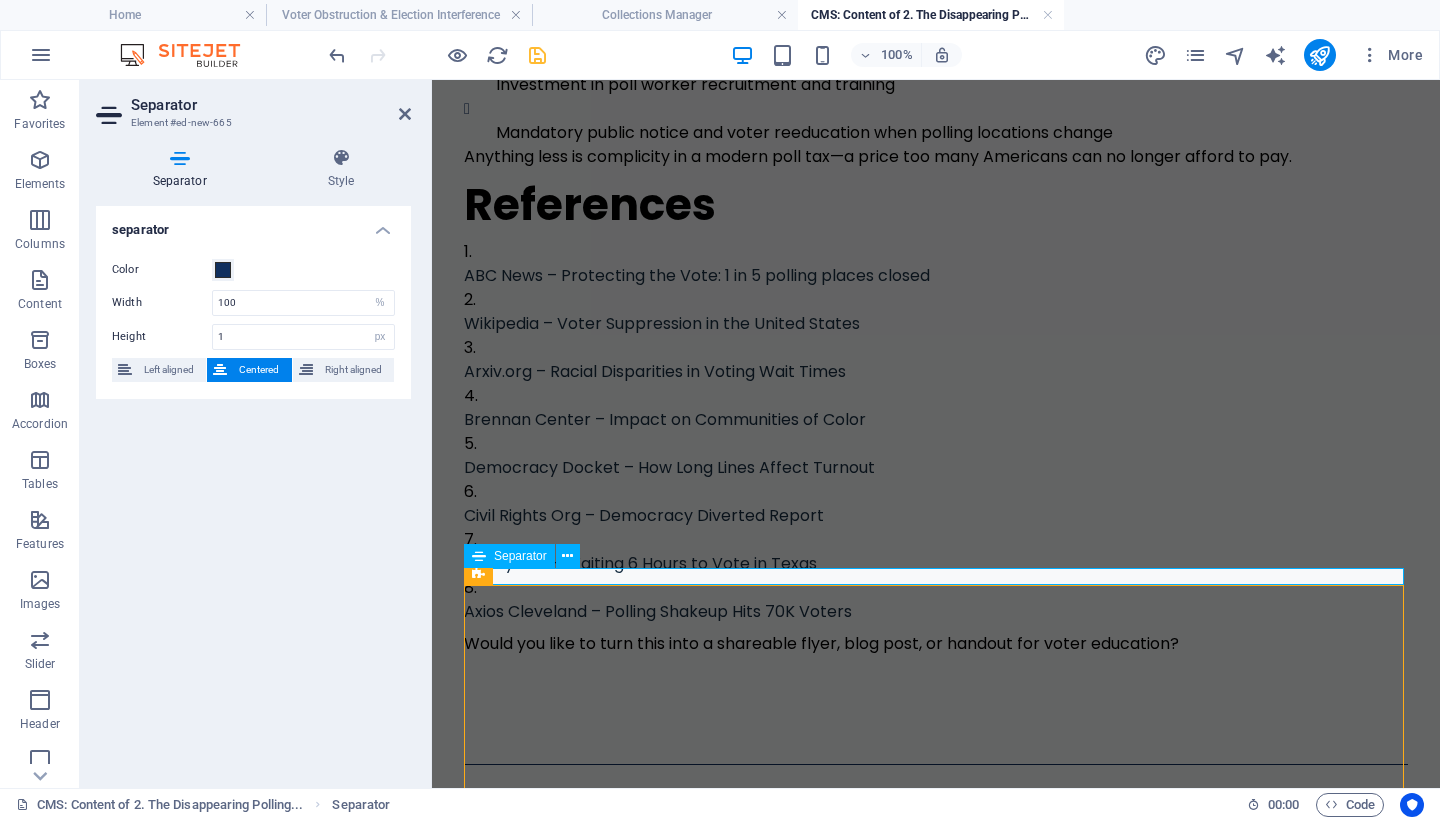 click at bounding box center (936, 764) 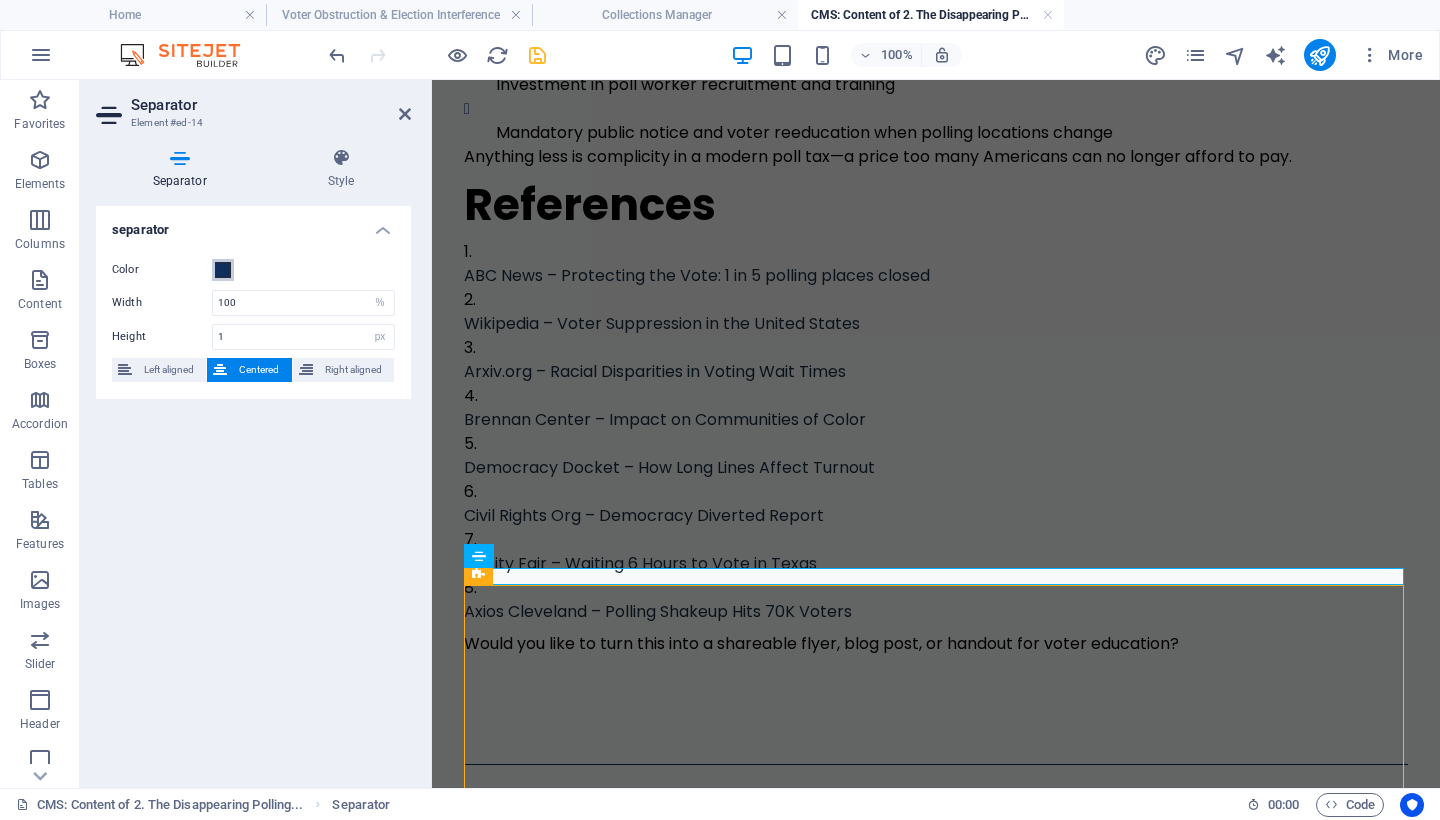 click at bounding box center (223, 270) 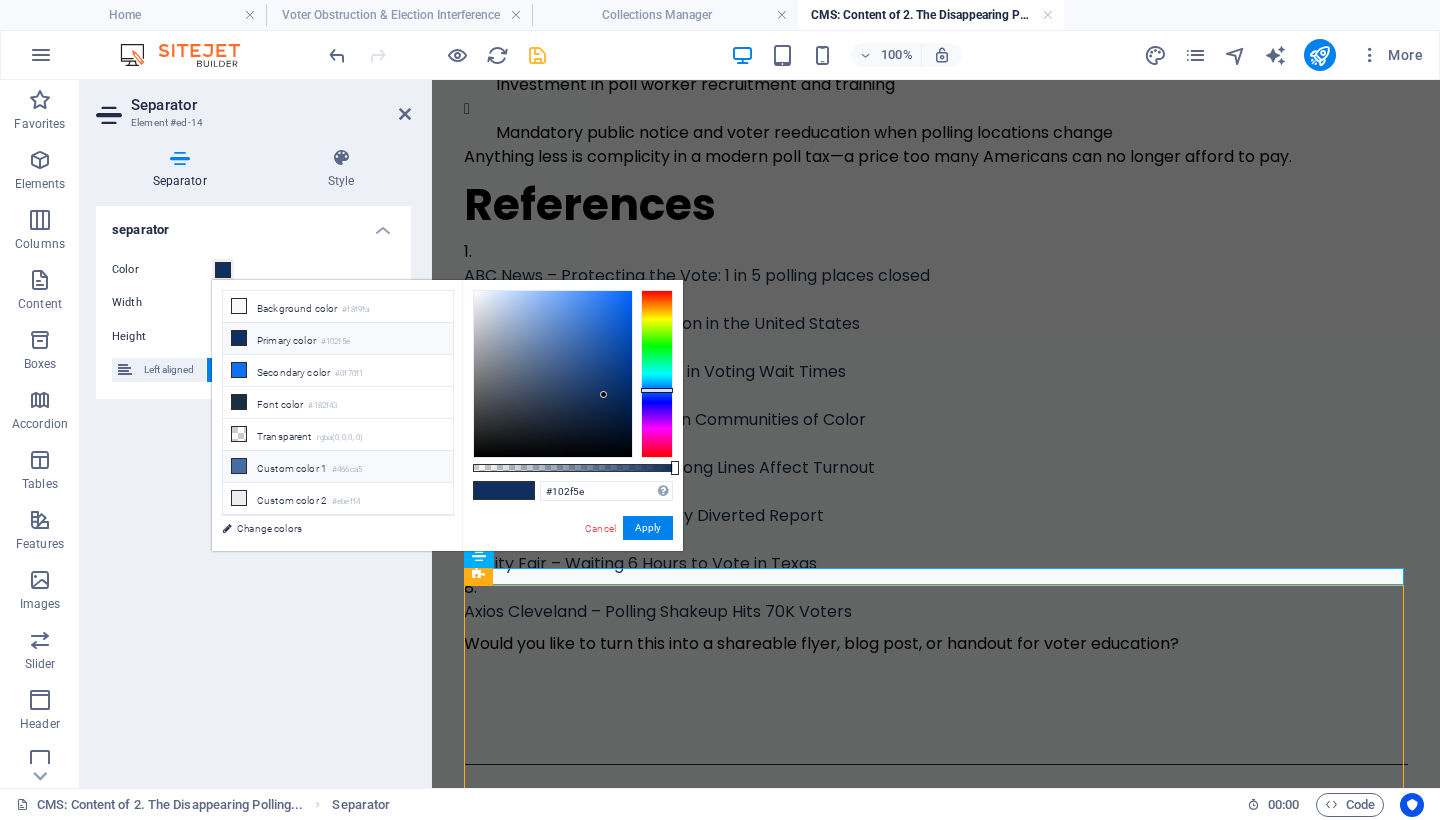 click at bounding box center [239, 466] 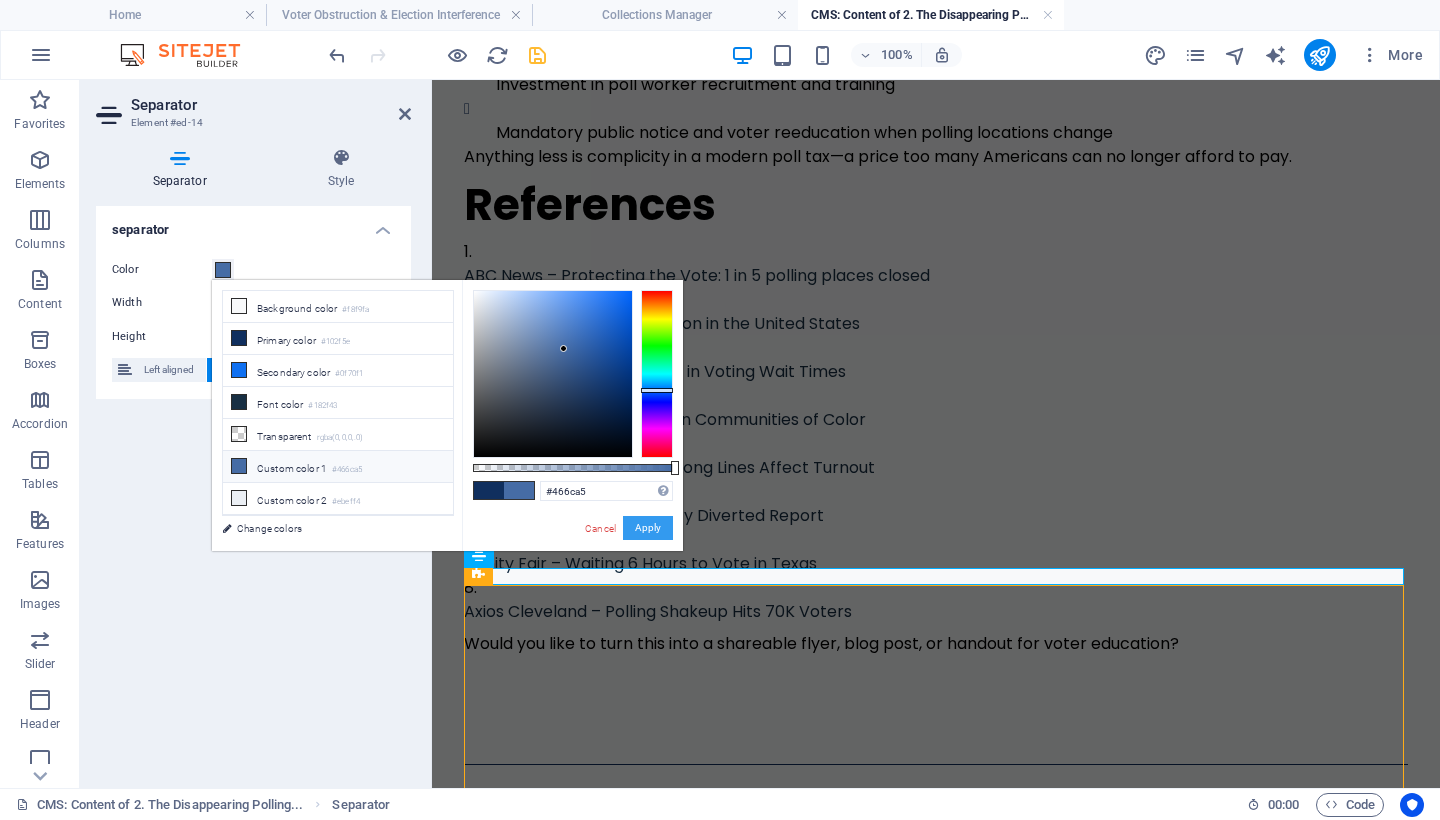 click on "Apply" at bounding box center (648, 528) 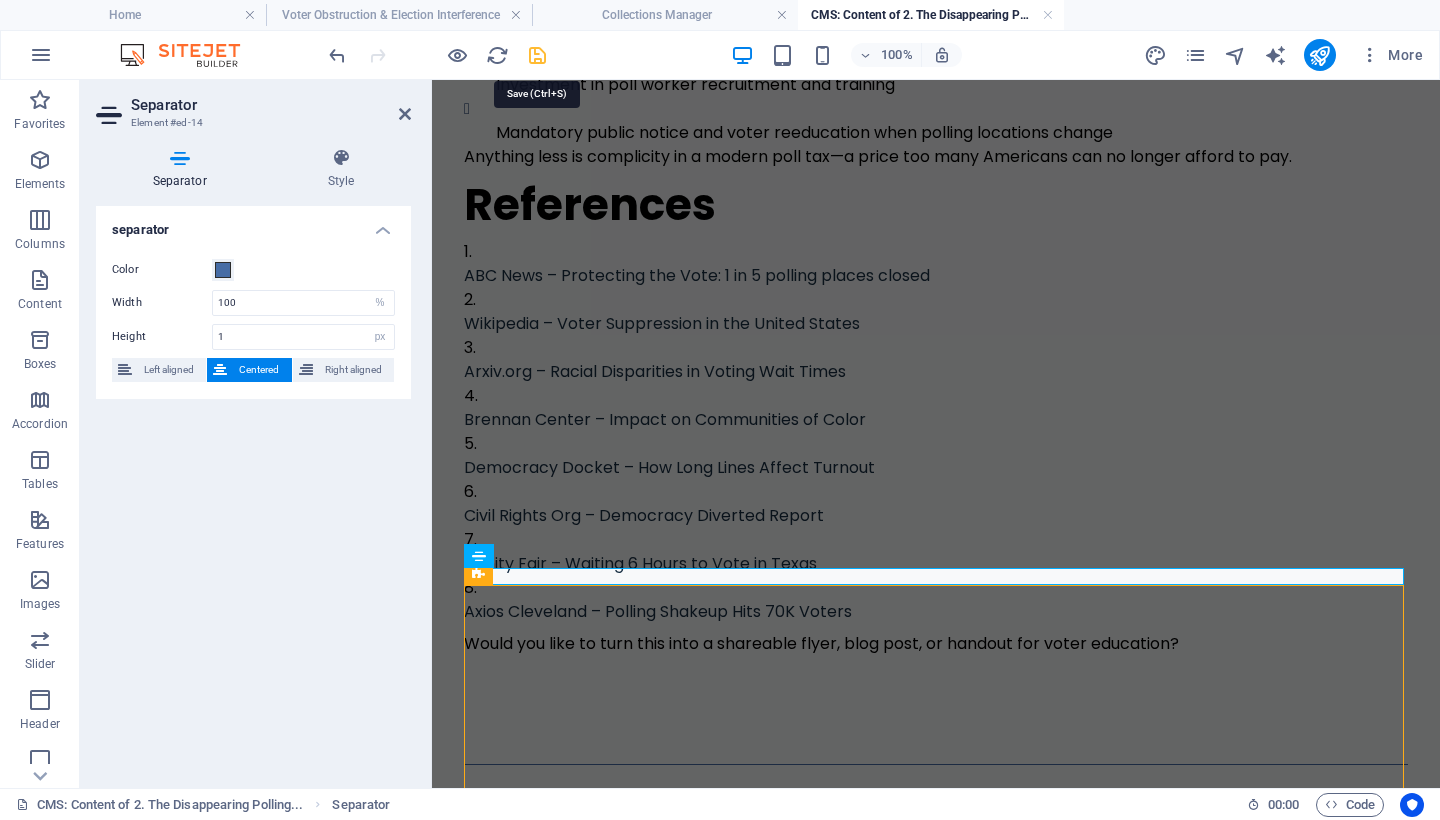 click at bounding box center (537, 55) 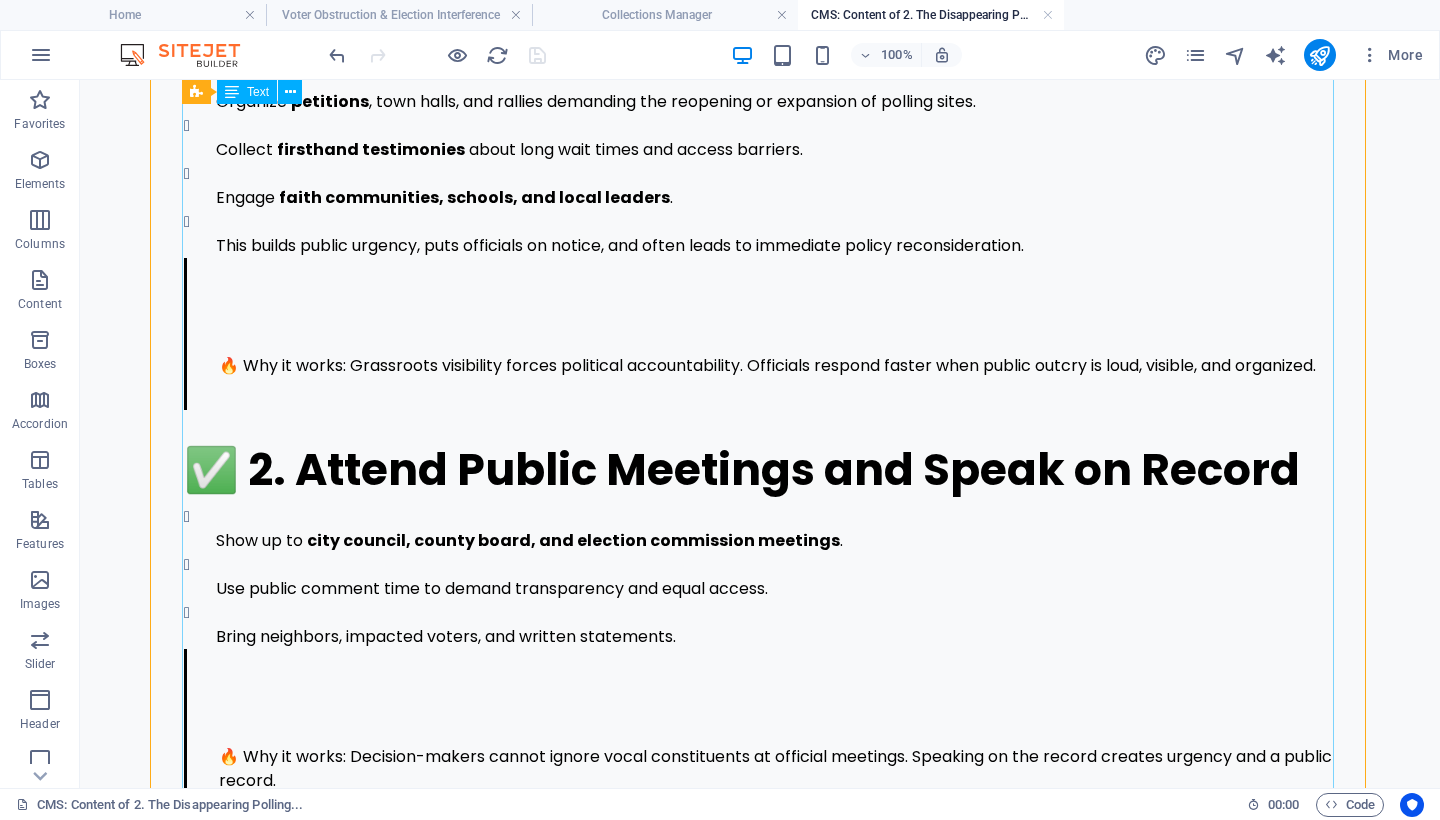 scroll, scrollTop: 3037, scrollLeft: 0, axis: vertical 